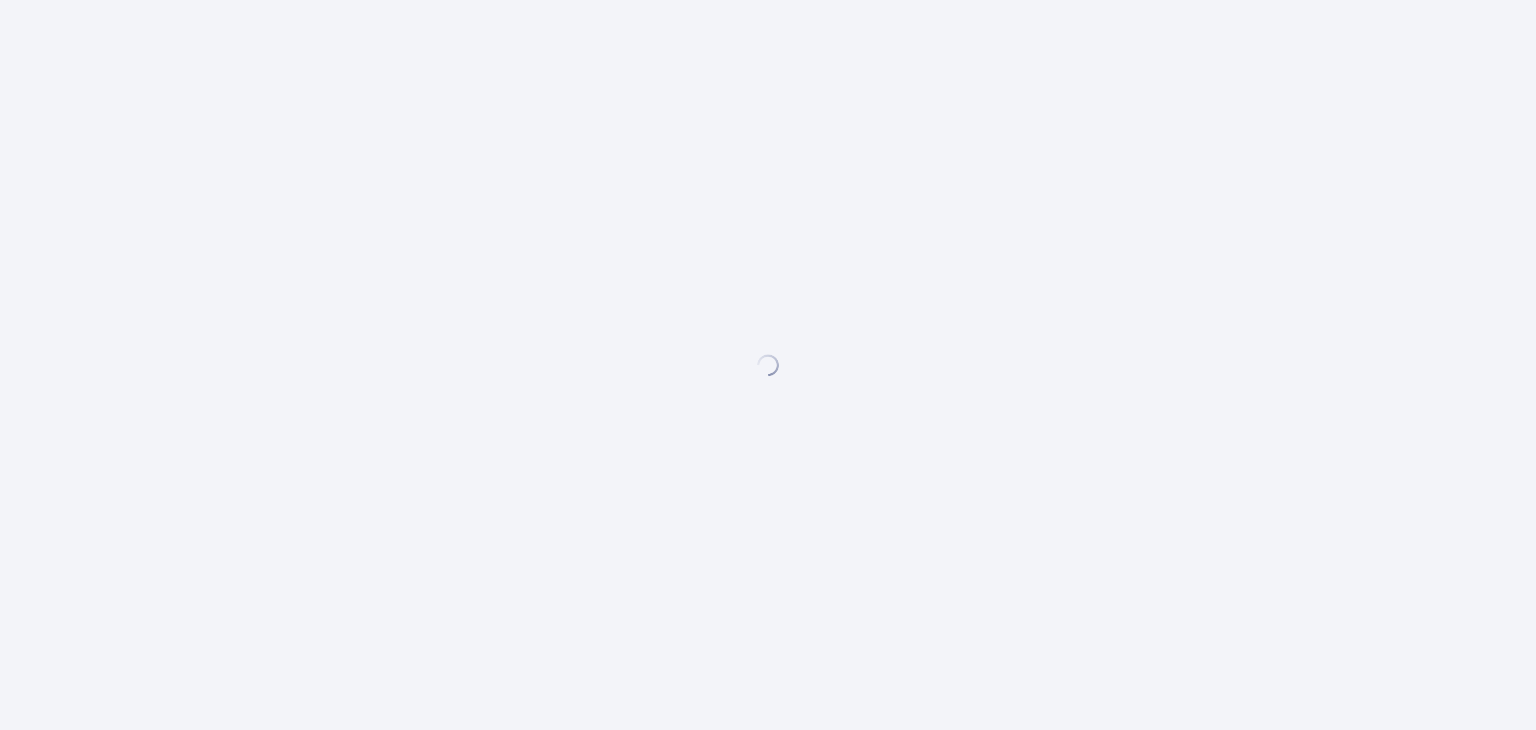scroll, scrollTop: 0, scrollLeft: 0, axis: both 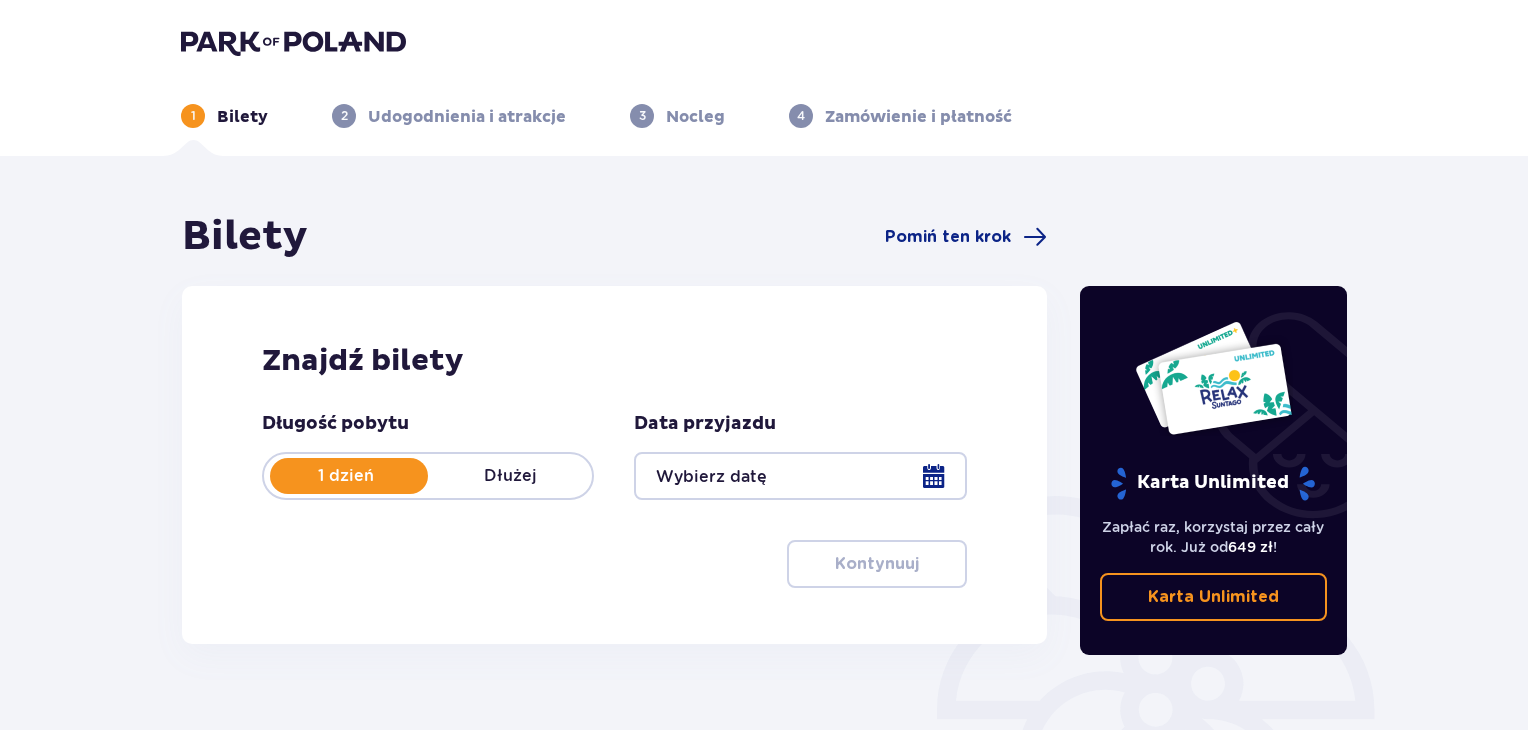click at bounding box center (800, 476) 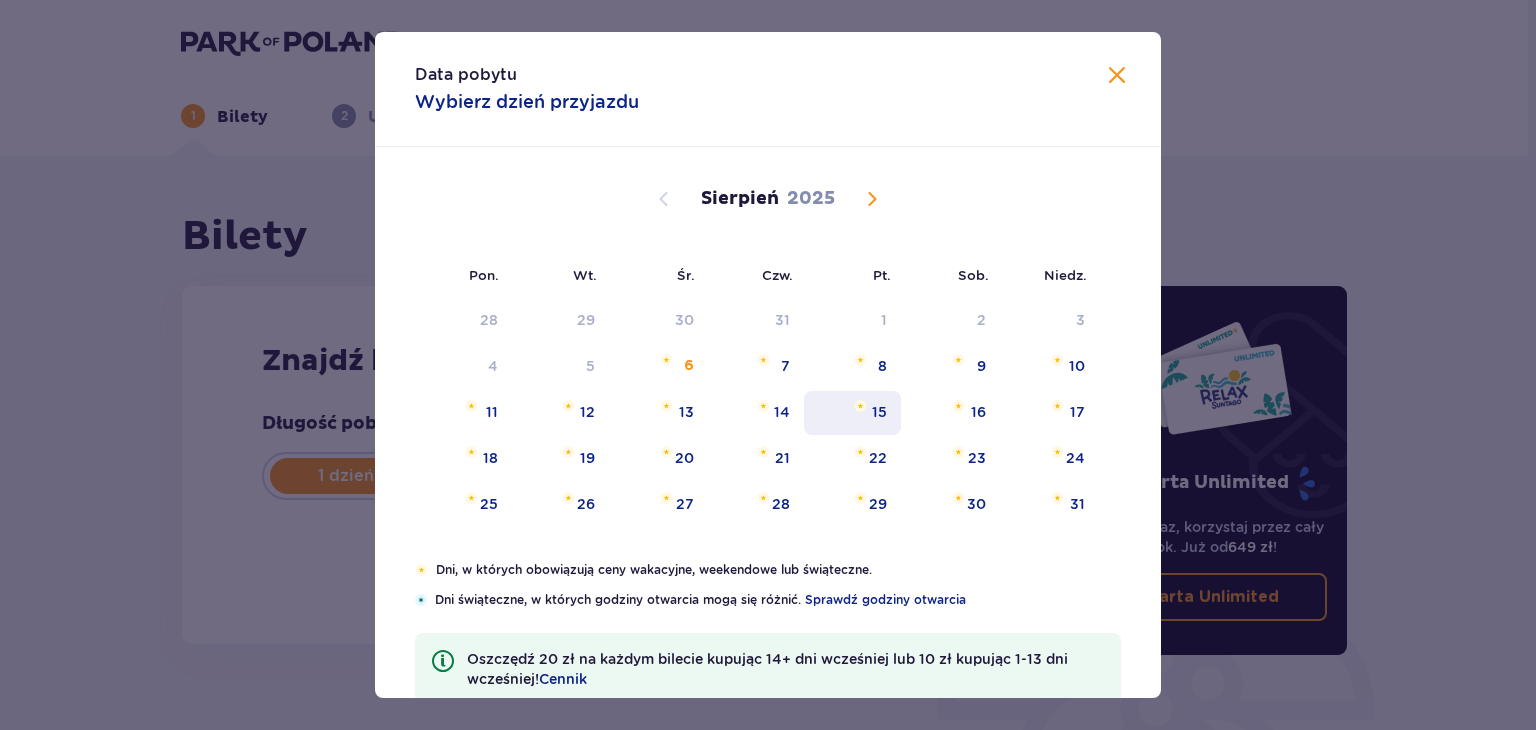 click on "15" at bounding box center [879, 412] 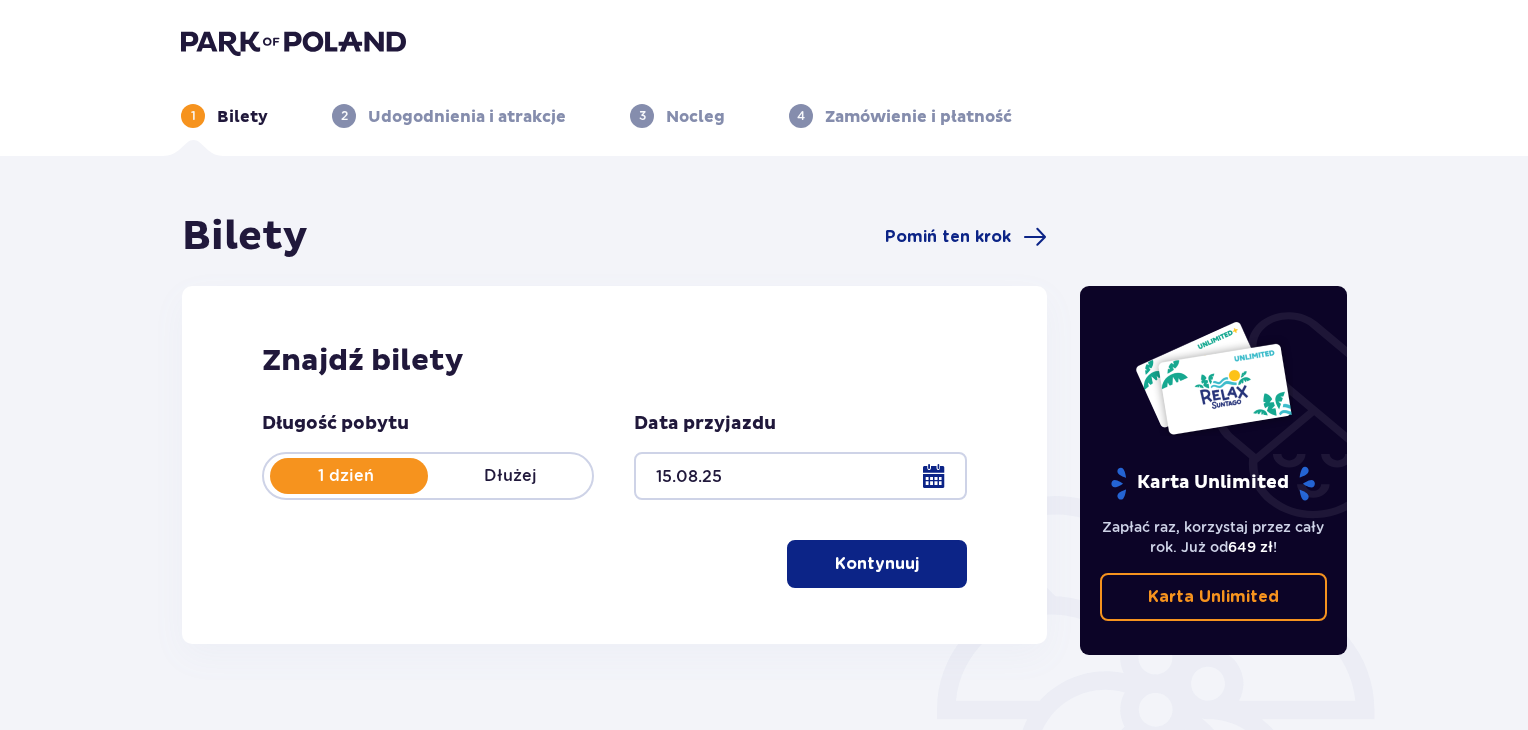 click on "Kontynuuj" at bounding box center [877, 564] 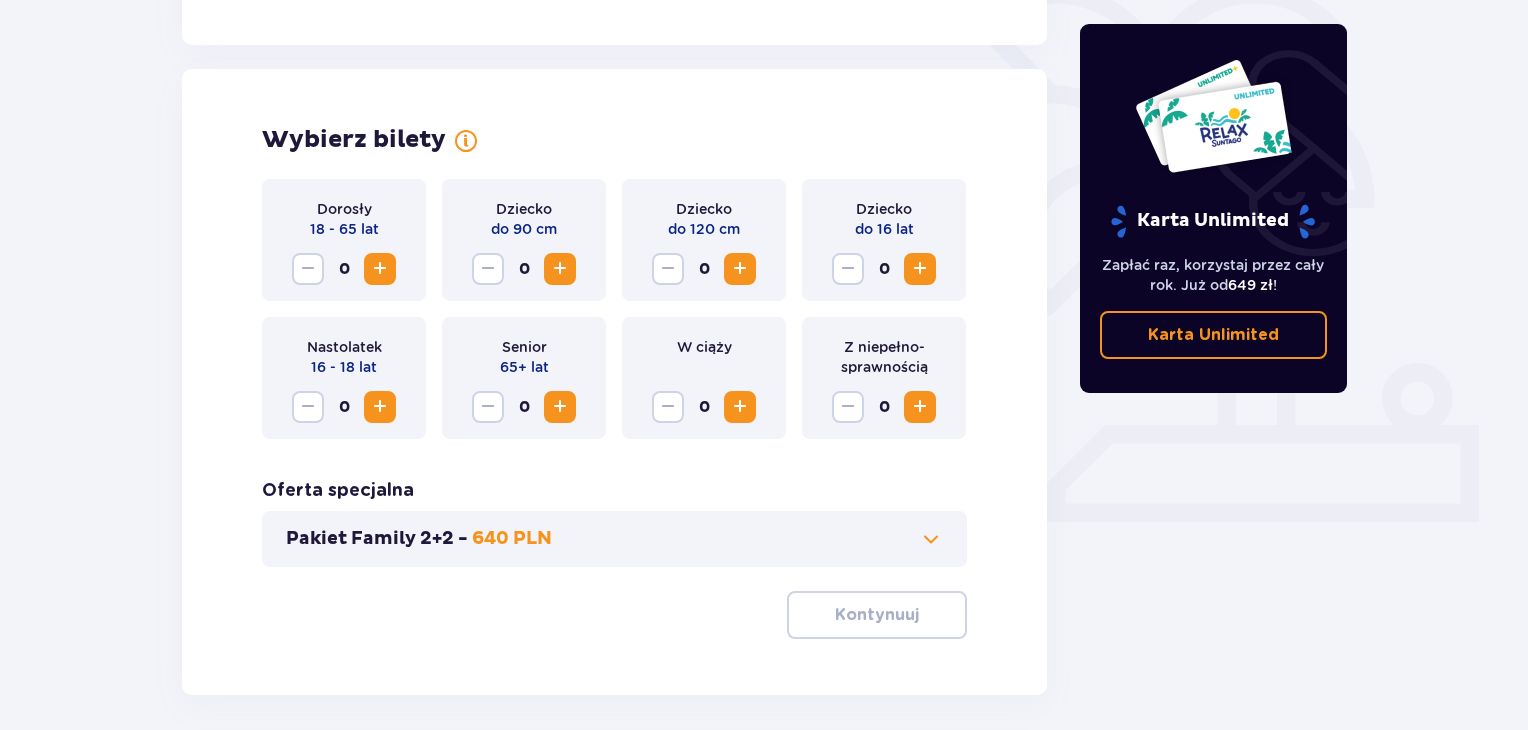 scroll, scrollTop: 556, scrollLeft: 0, axis: vertical 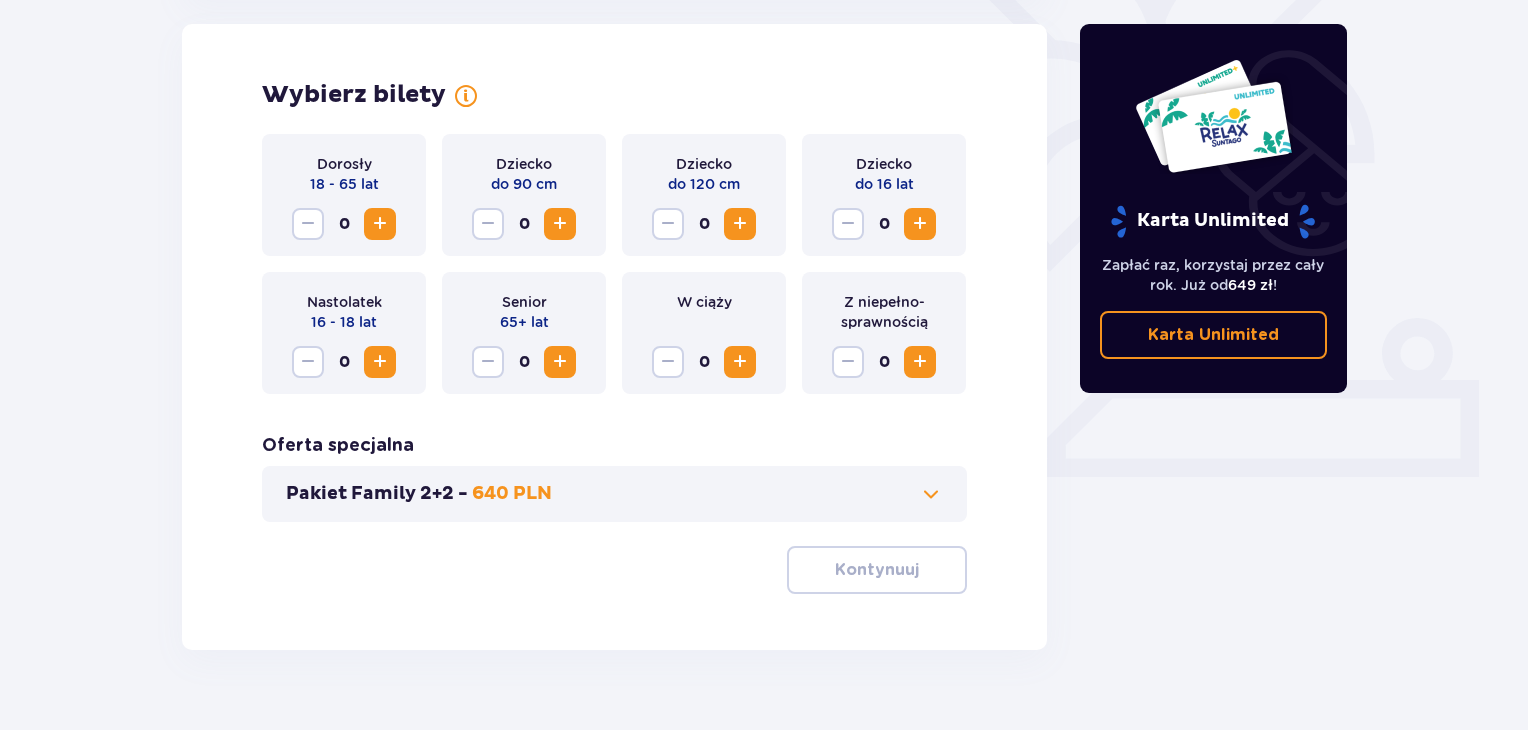 click at bounding box center (380, 224) 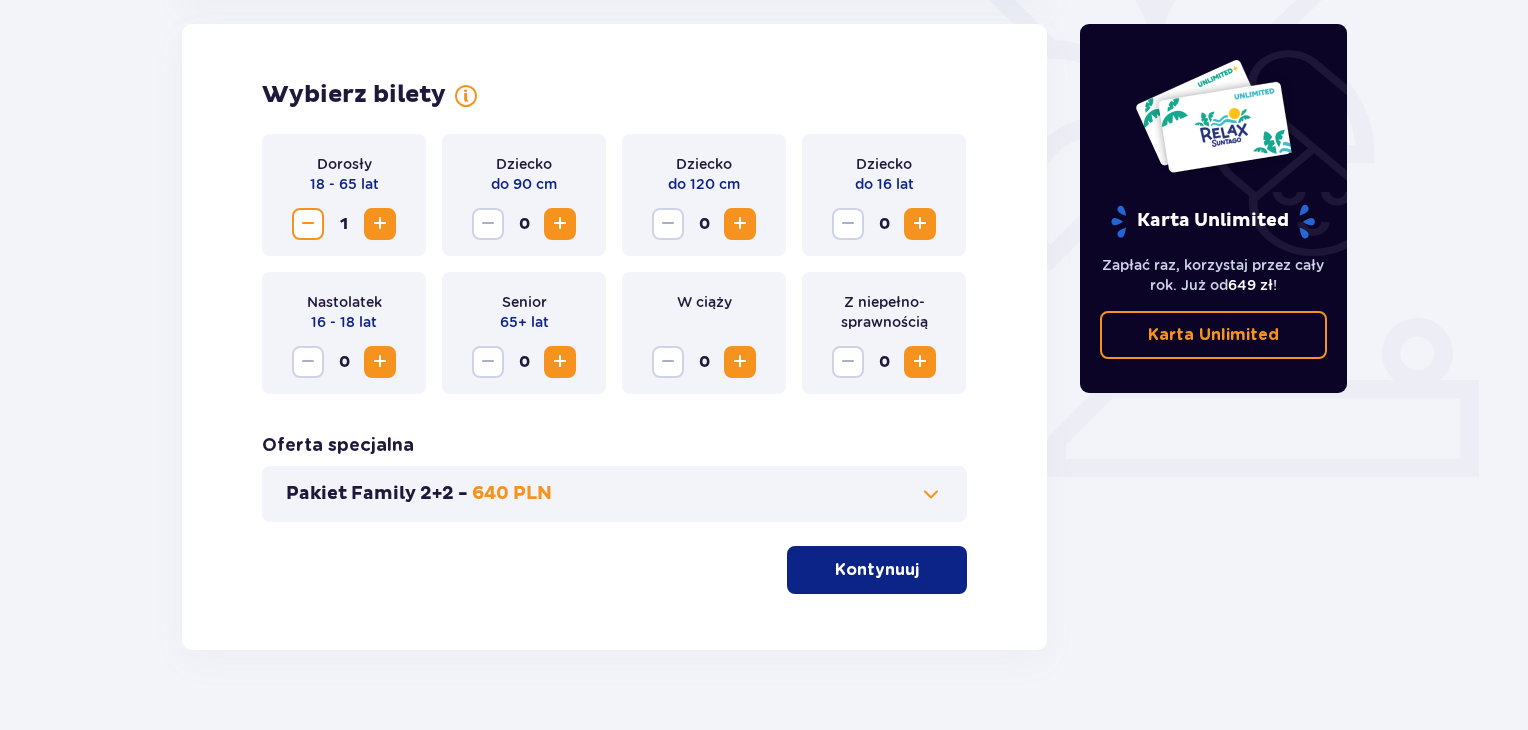 click at bounding box center [380, 224] 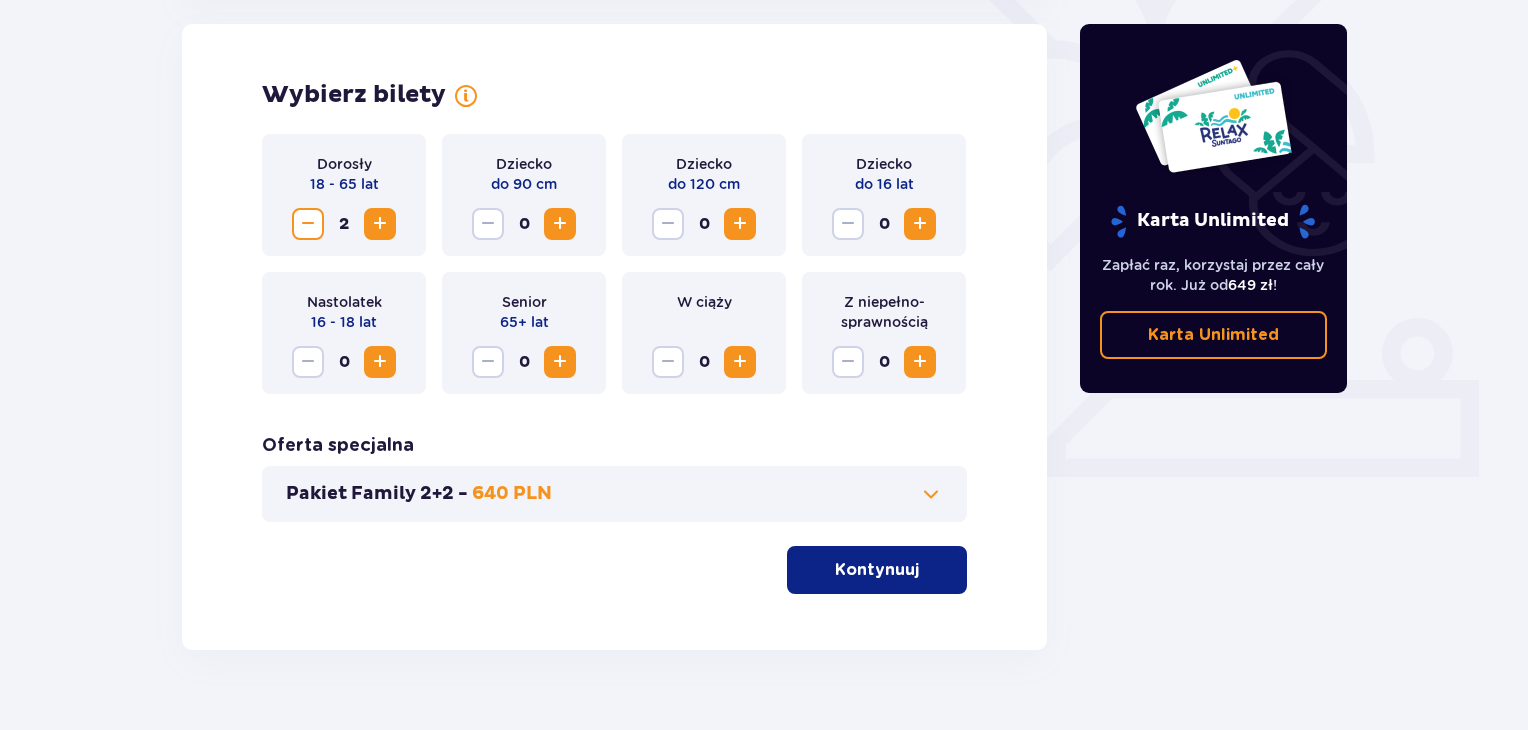 click on "Kontynuuj" at bounding box center [877, 570] 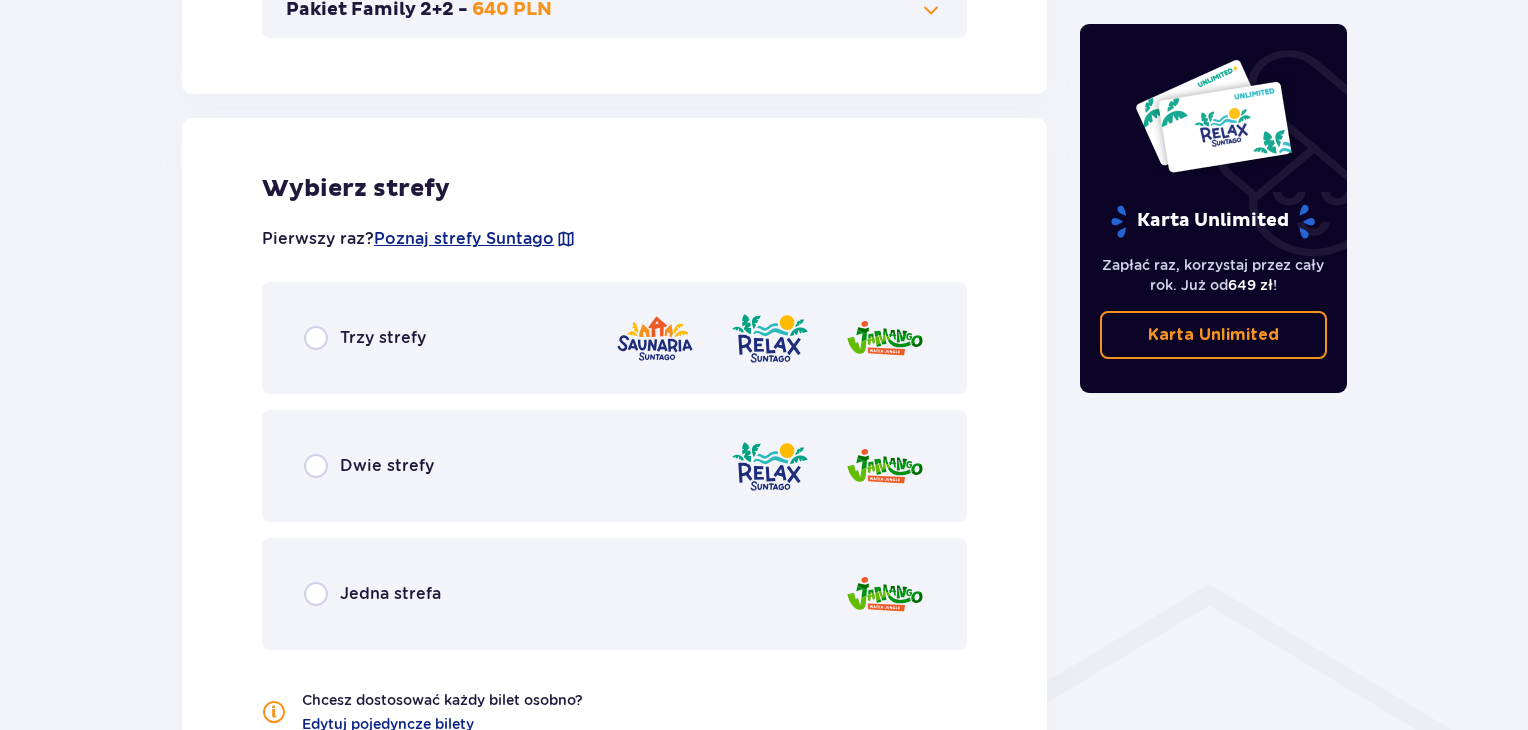 scroll, scrollTop: 1110, scrollLeft: 0, axis: vertical 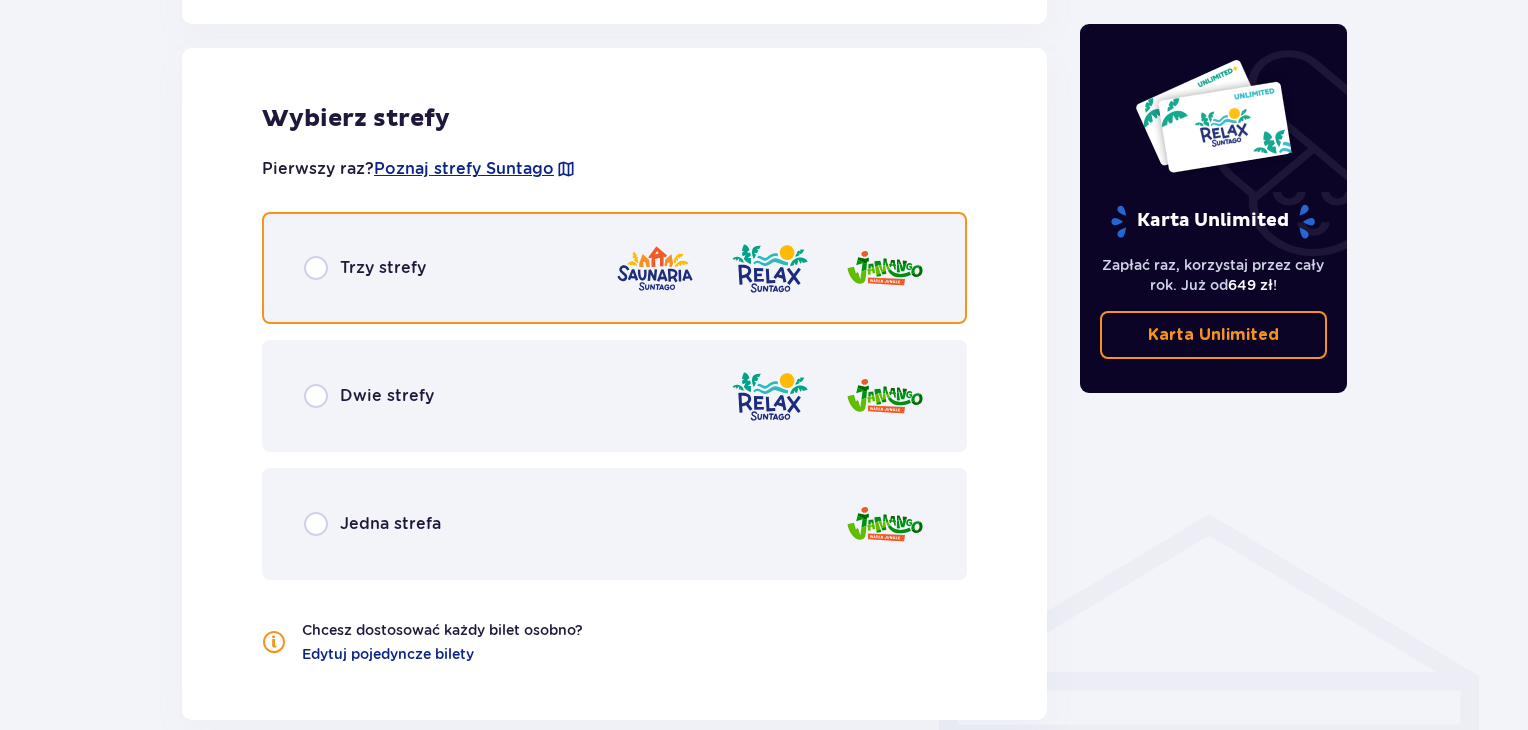 click at bounding box center (316, 268) 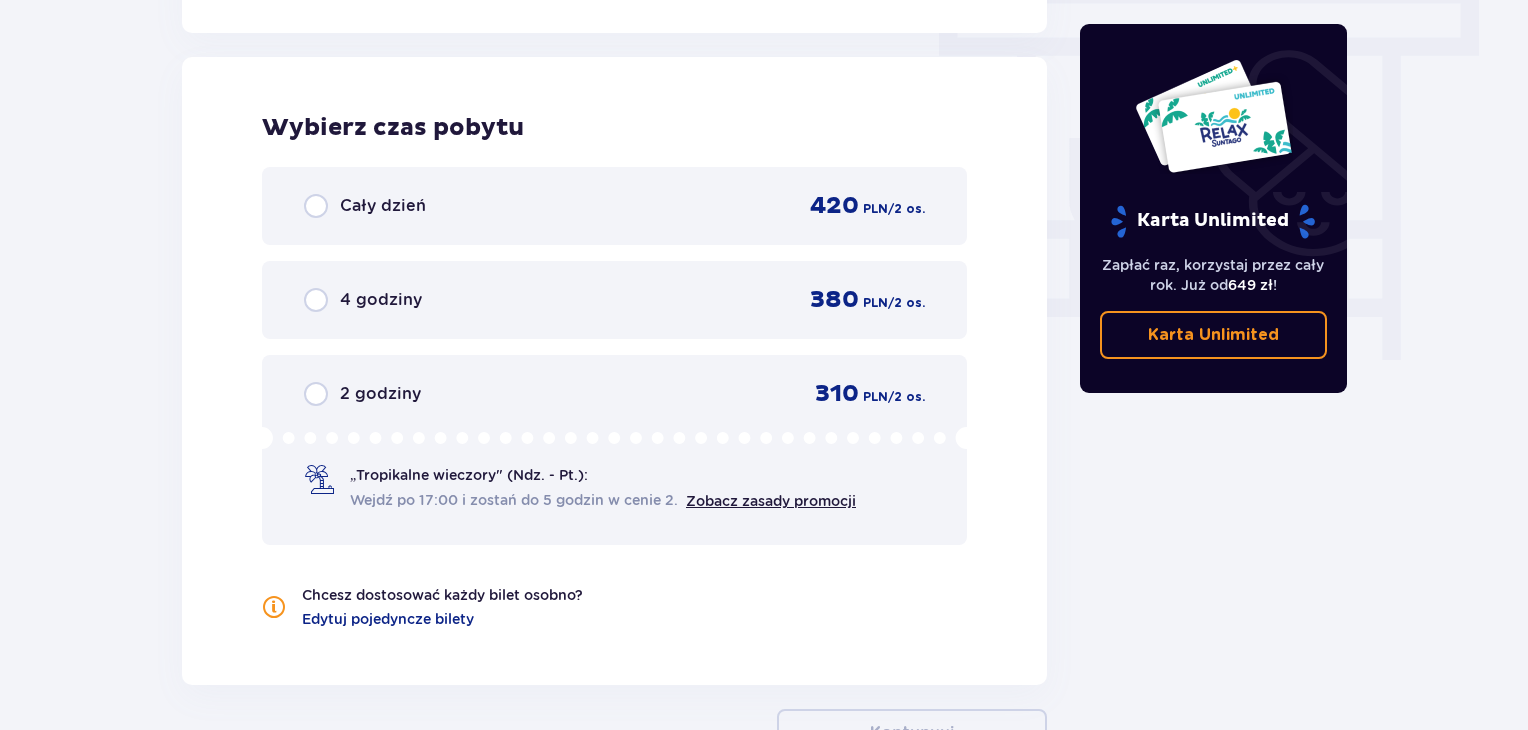 scroll, scrollTop: 1806, scrollLeft: 0, axis: vertical 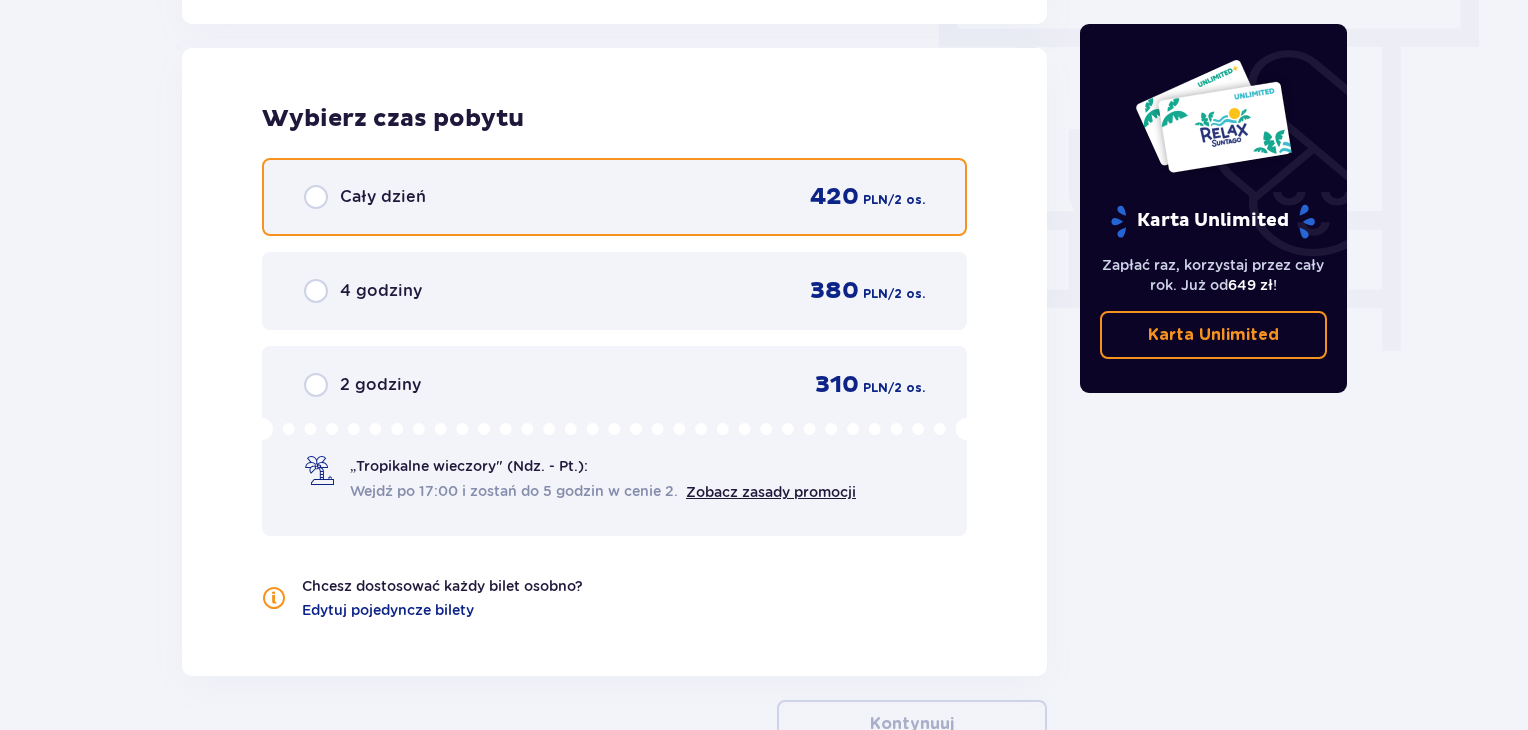 click at bounding box center (316, 197) 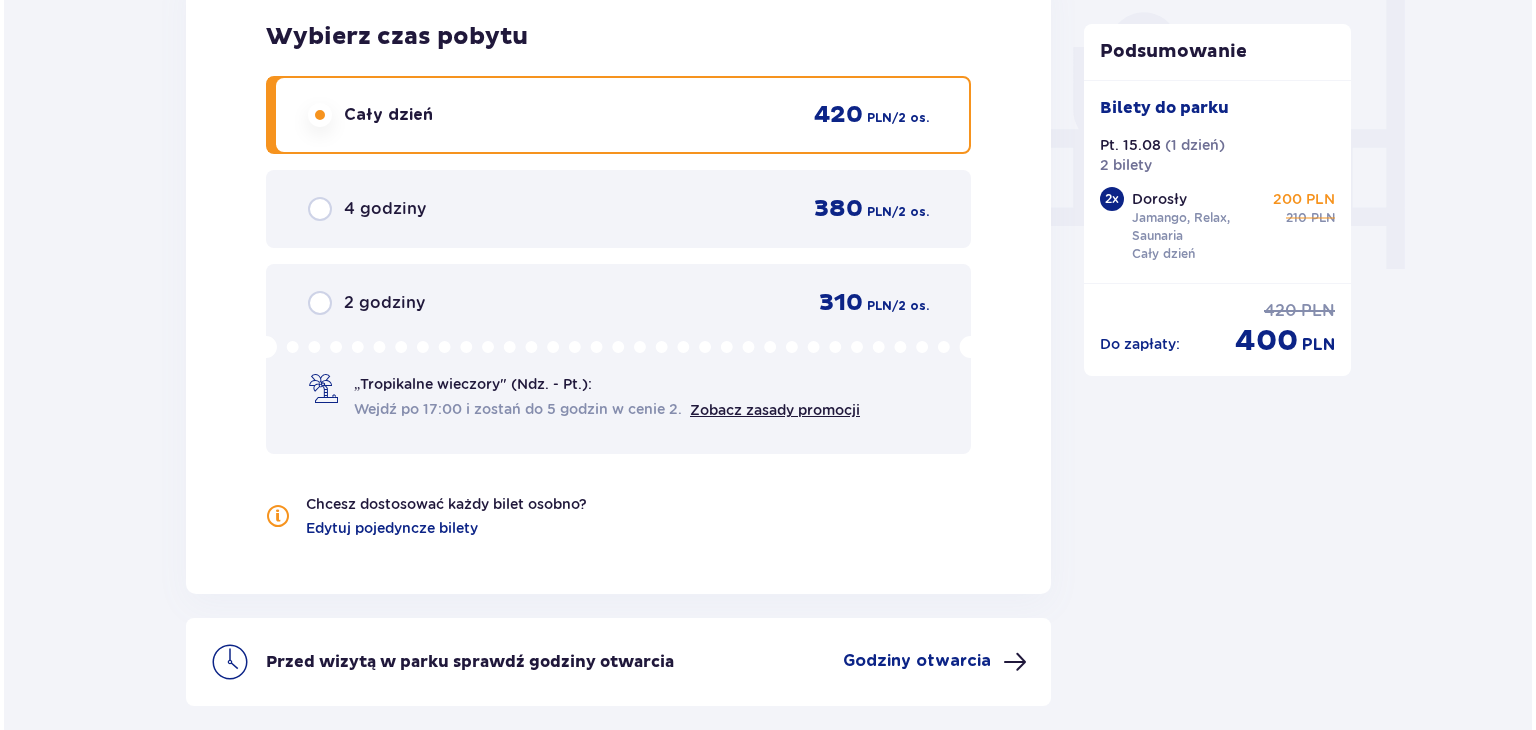 scroll, scrollTop: 2038, scrollLeft: 0, axis: vertical 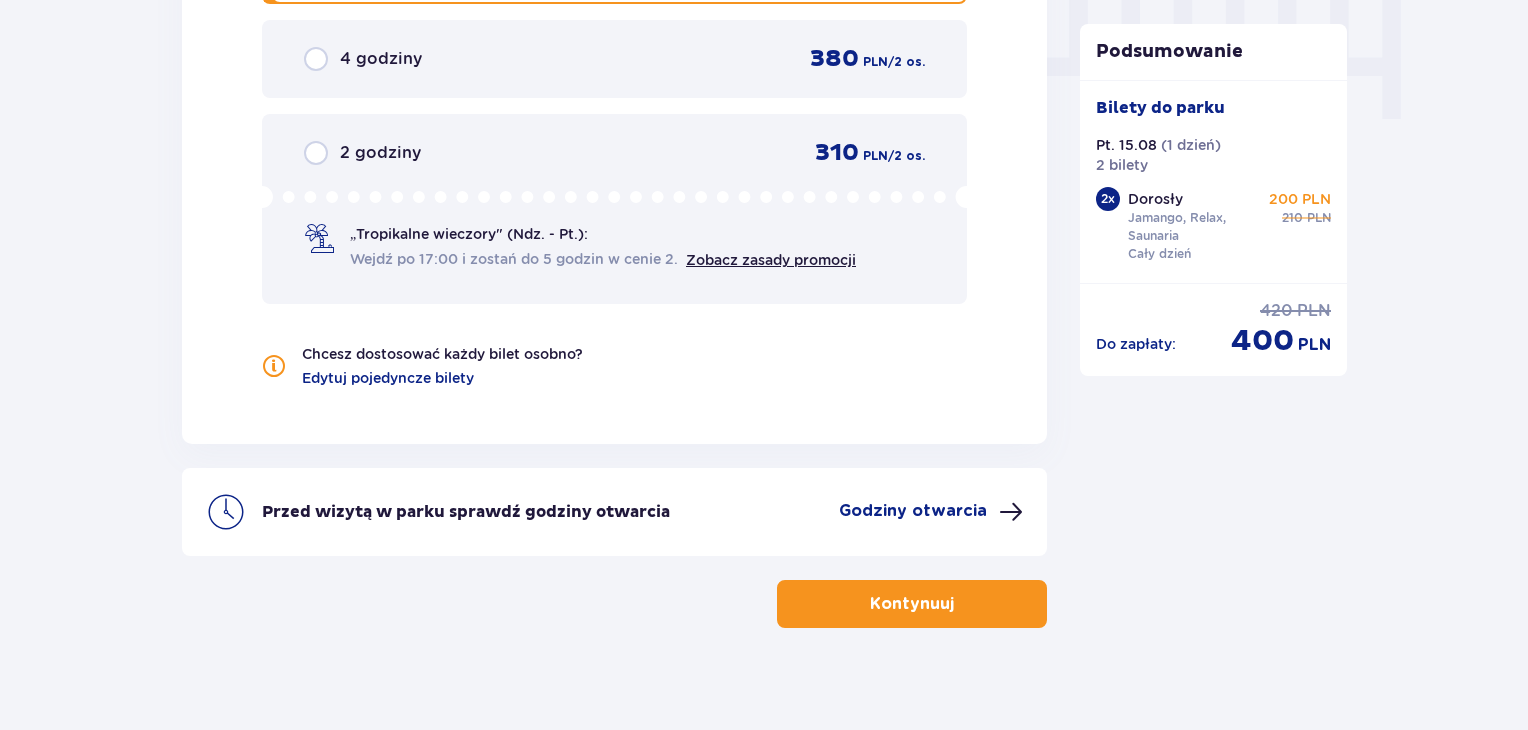 click on "Godziny otwarcia" at bounding box center (913, 511) 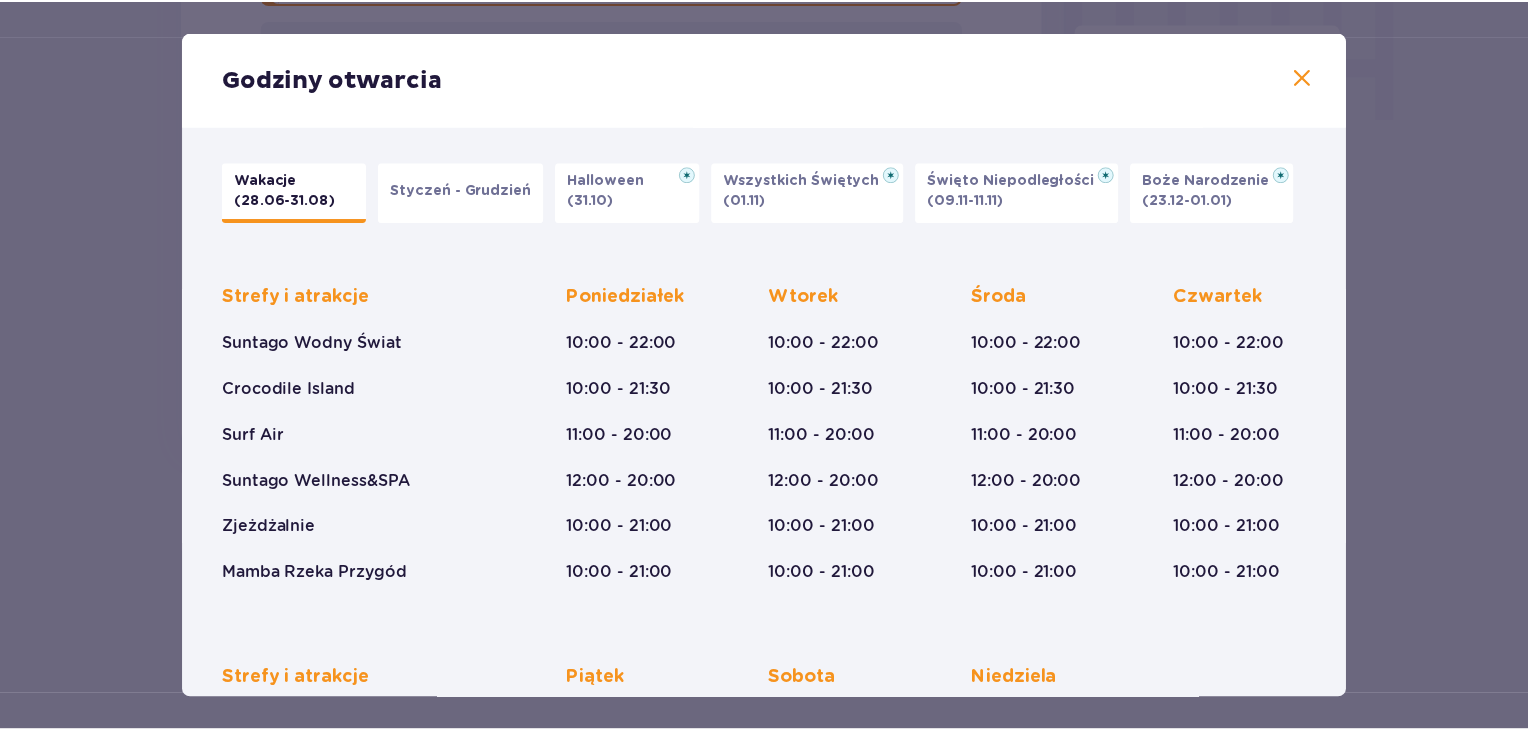 scroll, scrollTop: 308, scrollLeft: 0, axis: vertical 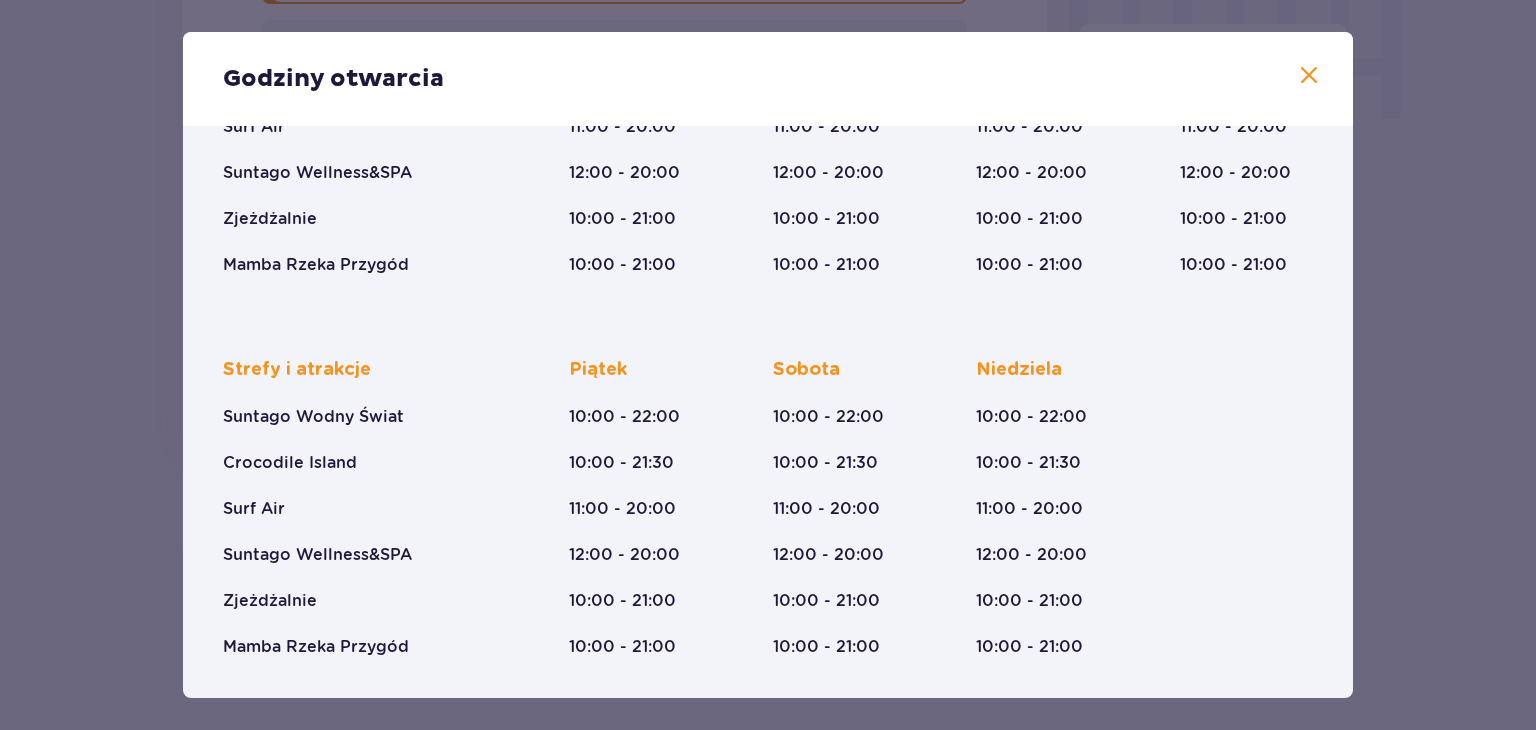 click at bounding box center [1309, 76] 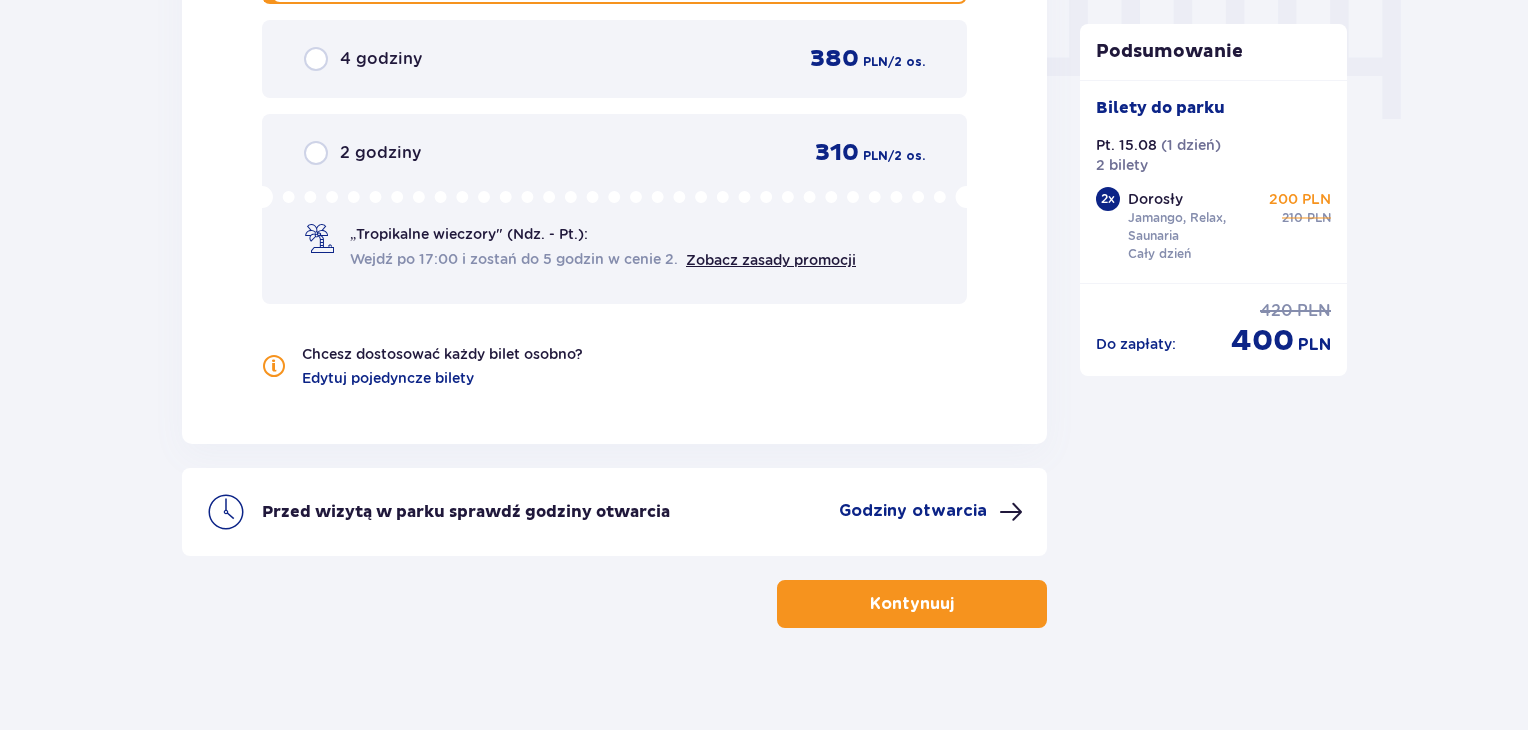click on "Kontynuuj" at bounding box center [912, 604] 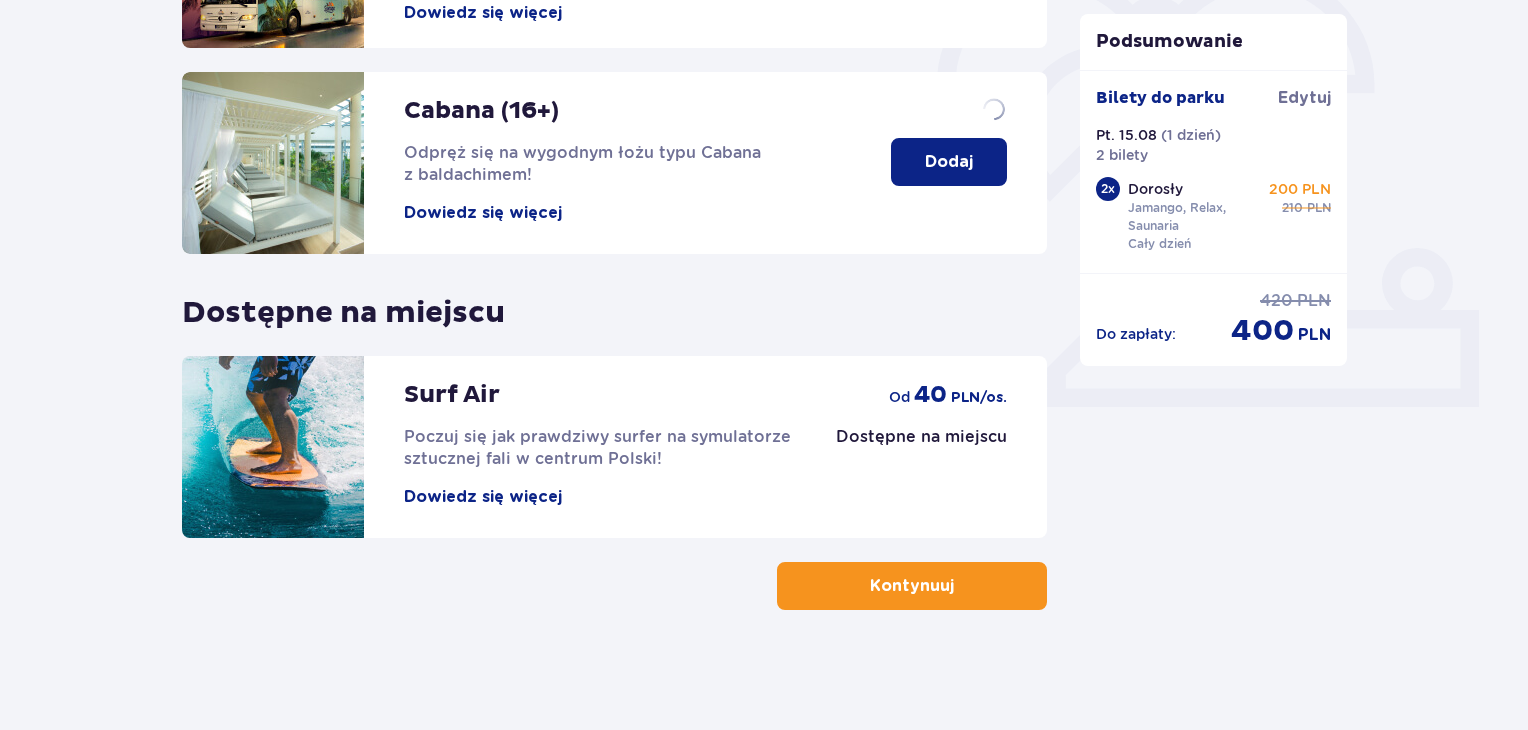 scroll, scrollTop: 0, scrollLeft: 0, axis: both 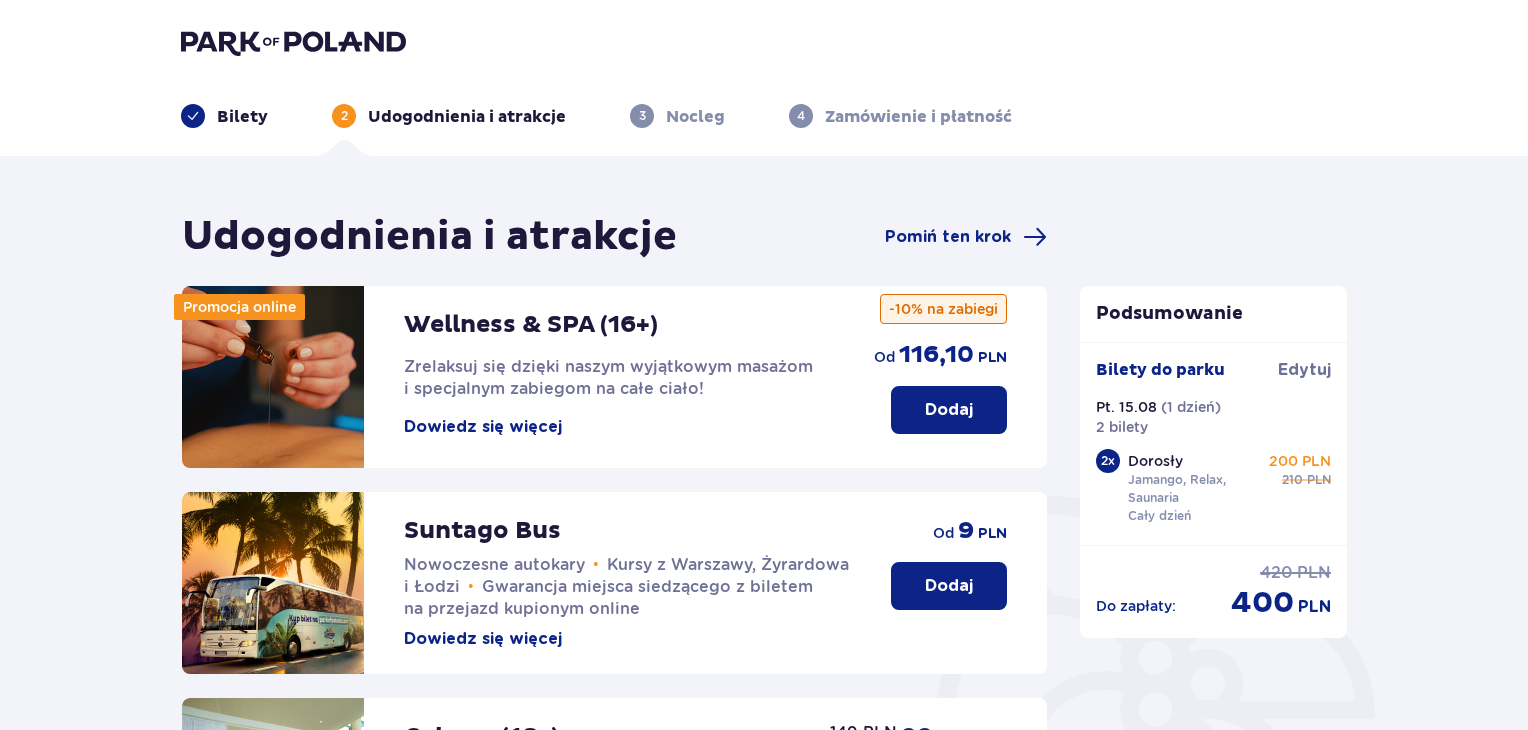 click on "Bilety" at bounding box center [242, 117] 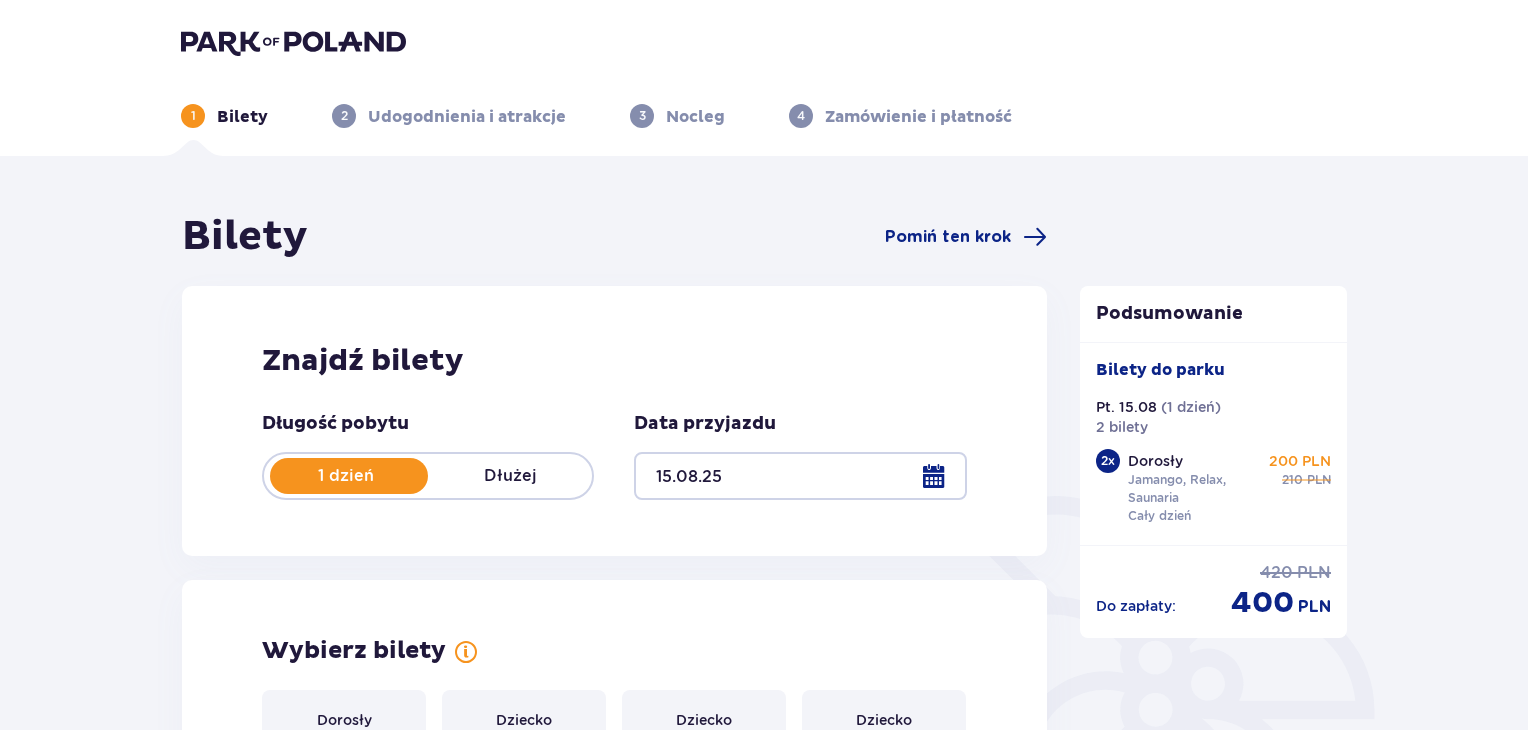 type on "15.08.25" 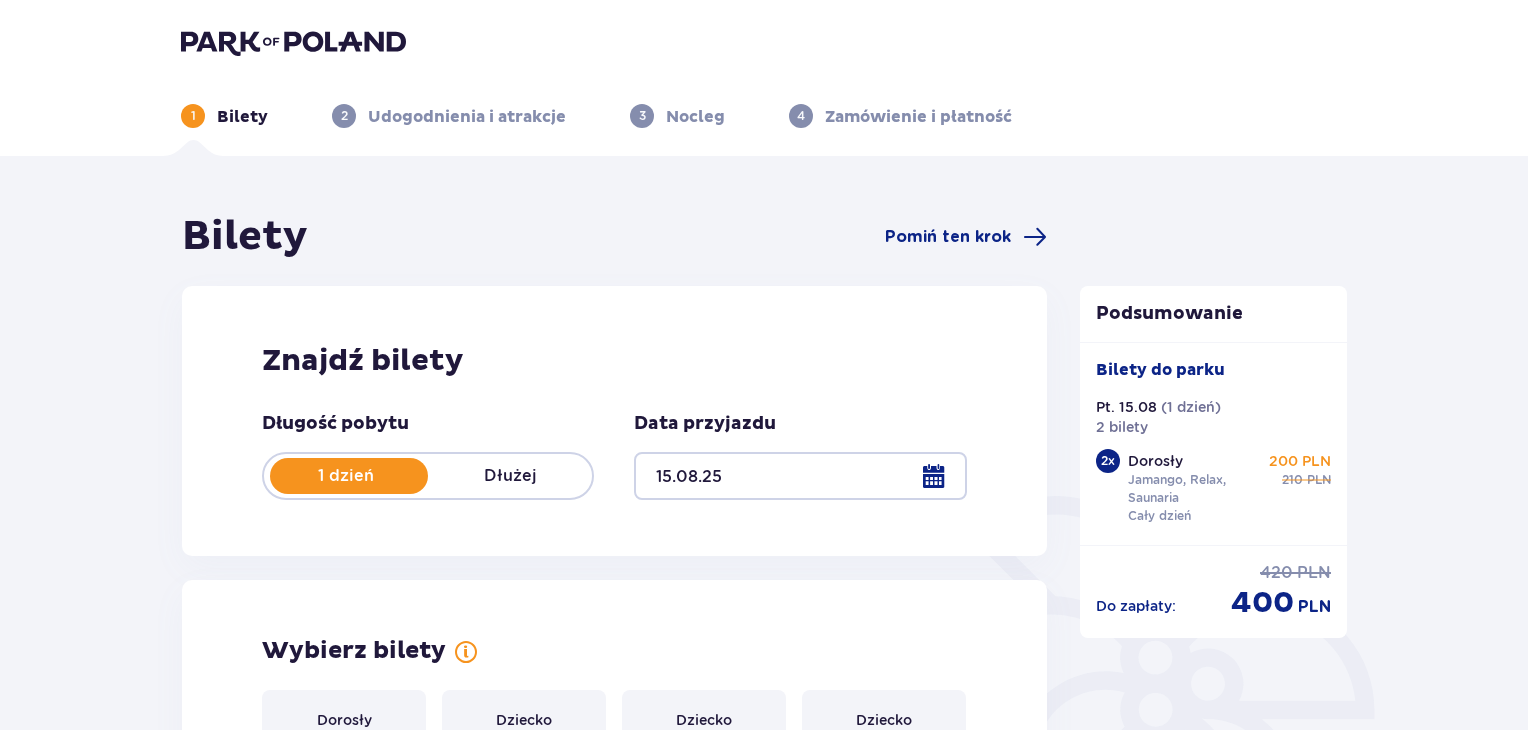 scroll, scrollTop: 638, scrollLeft: 0, axis: vertical 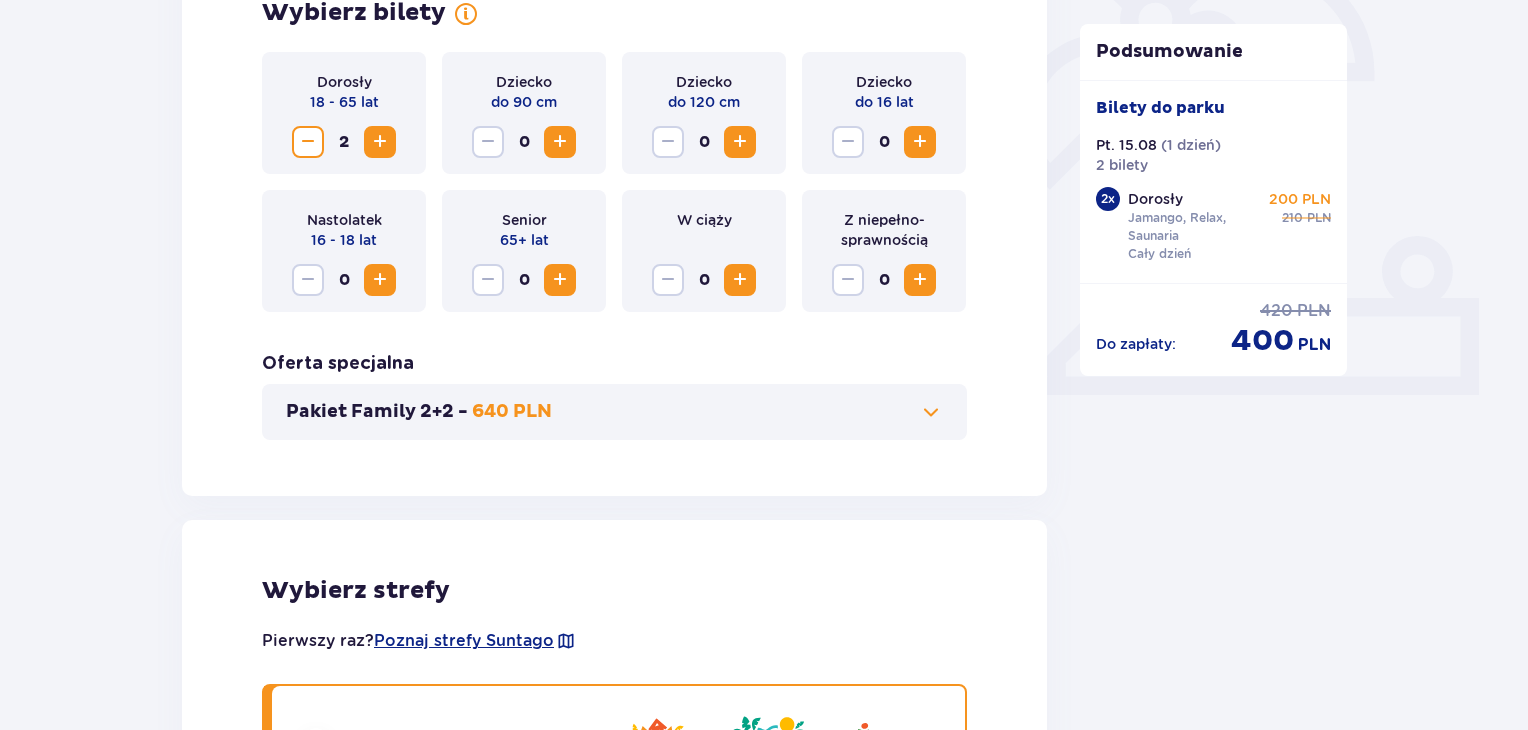 click at bounding box center [920, 142] 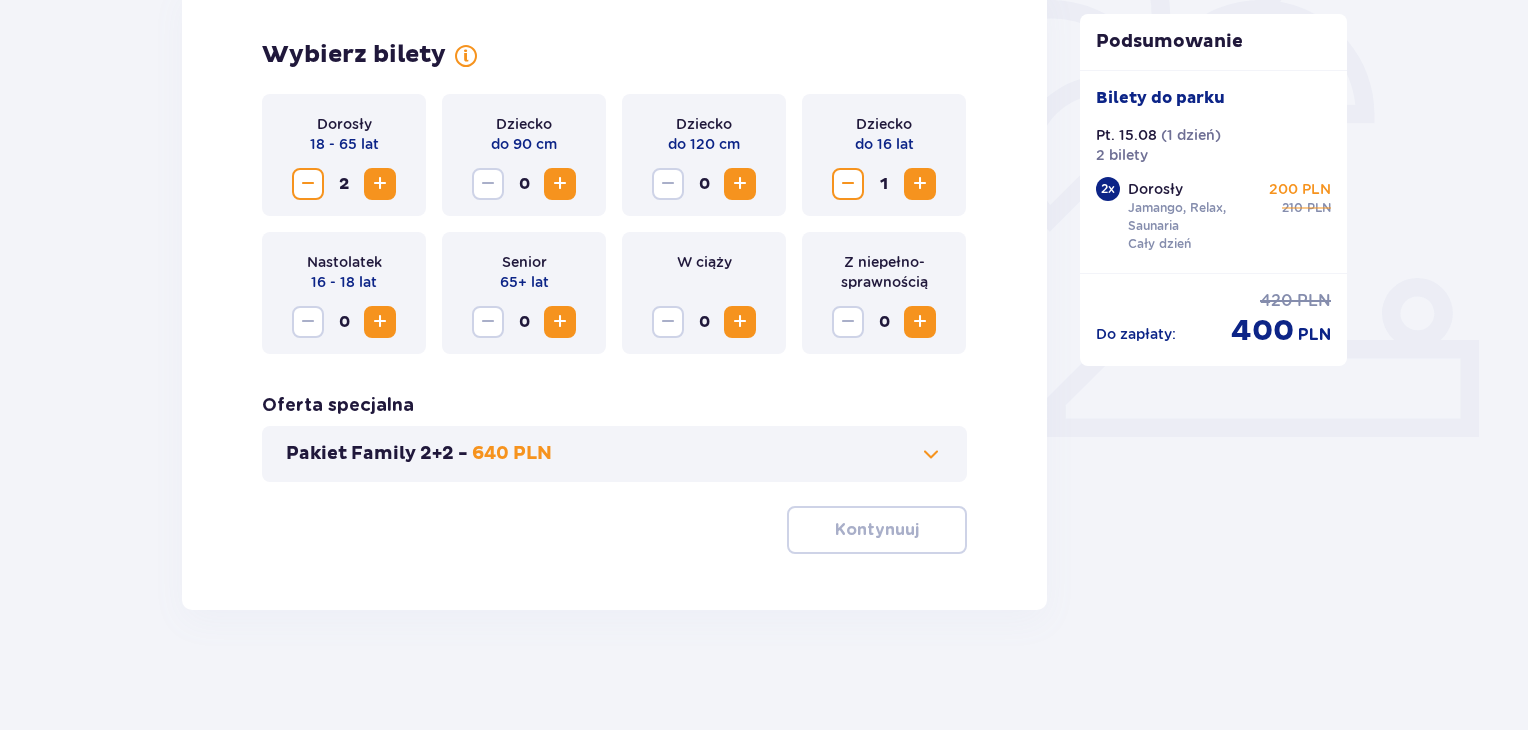 scroll, scrollTop: 596, scrollLeft: 0, axis: vertical 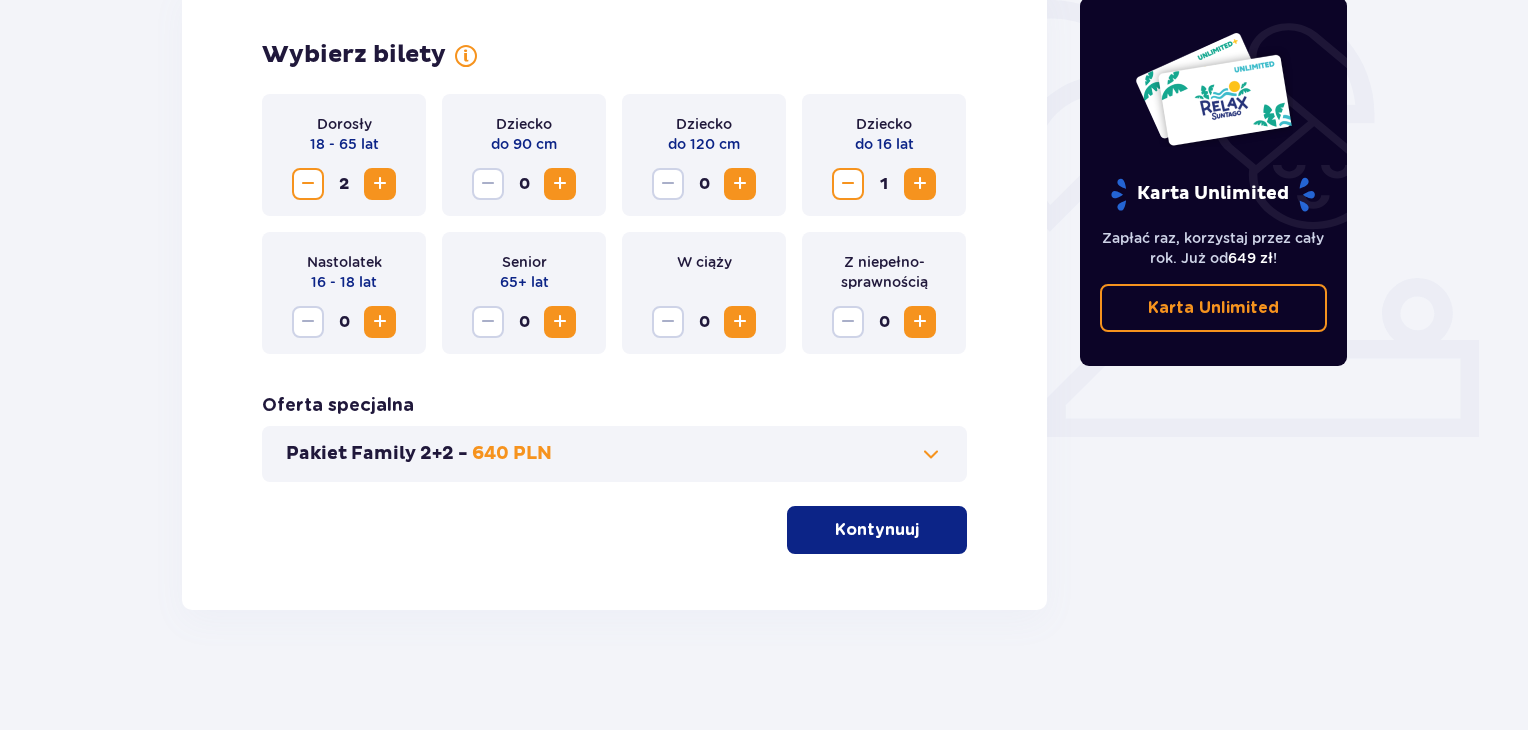 click on "Kontynuuj" at bounding box center [877, 530] 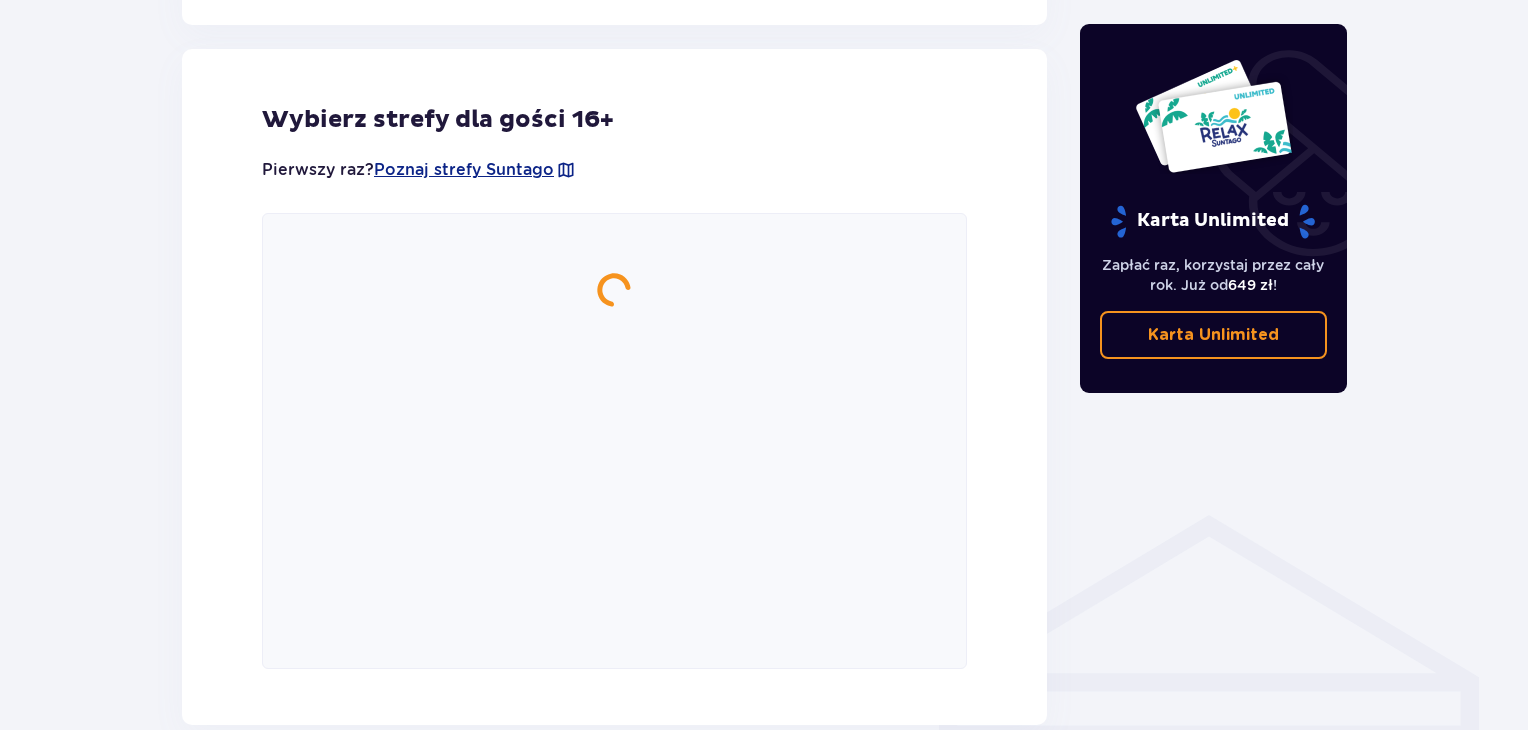 scroll, scrollTop: 1110, scrollLeft: 0, axis: vertical 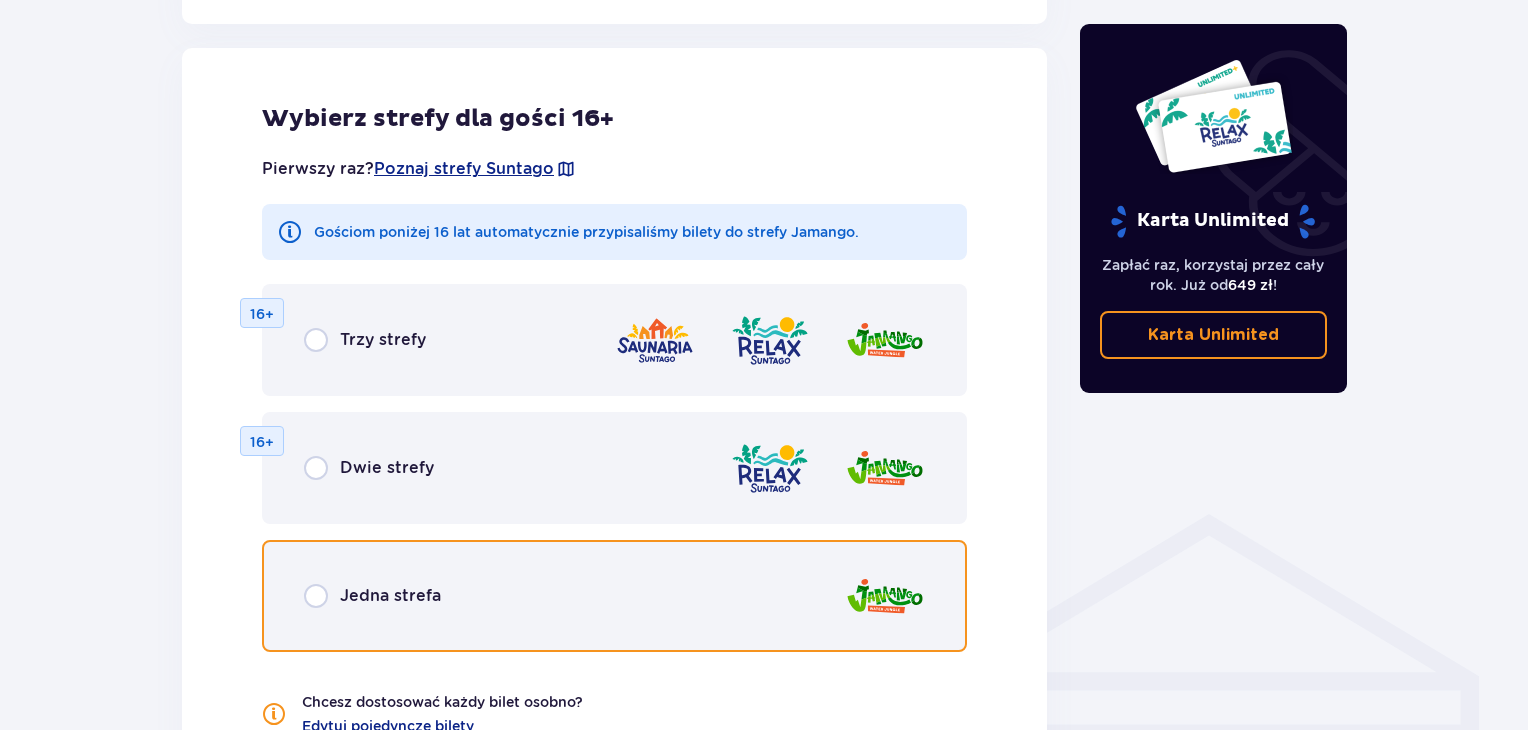 click at bounding box center (316, 596) 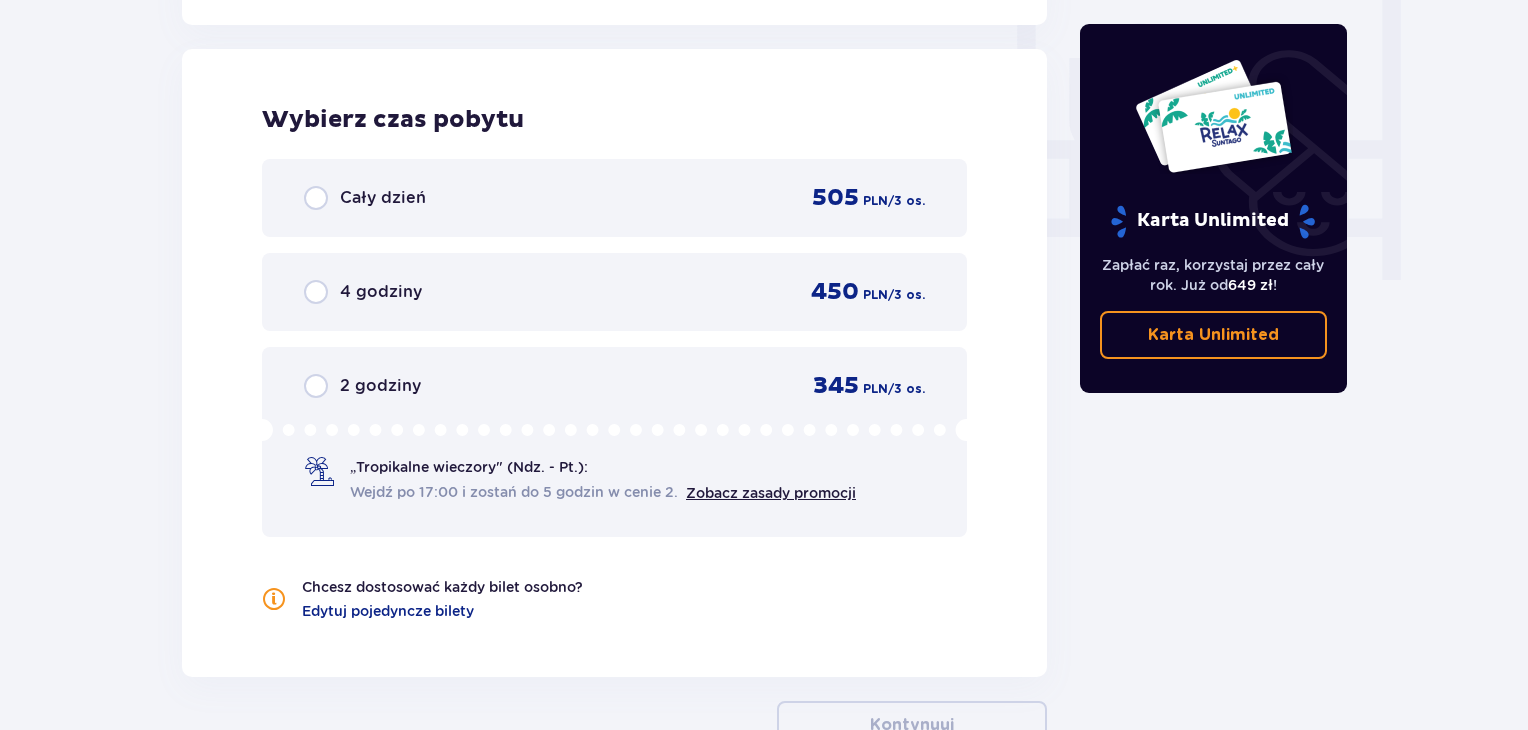scroll, scrollTop: 1878, scrollLeft: 0, axis: vertical 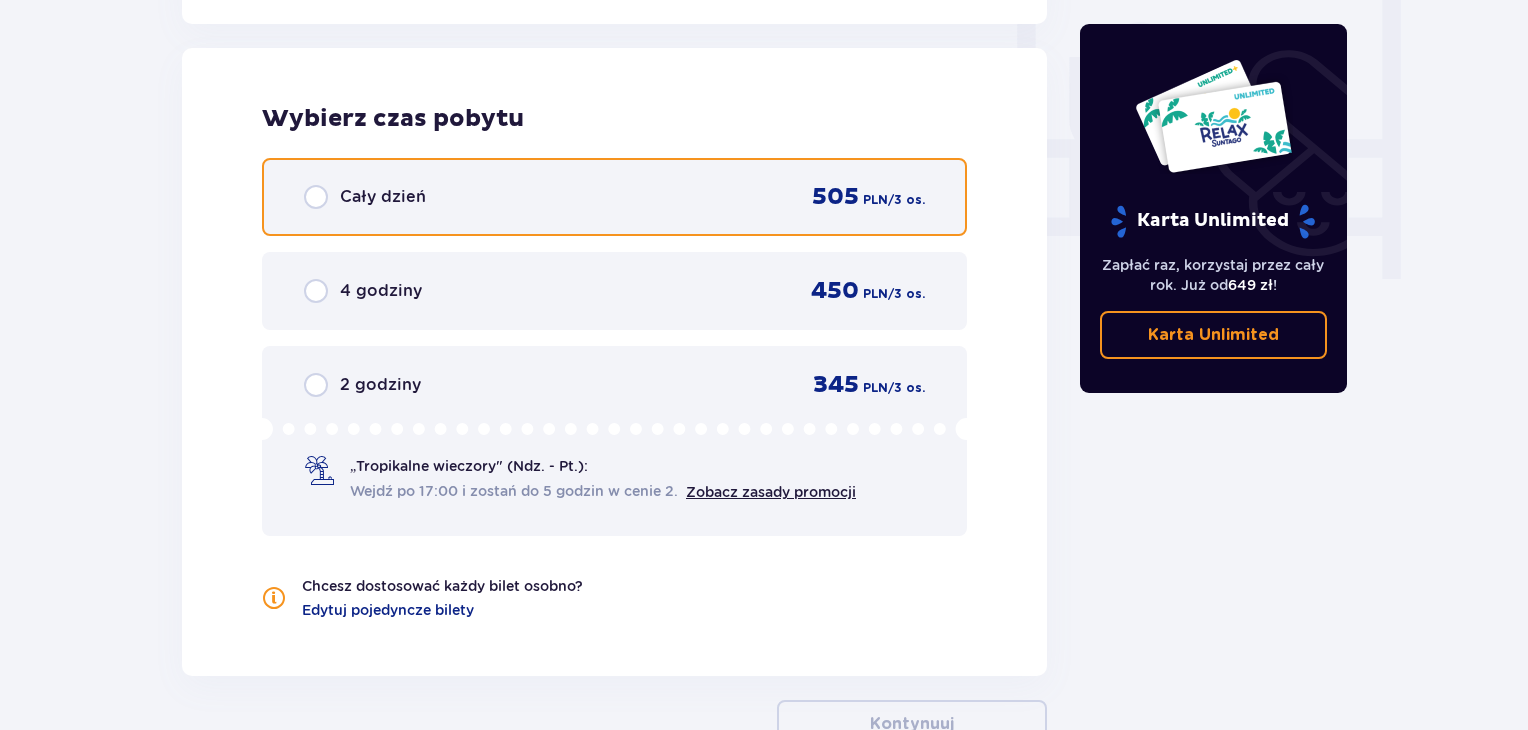 click at bounding box center [316, 197] 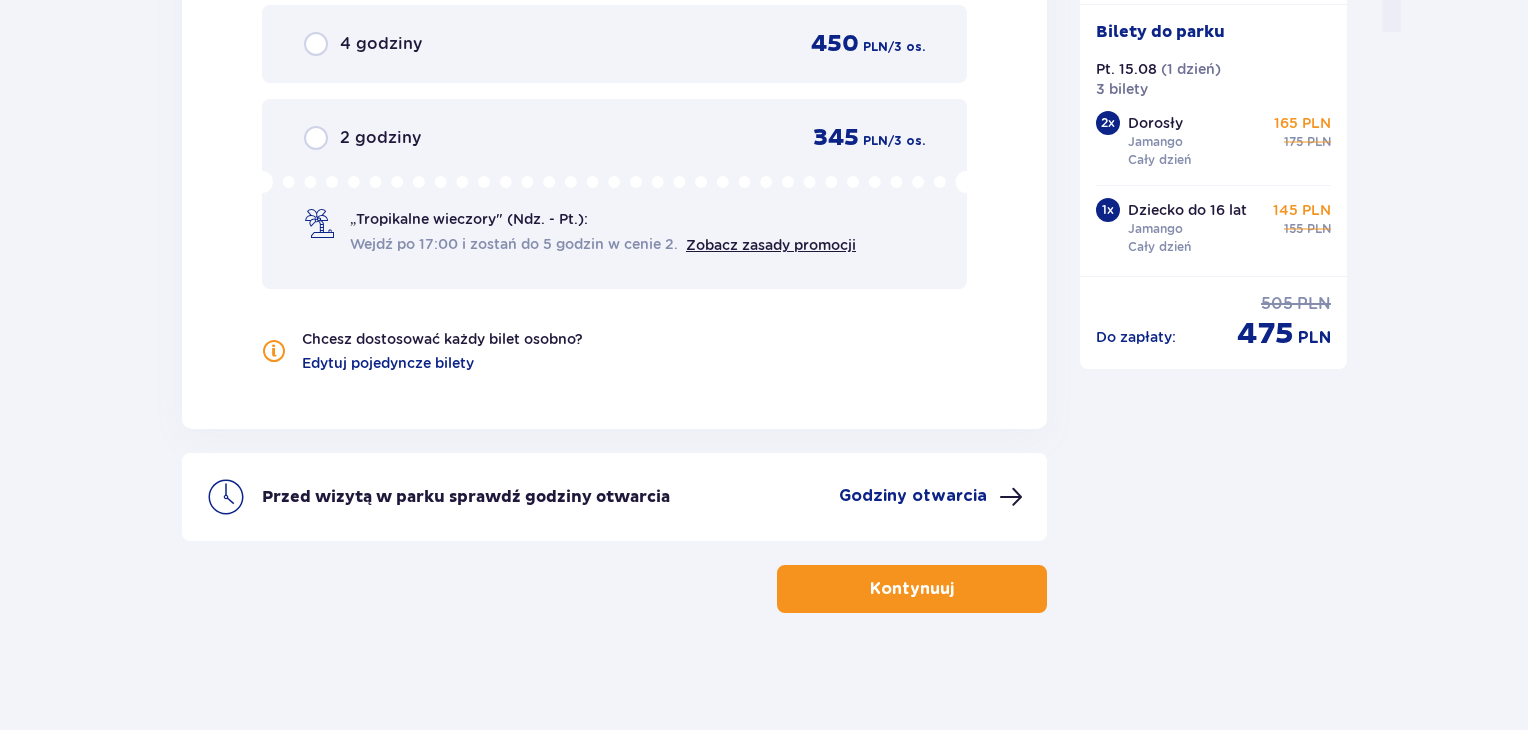scroll, scrollTop: 2126, scrollLeft: 0, axis: vertical 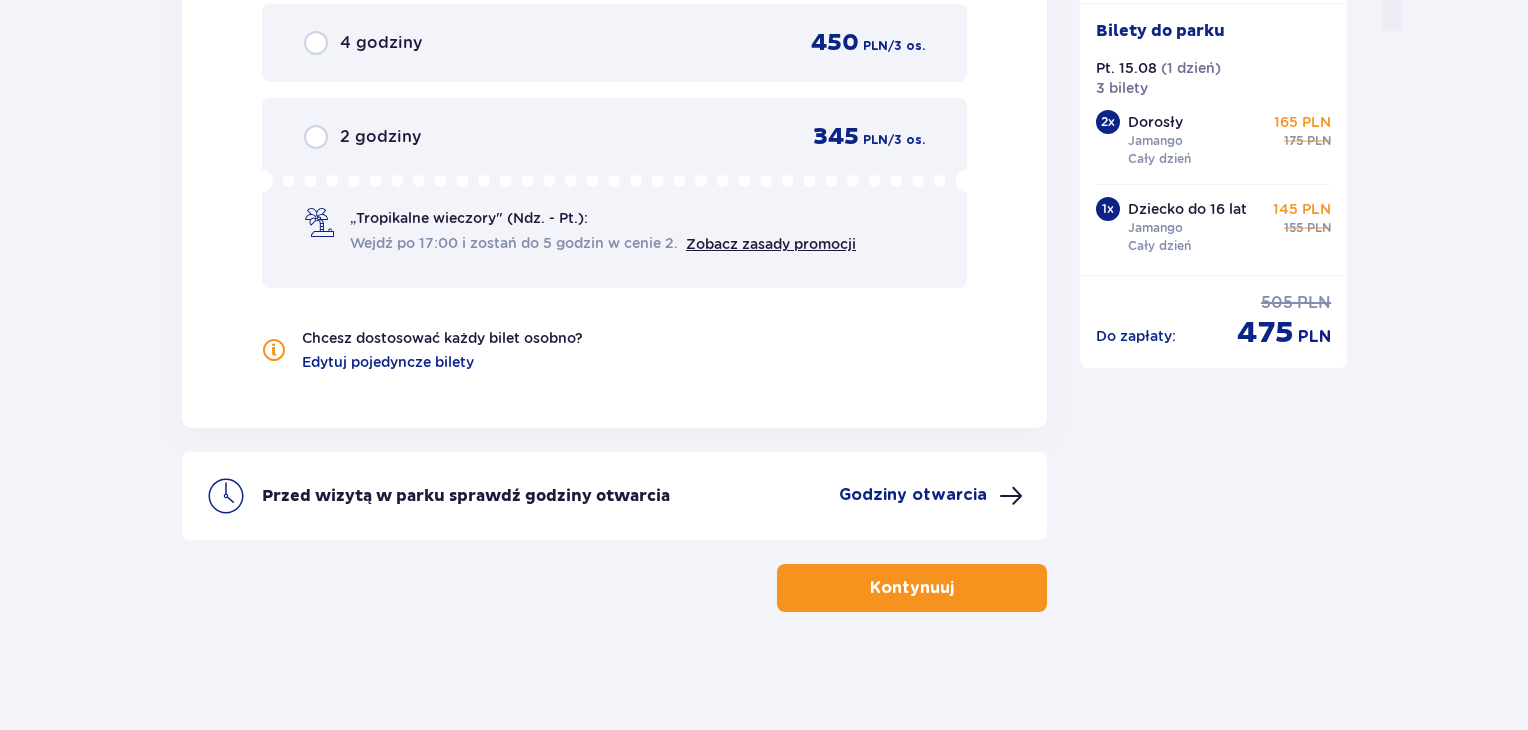 click on "Kontynuuj" at bounding box center [912, 588] 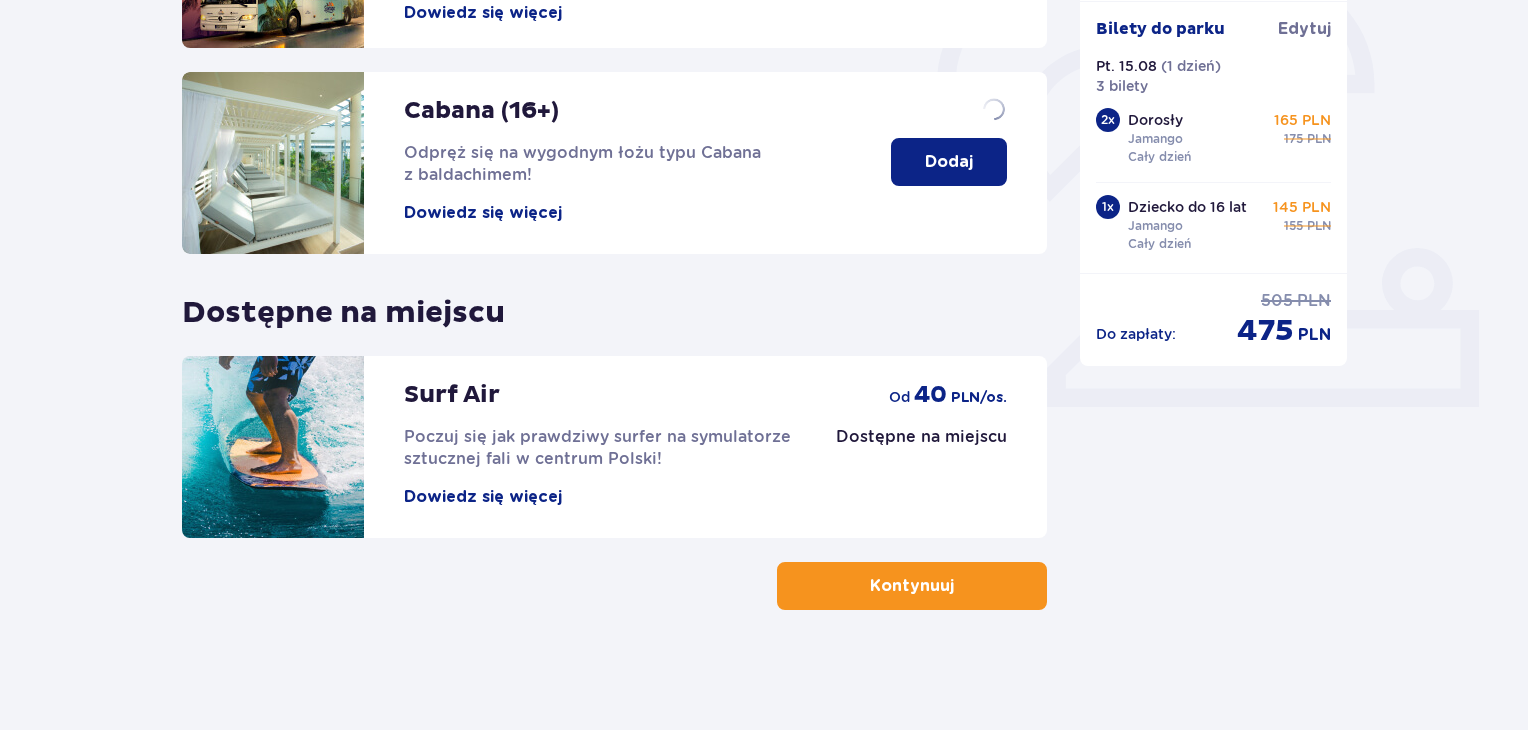 scroll, scrollTop: 0, scrollLeft: 0, axis: both 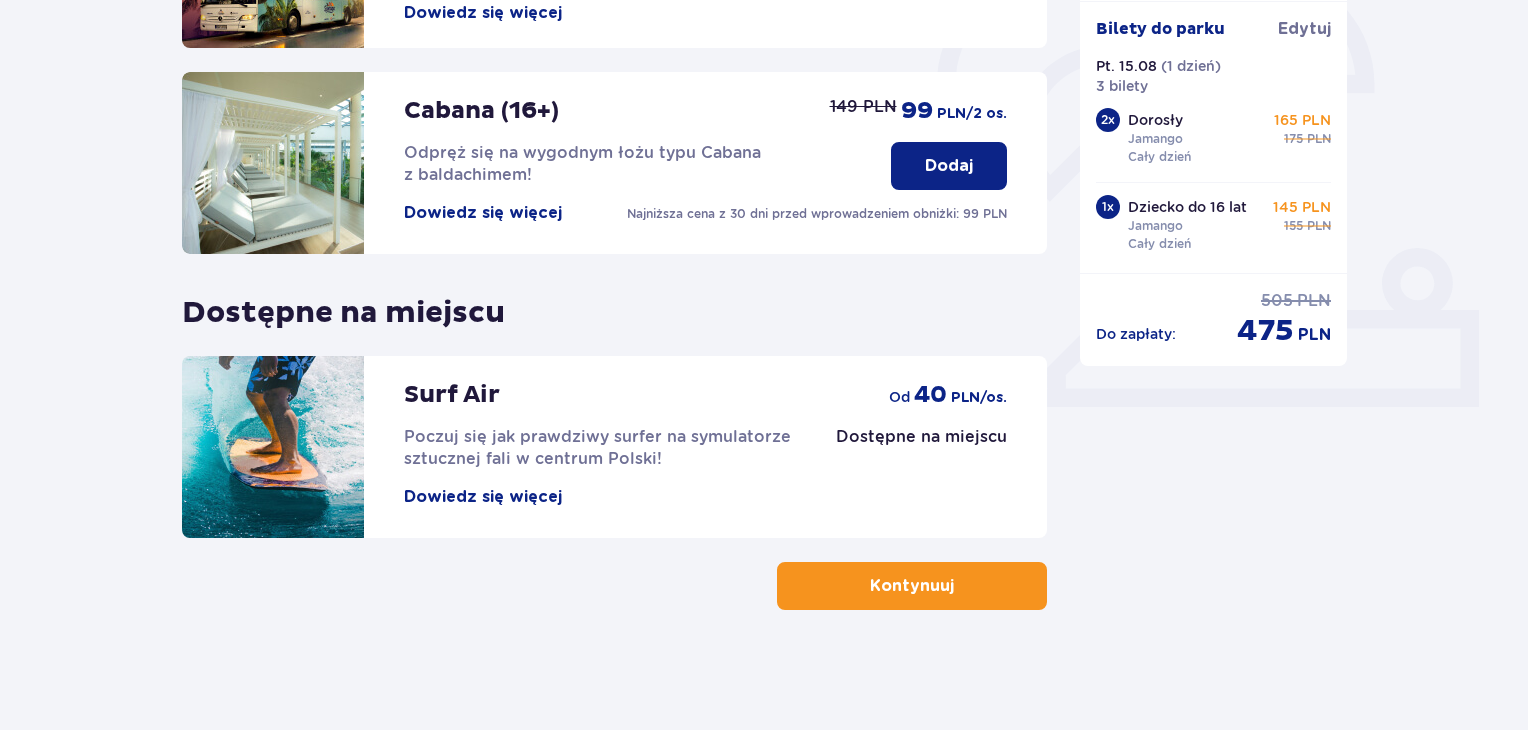 click on "475" at bounding box center (1265, 331) 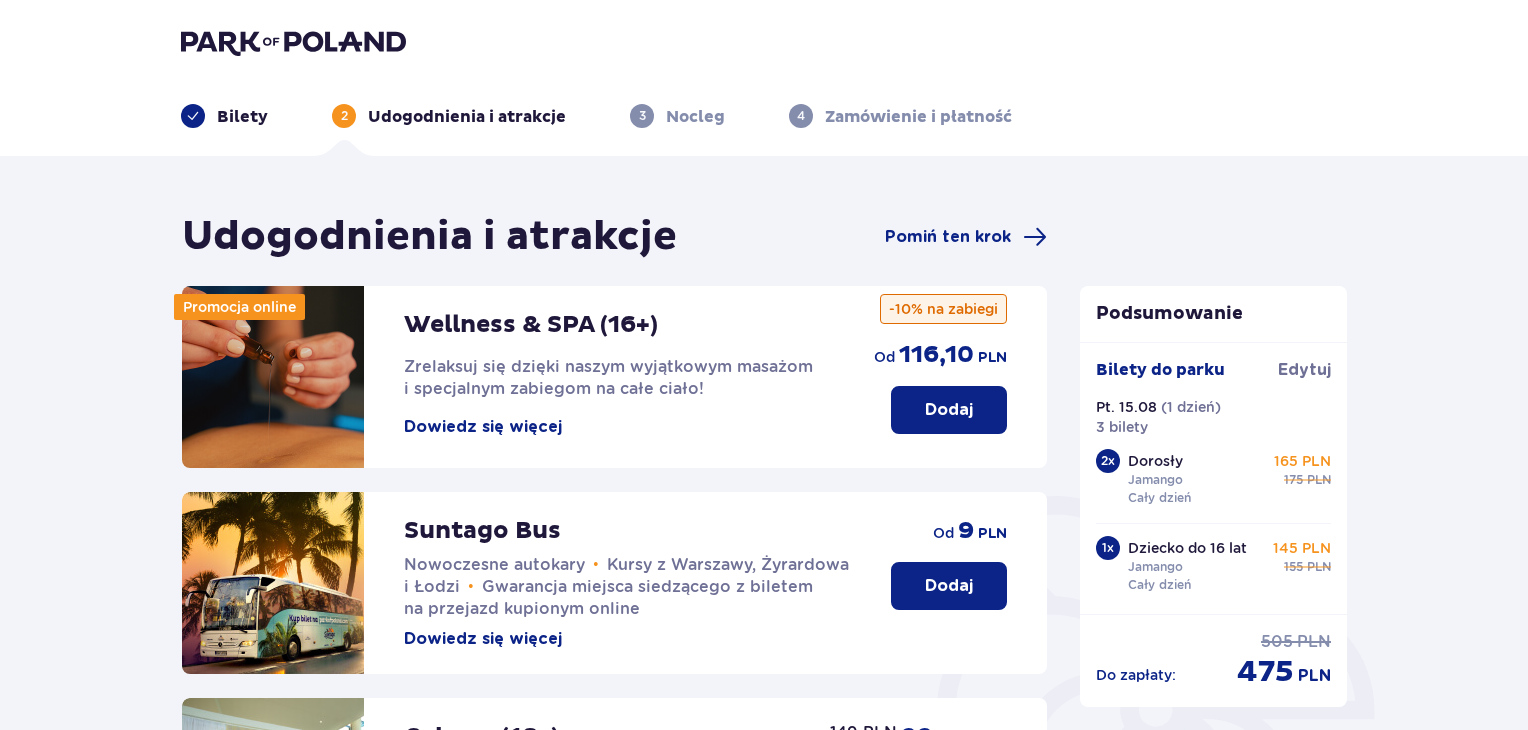 click on "Nocleg" at bounding box center (695, 117) 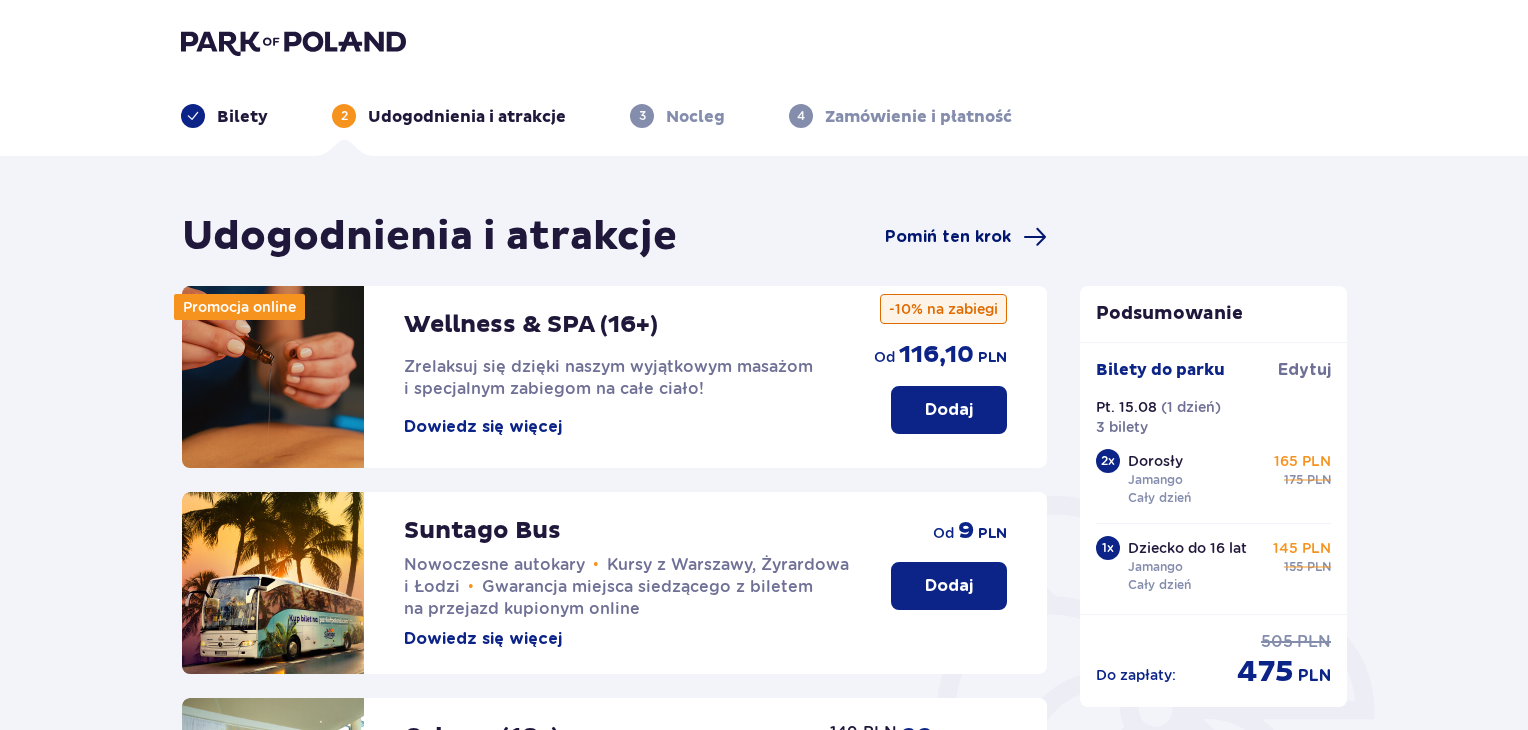 click on "Pomiń ten krok" at bounding box center [948, 237] 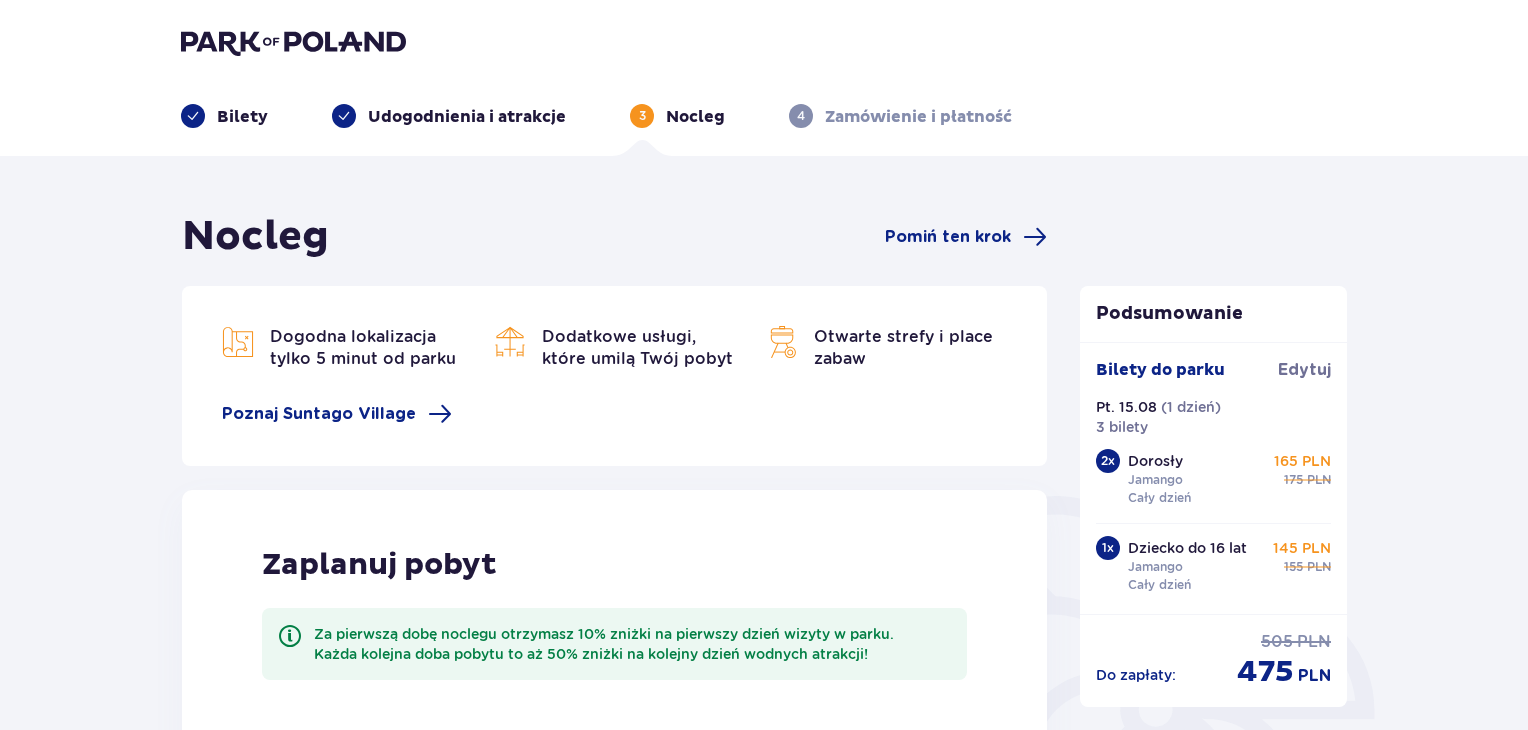 scroll, scrollTop: 472, scrollLeft: 0, axis: vertical 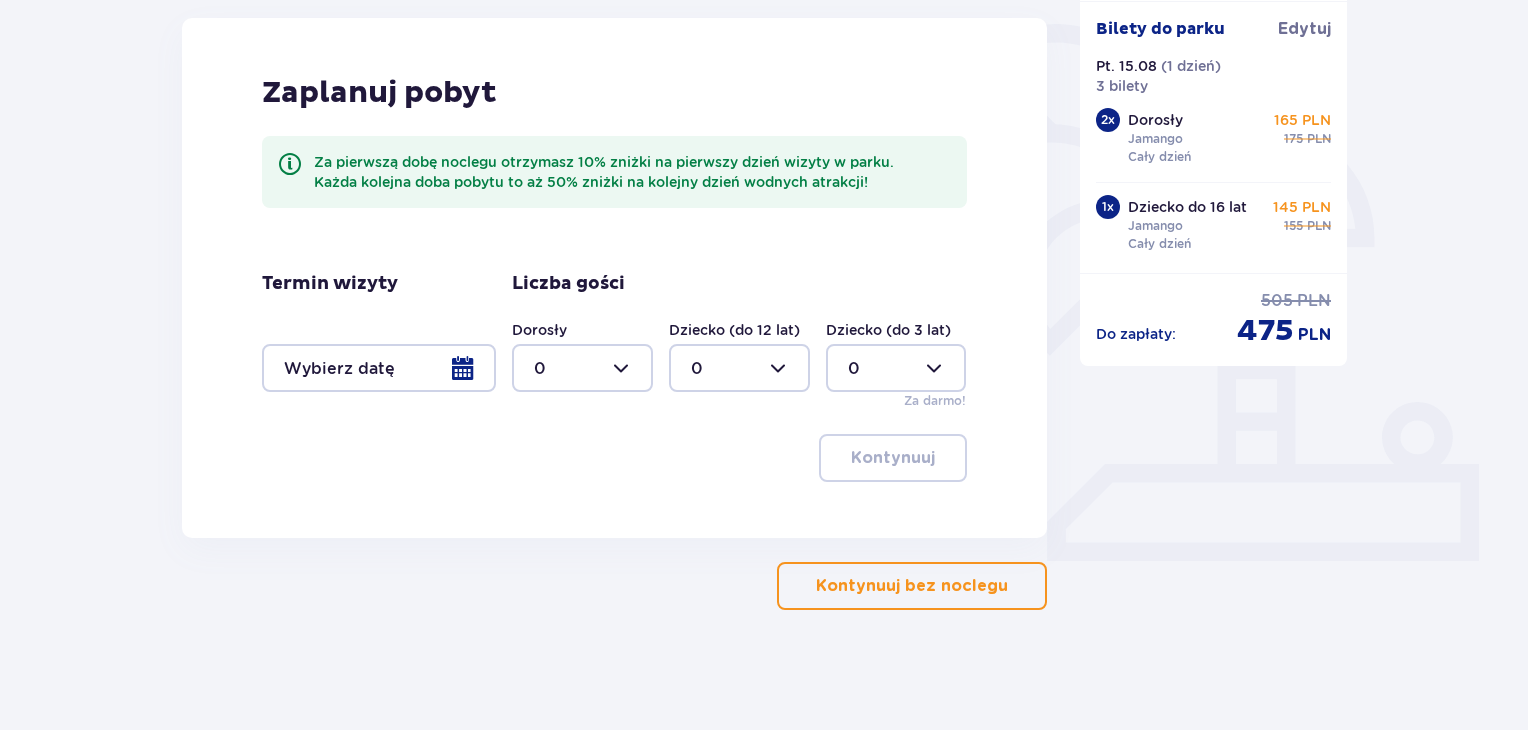 click at bounding box center (582, 368) 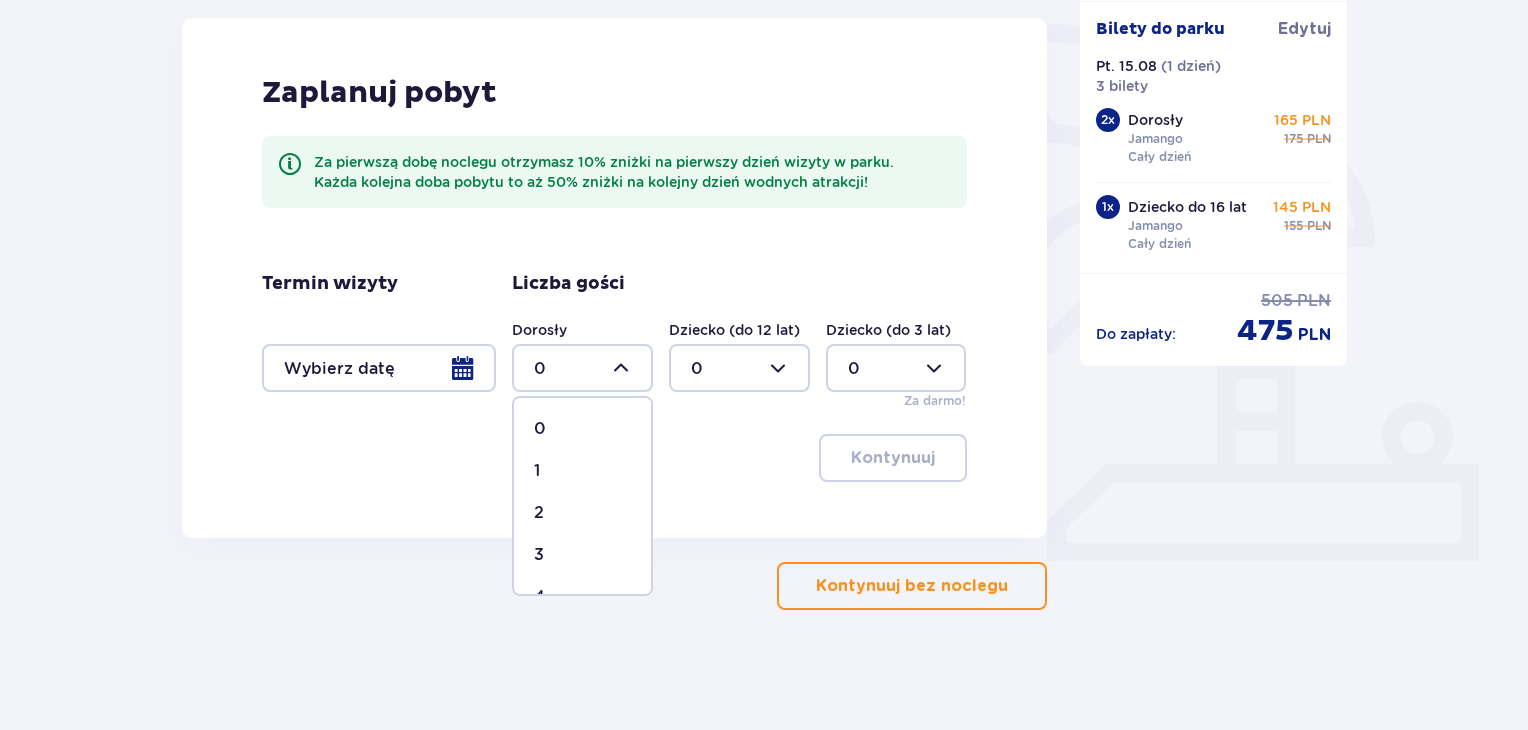 click on "2" at bounding box center [582, 513] 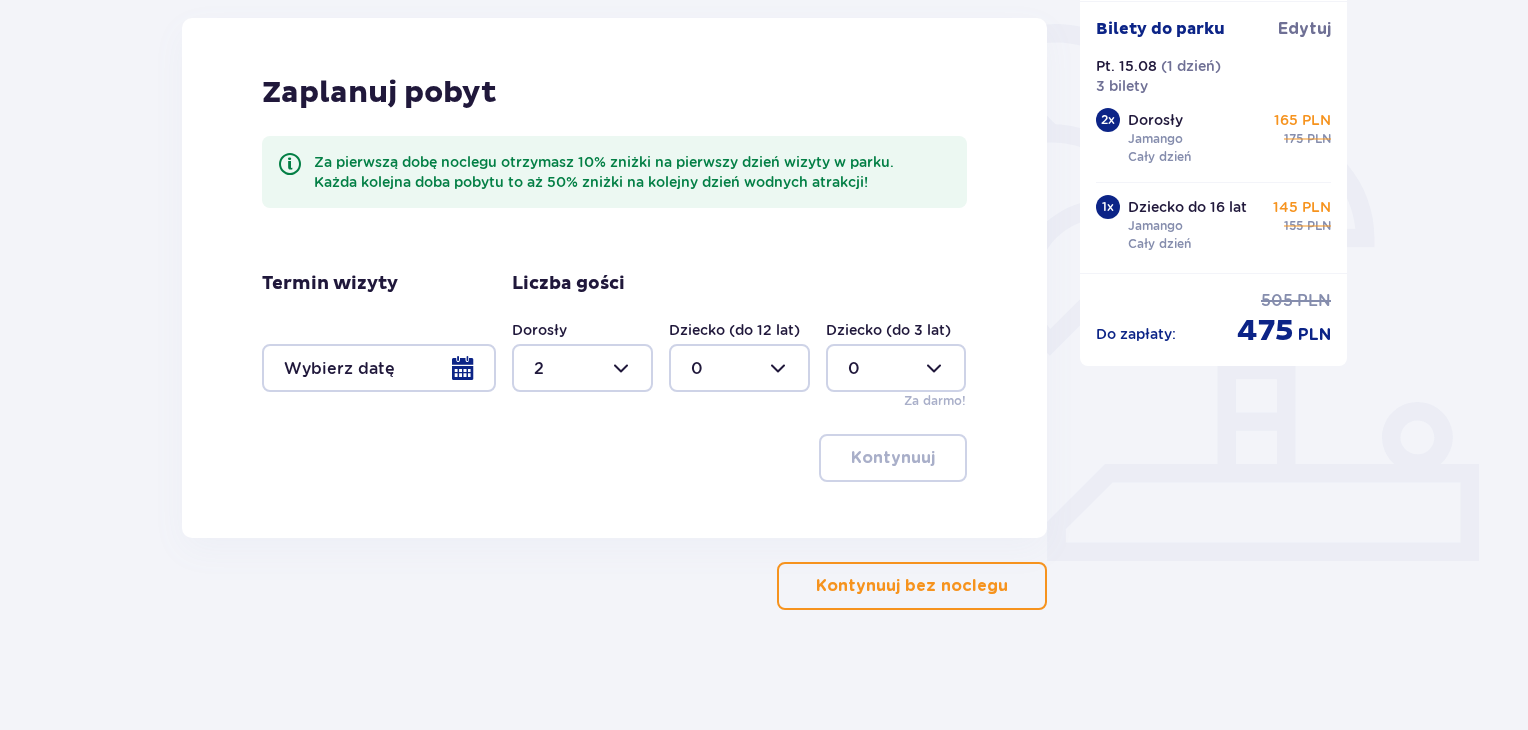 click at bounding box center [739, 368] 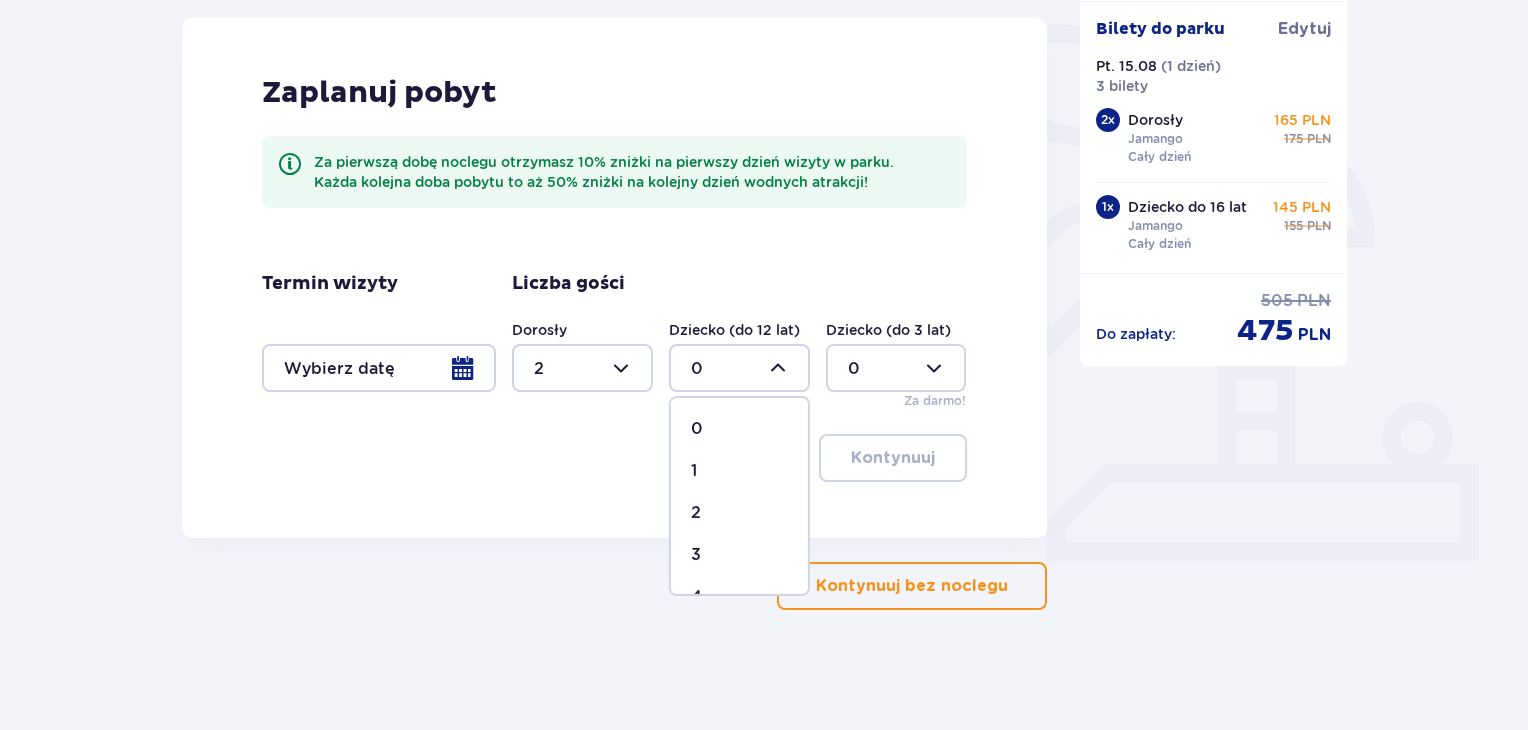 click on "1" at bounding box center [739, 471] 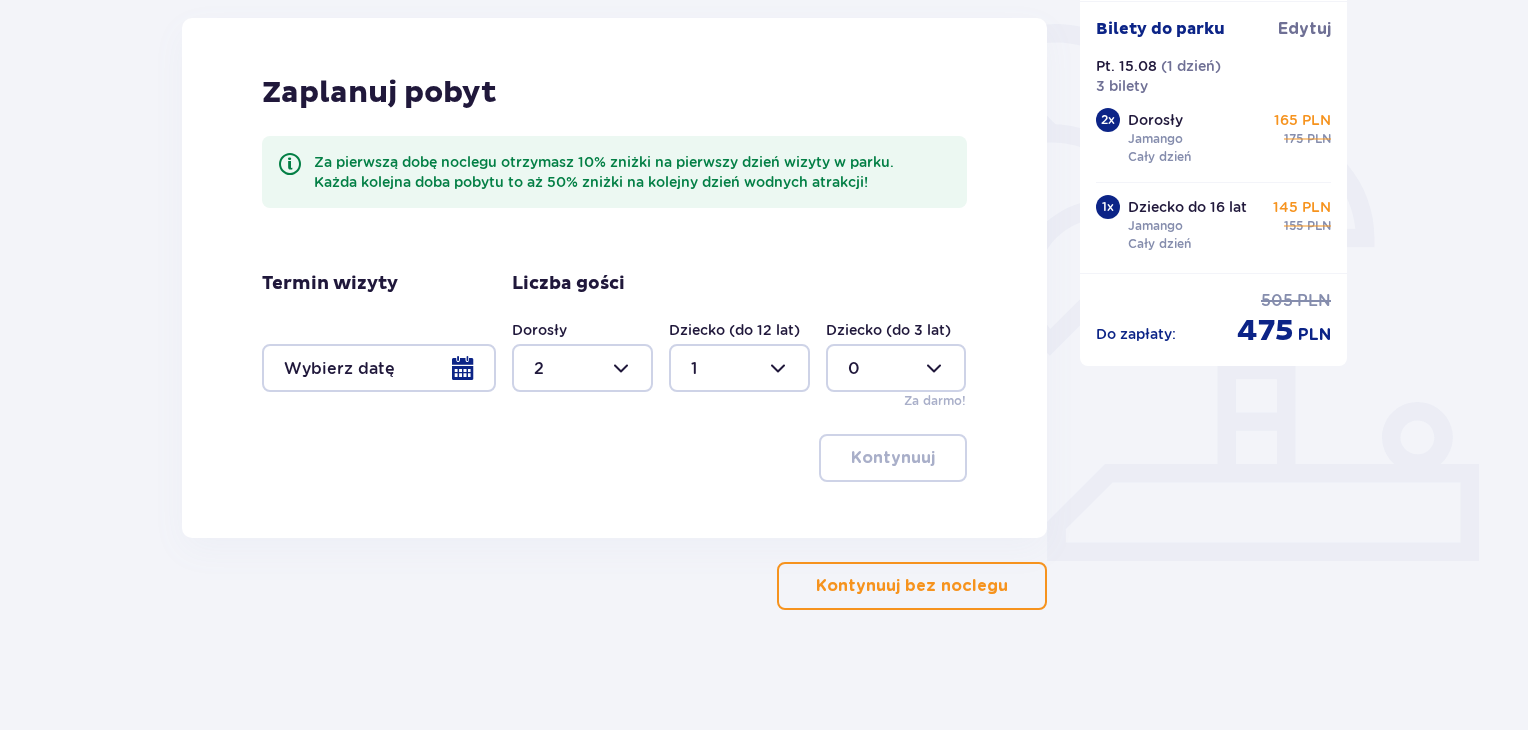 click at bounding box center [379, 368] 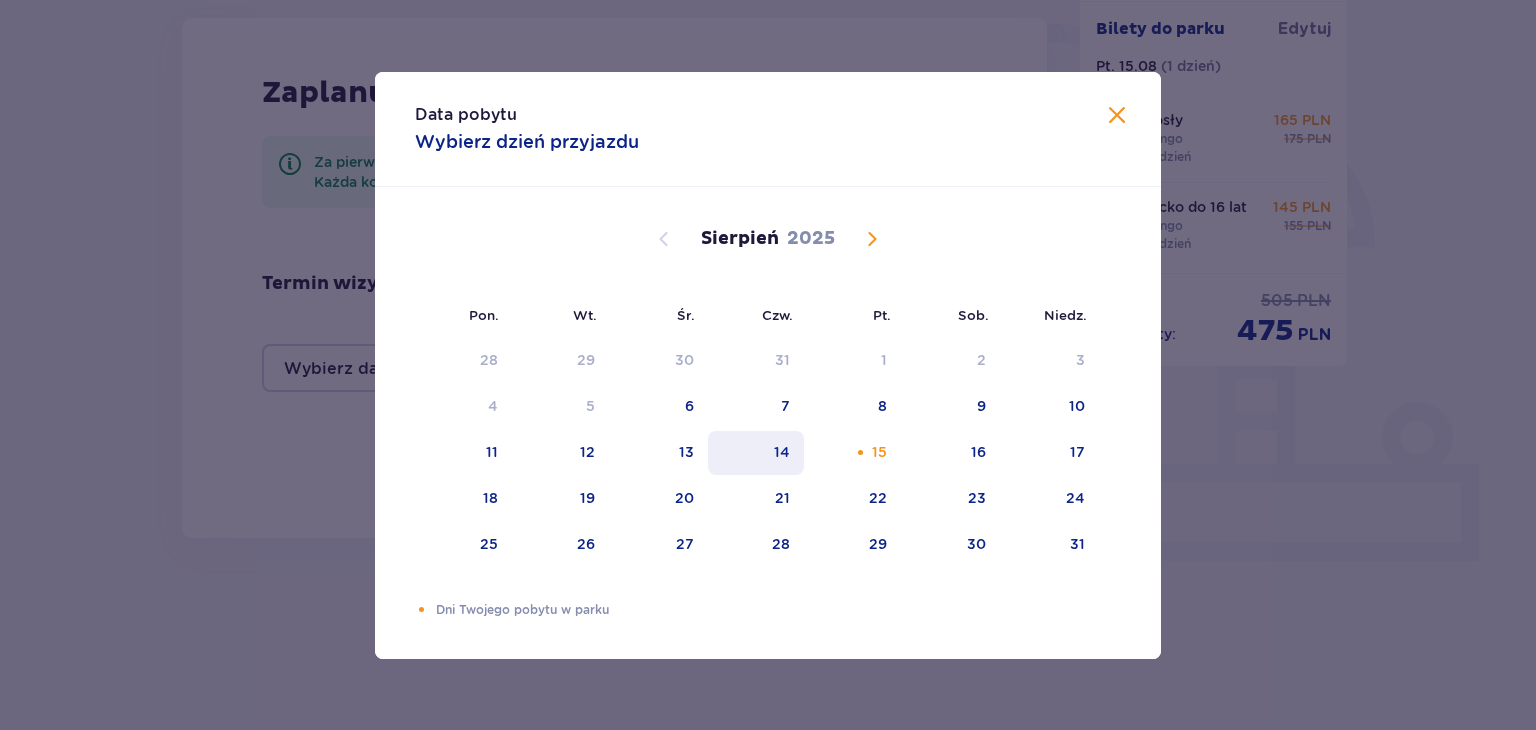 click on "14" at bounding box center (782, 452) 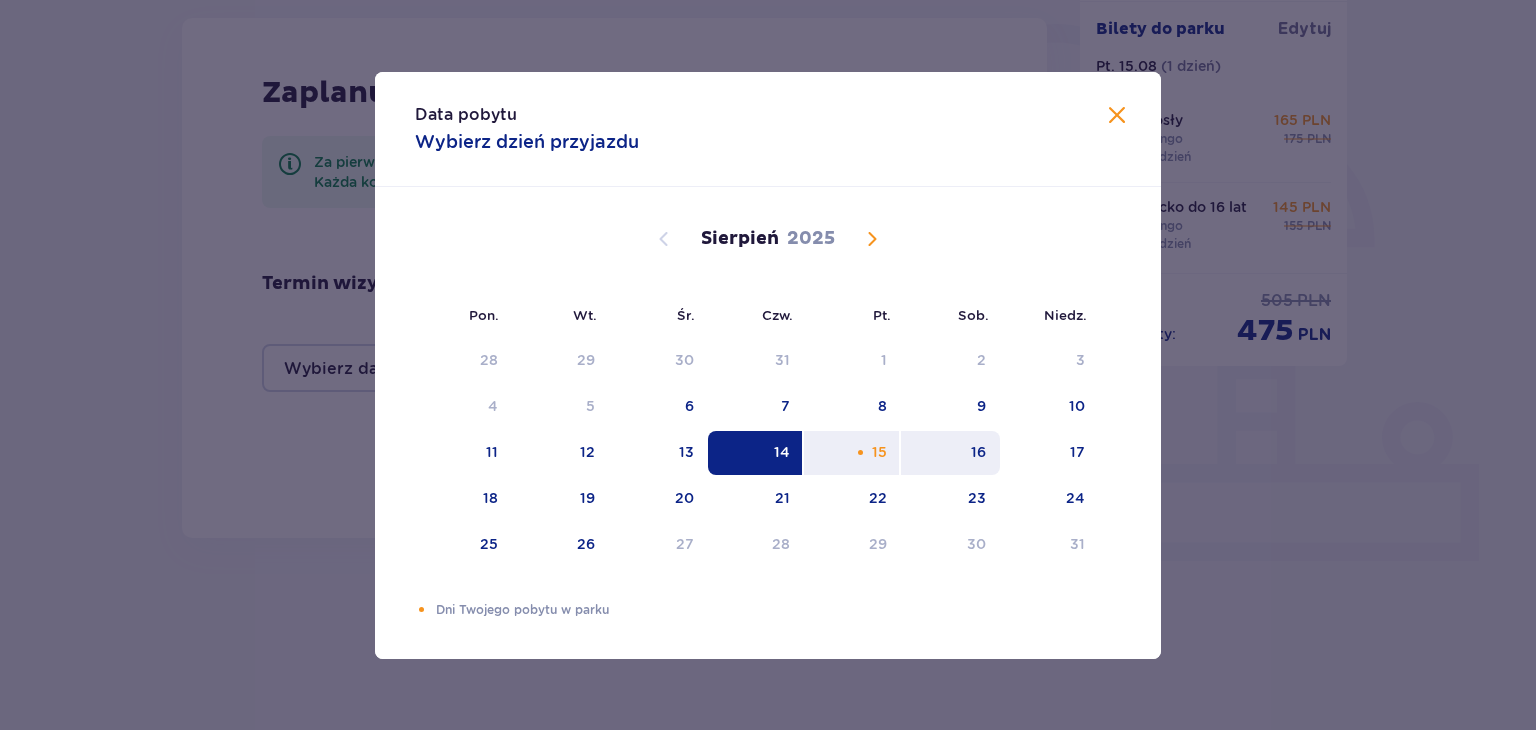 click on "16" at bounding box center [978, 452] 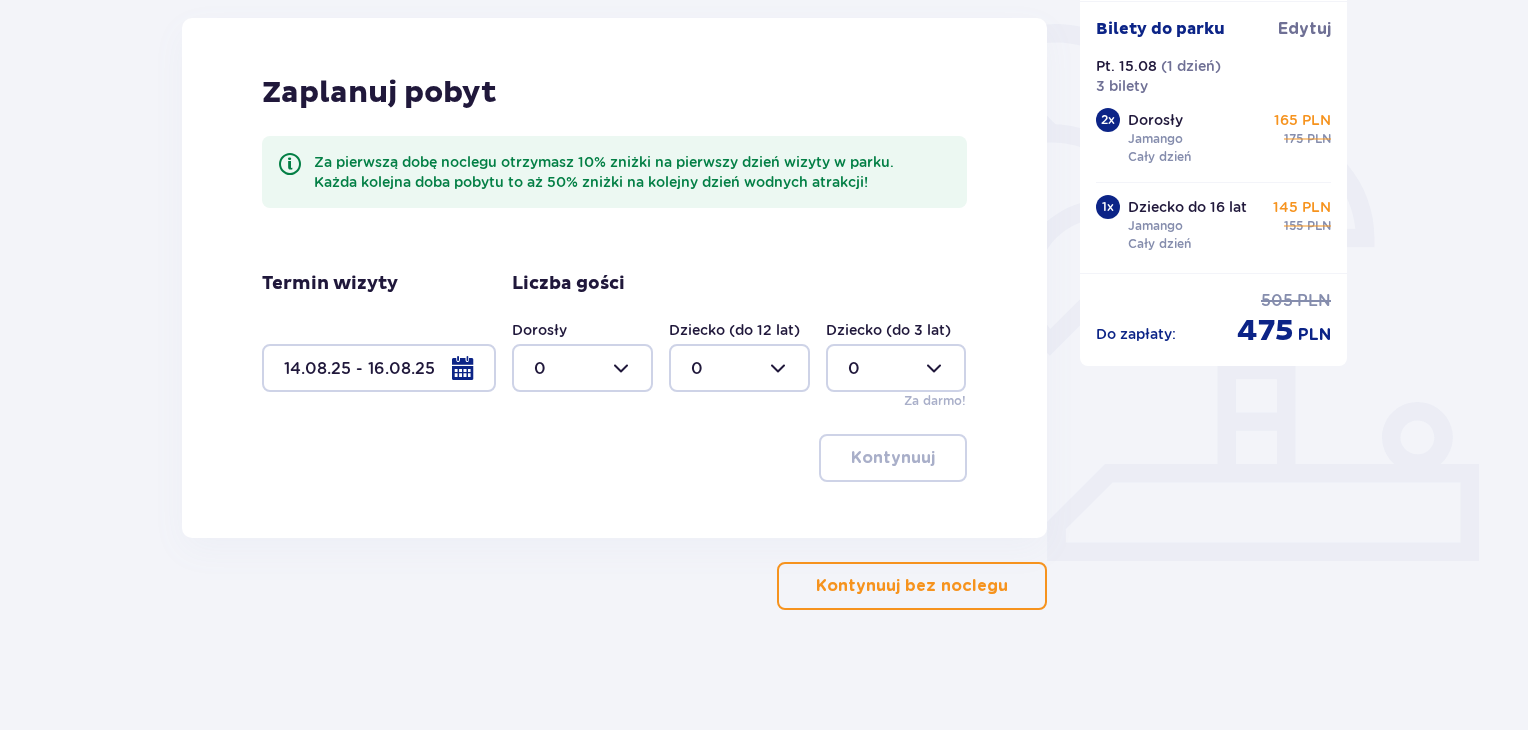 click at bounding box center [582, 368] 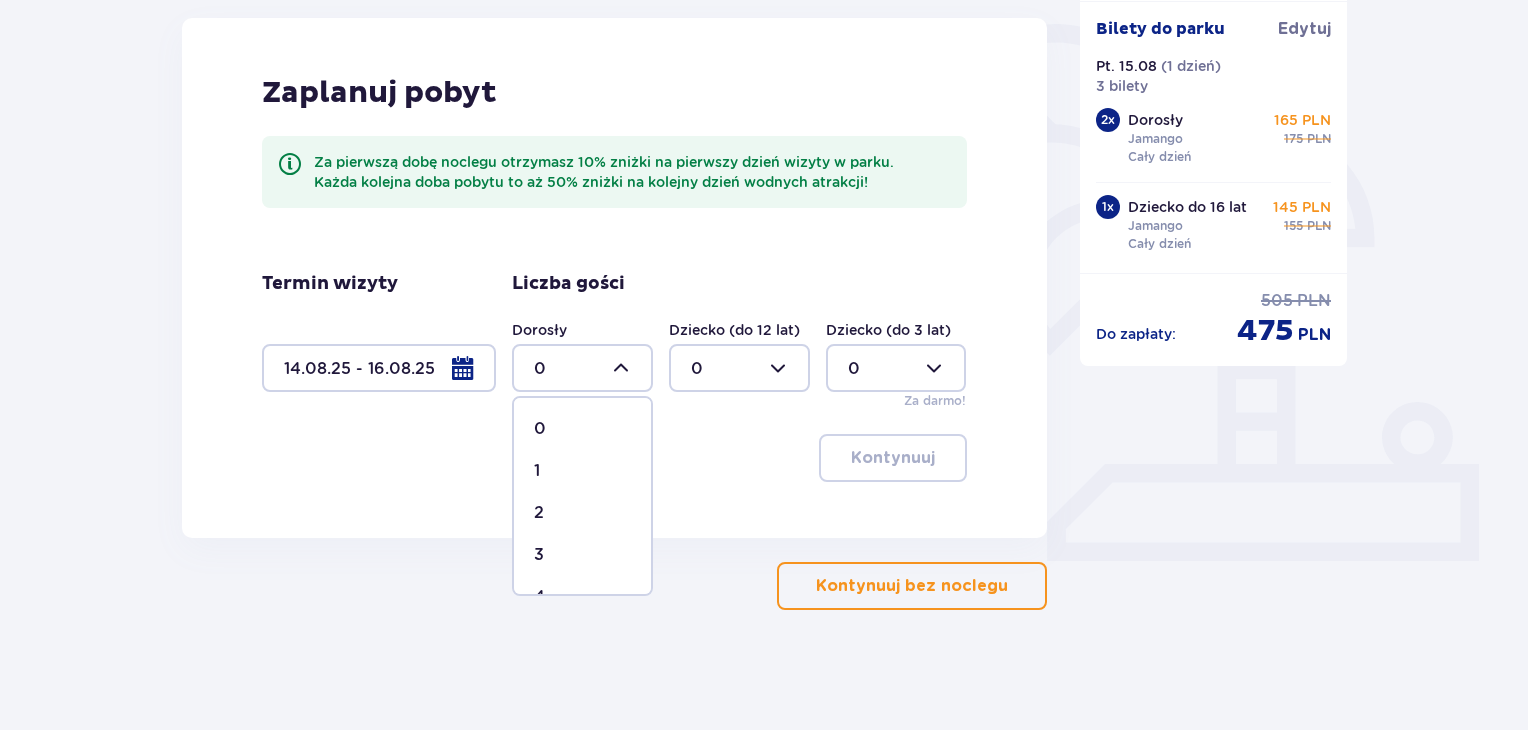 click on "2" at bounding box center [582, 513] 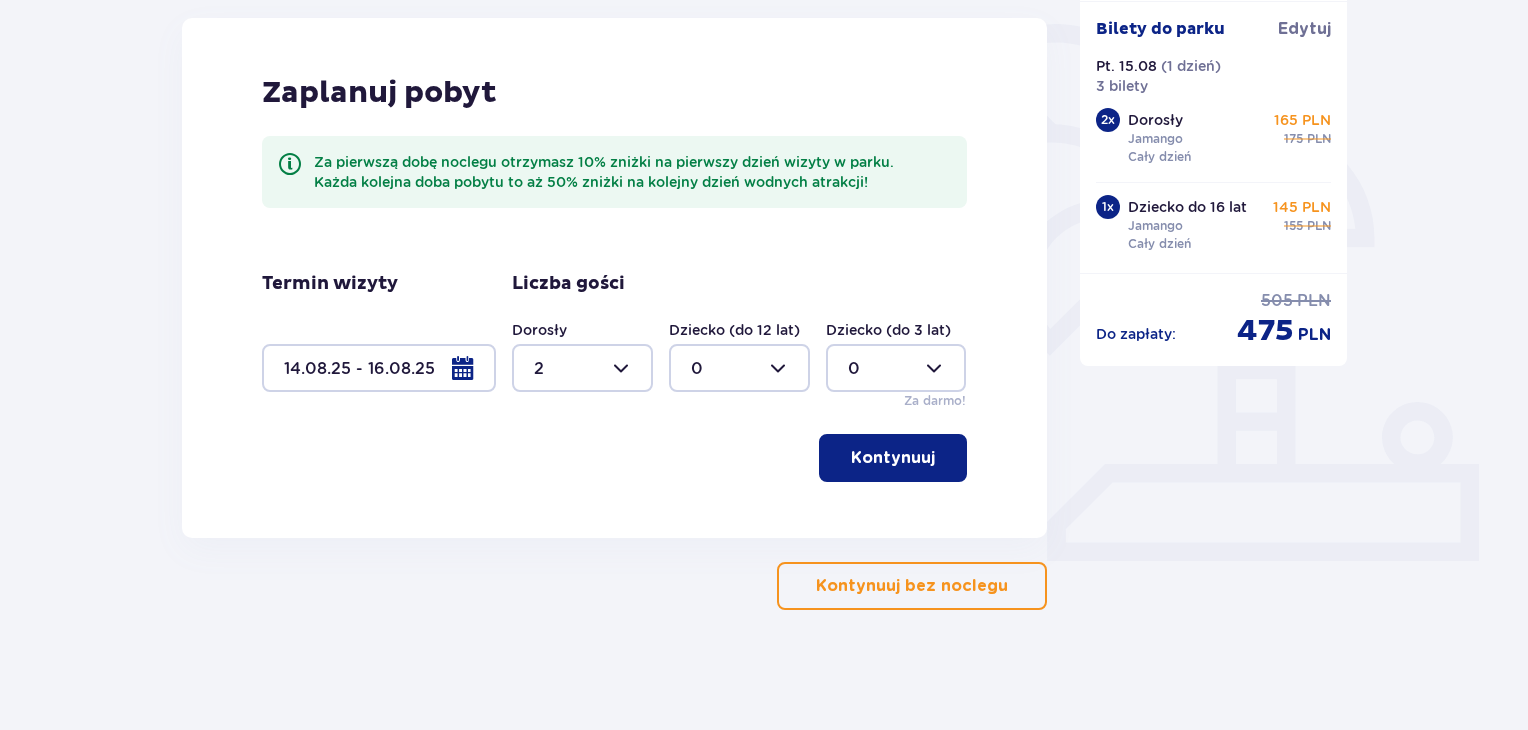 click at bounding box center (739, 368) 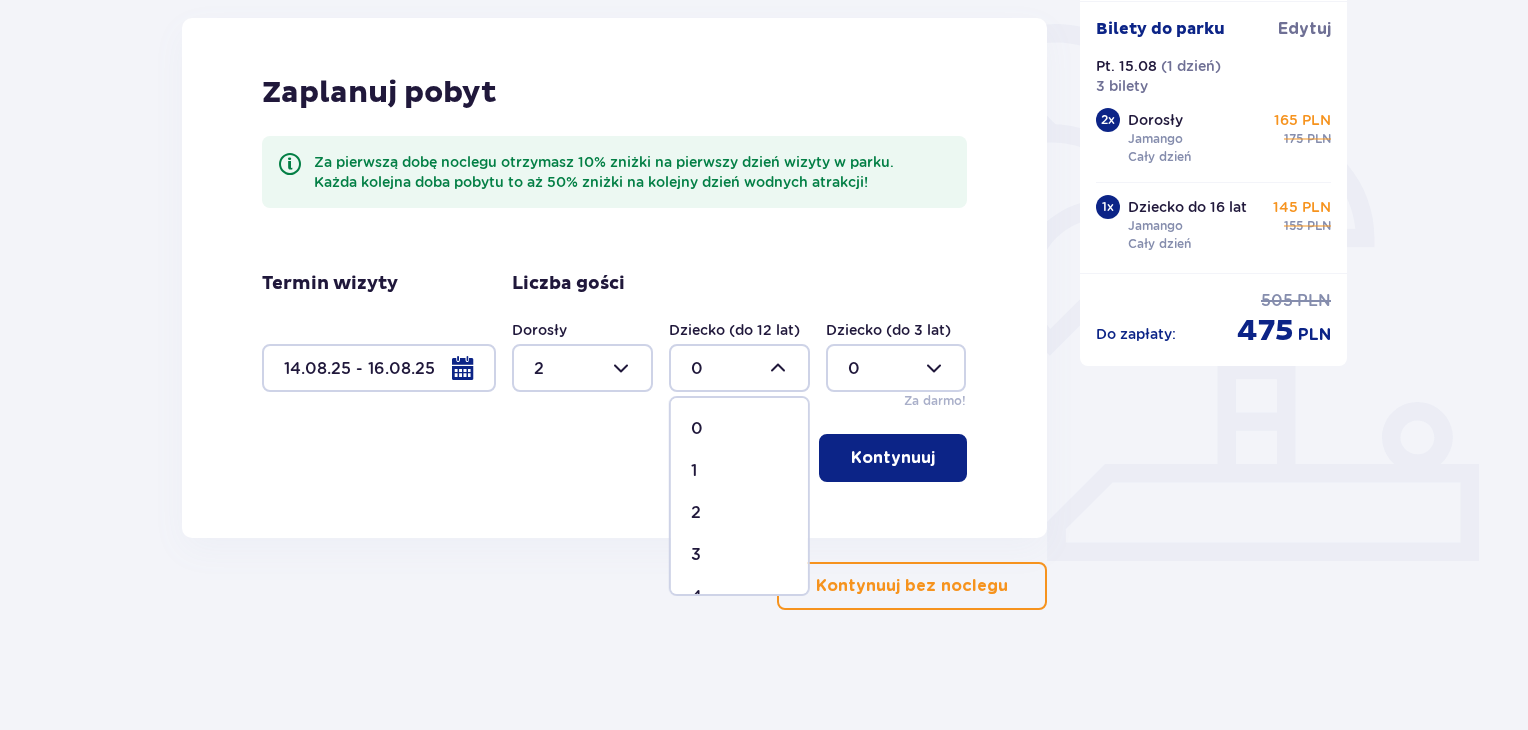 click on "1" at bounding box center (739, 471) 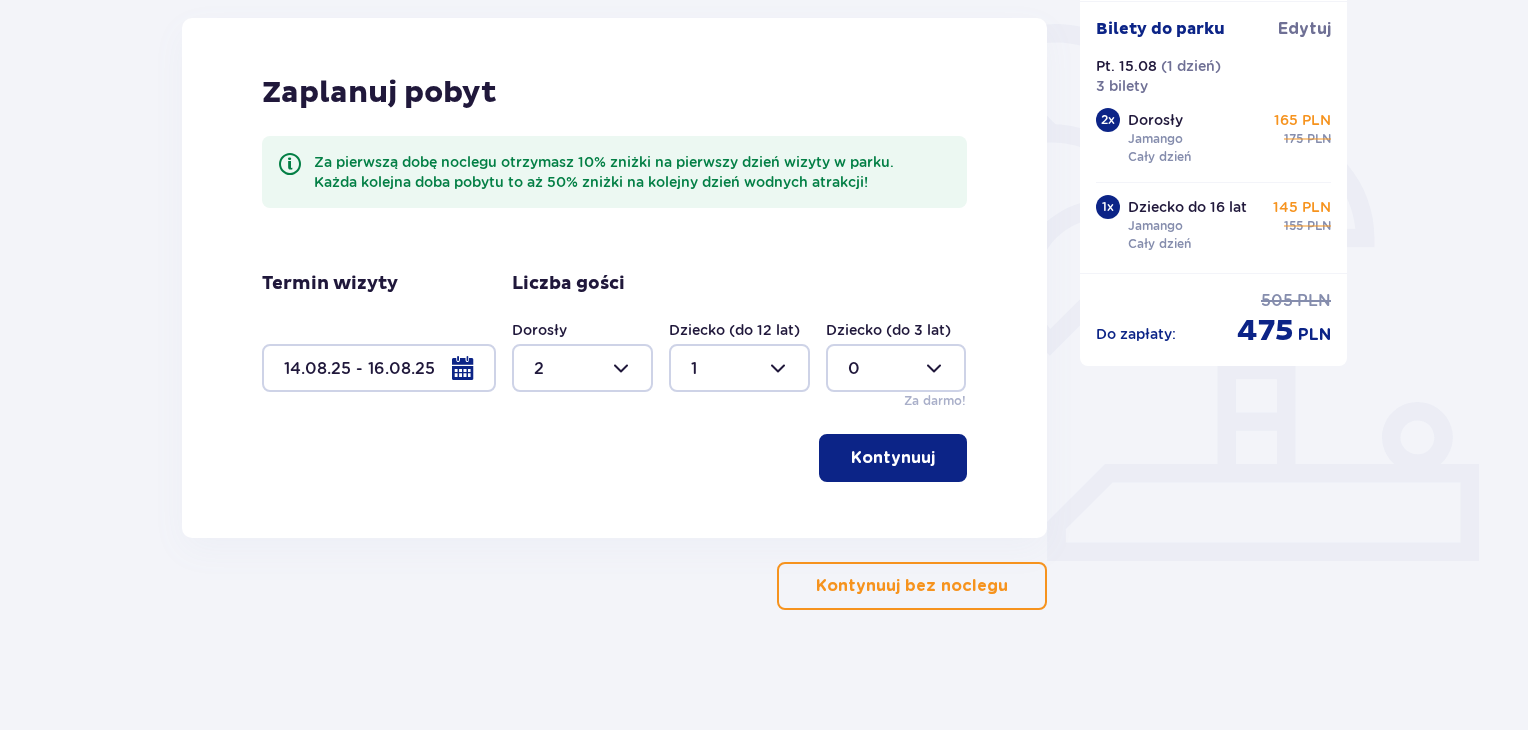 click on "Kontynuuj" at bounding box center (893, 458) 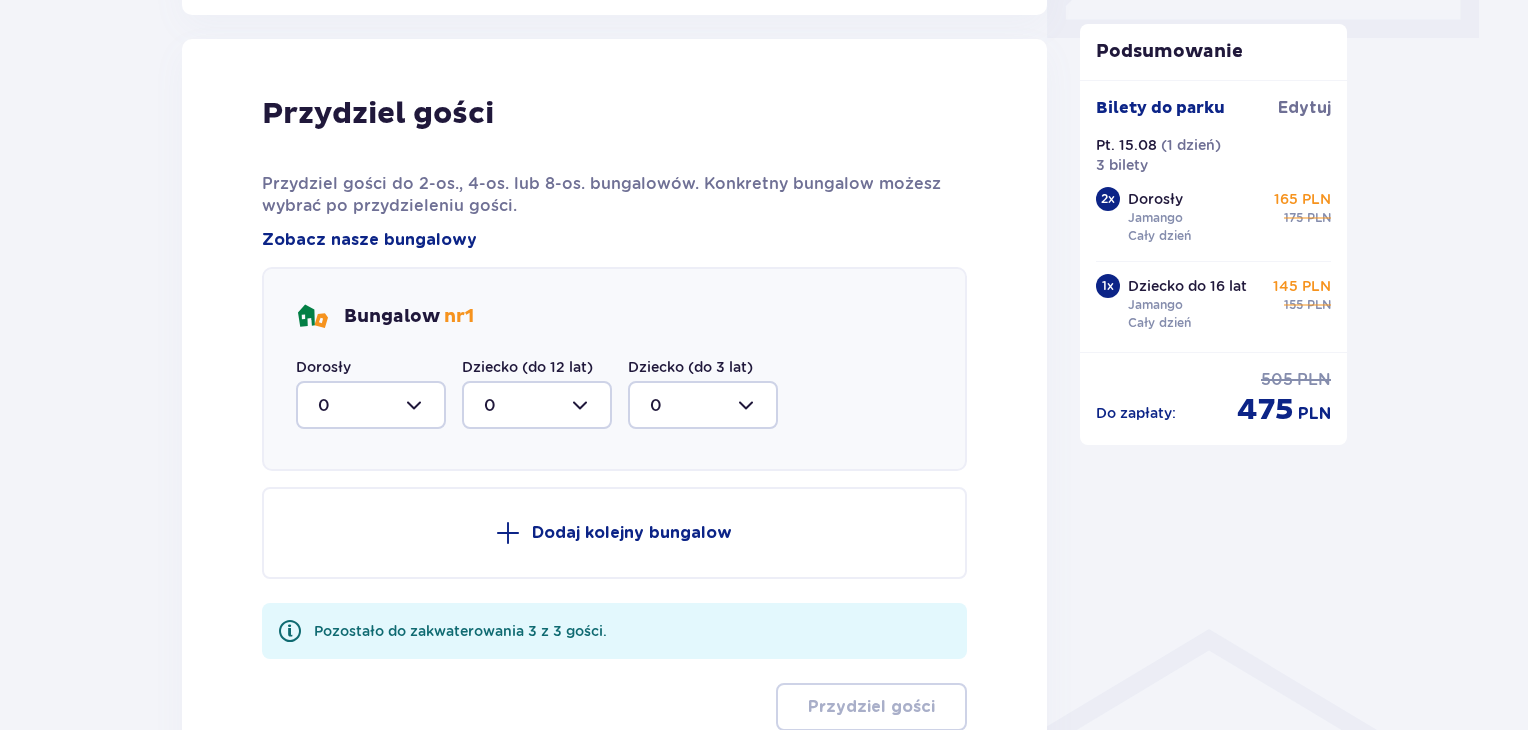scroll, scrollTop: 1010, scrollLeft: 0, axis: vertical 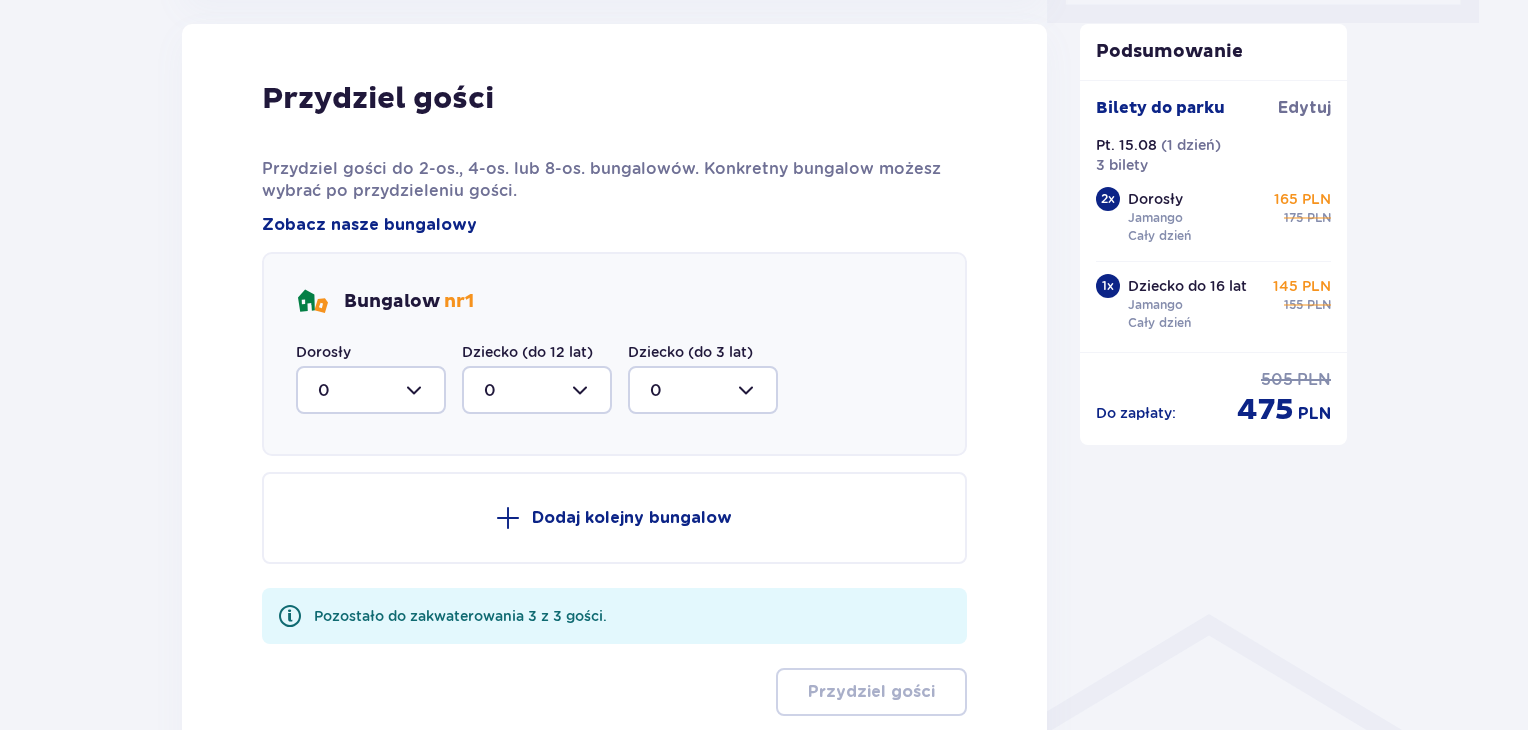 click at bounding box center [371, 390] 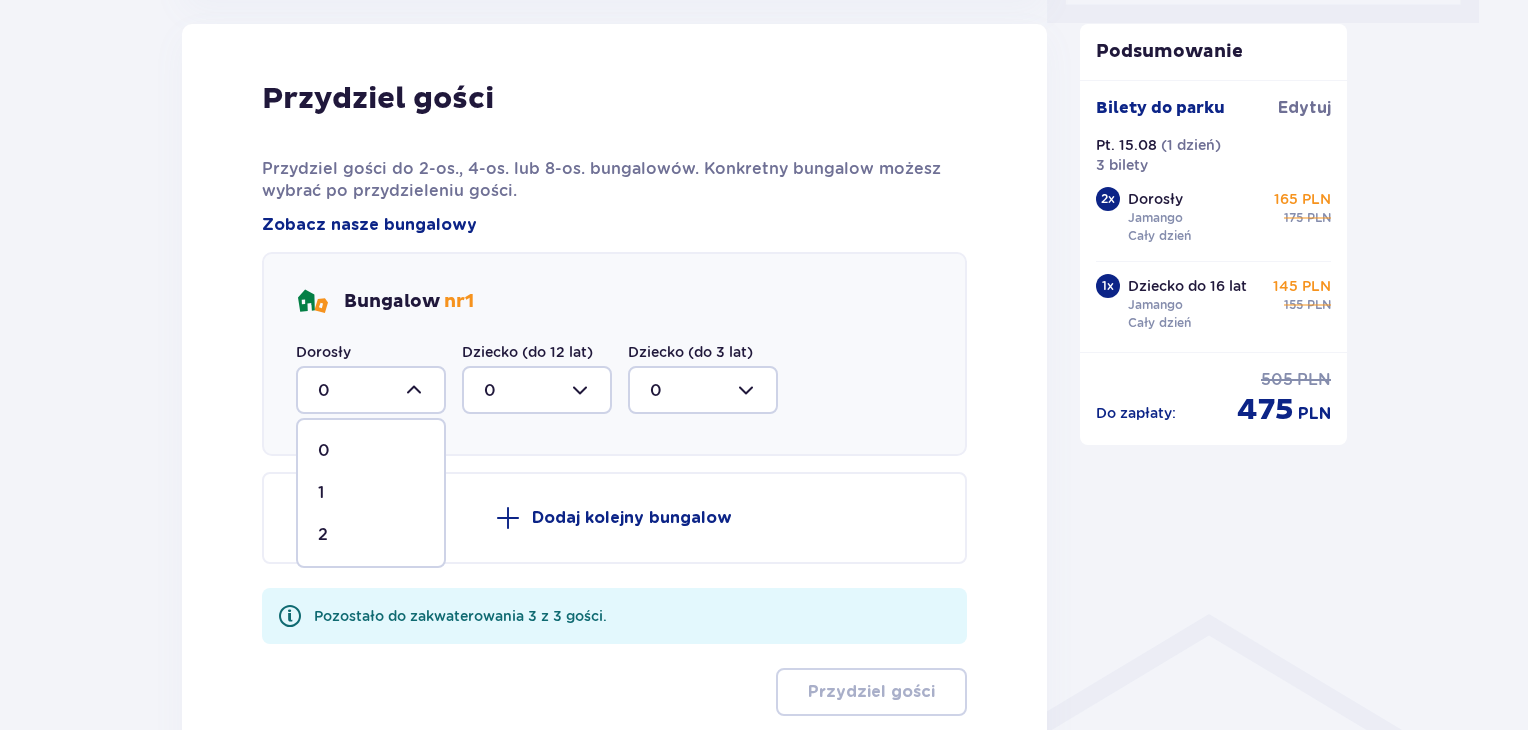 click on "2" at bounding box center [323, 535] 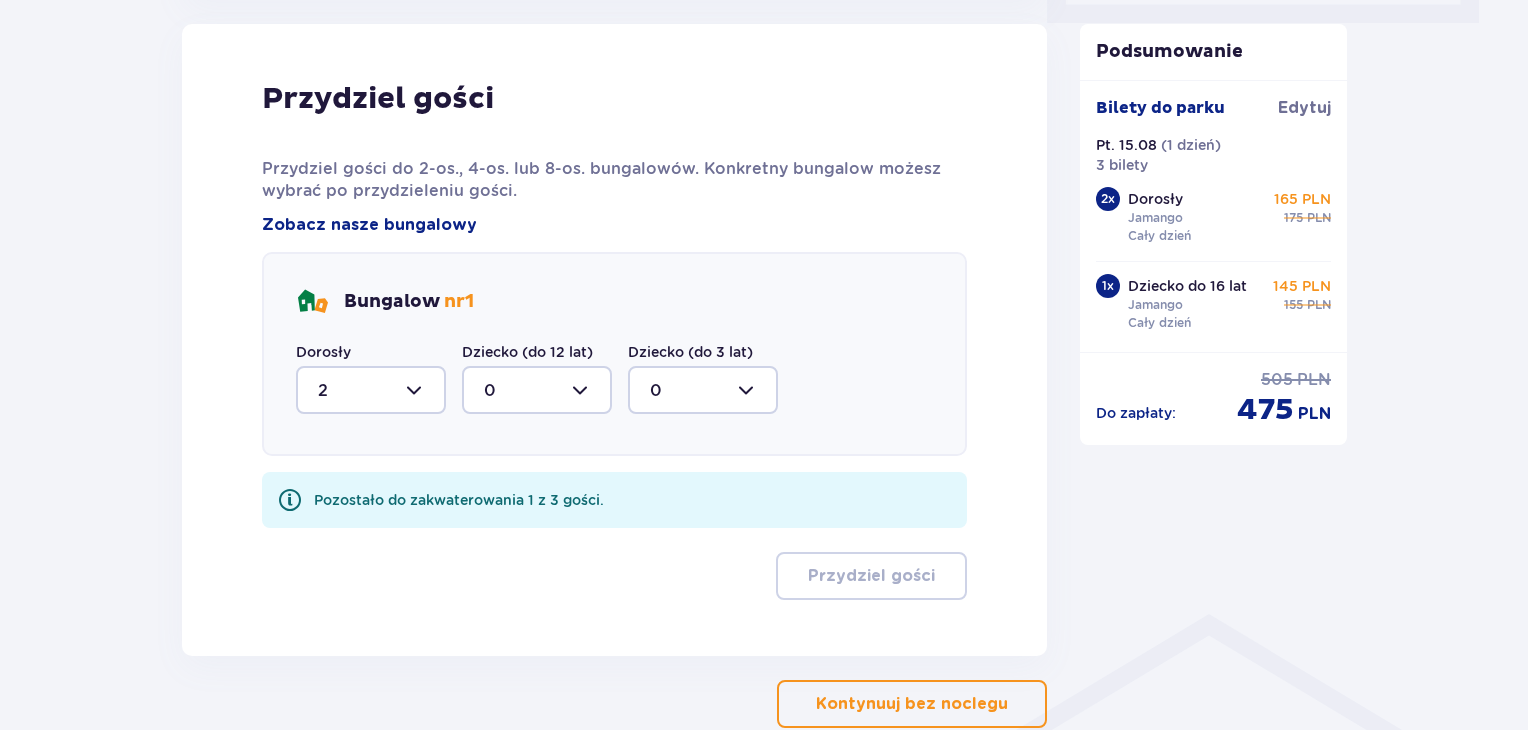 click at bounding box center (537, 390) 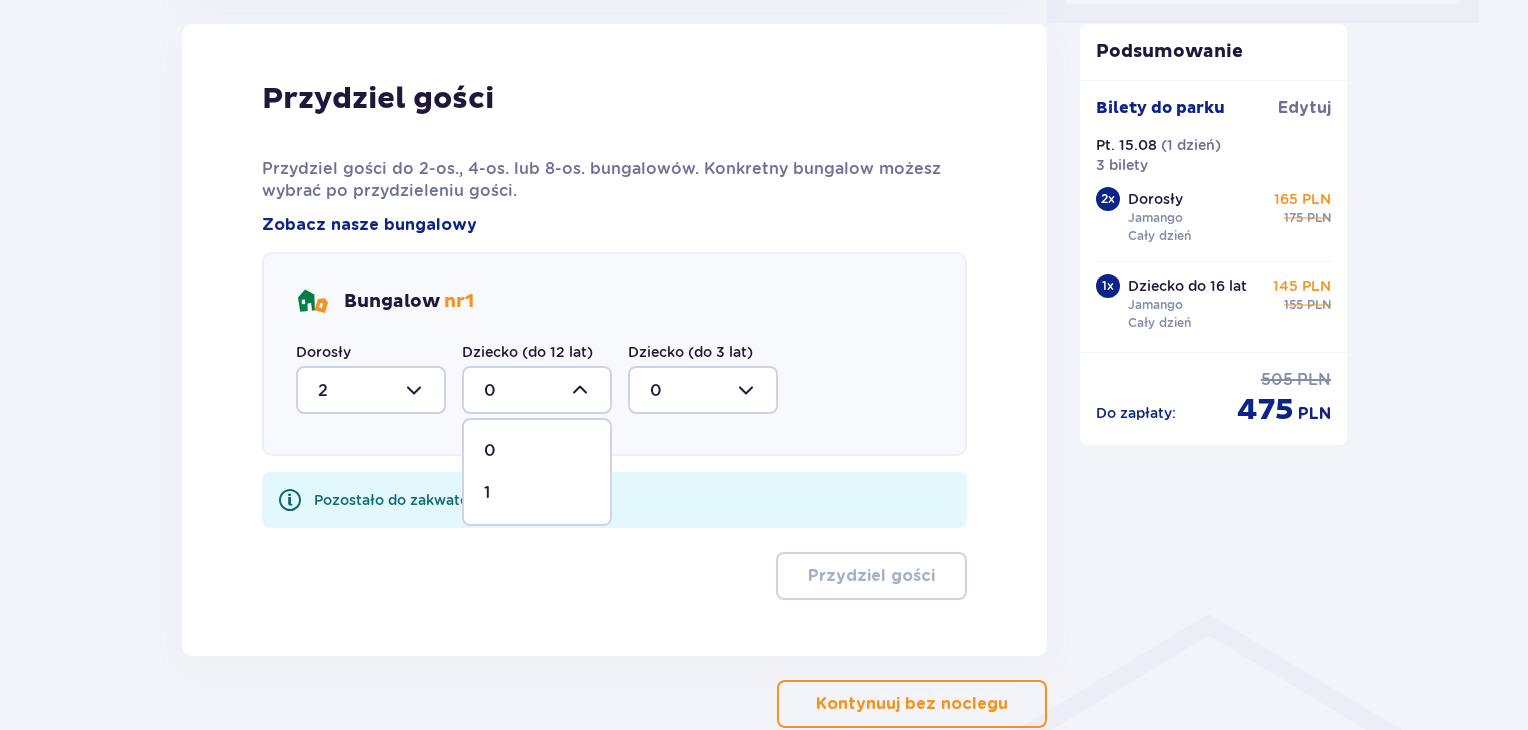click on "1" at bounding box center (537, 493) 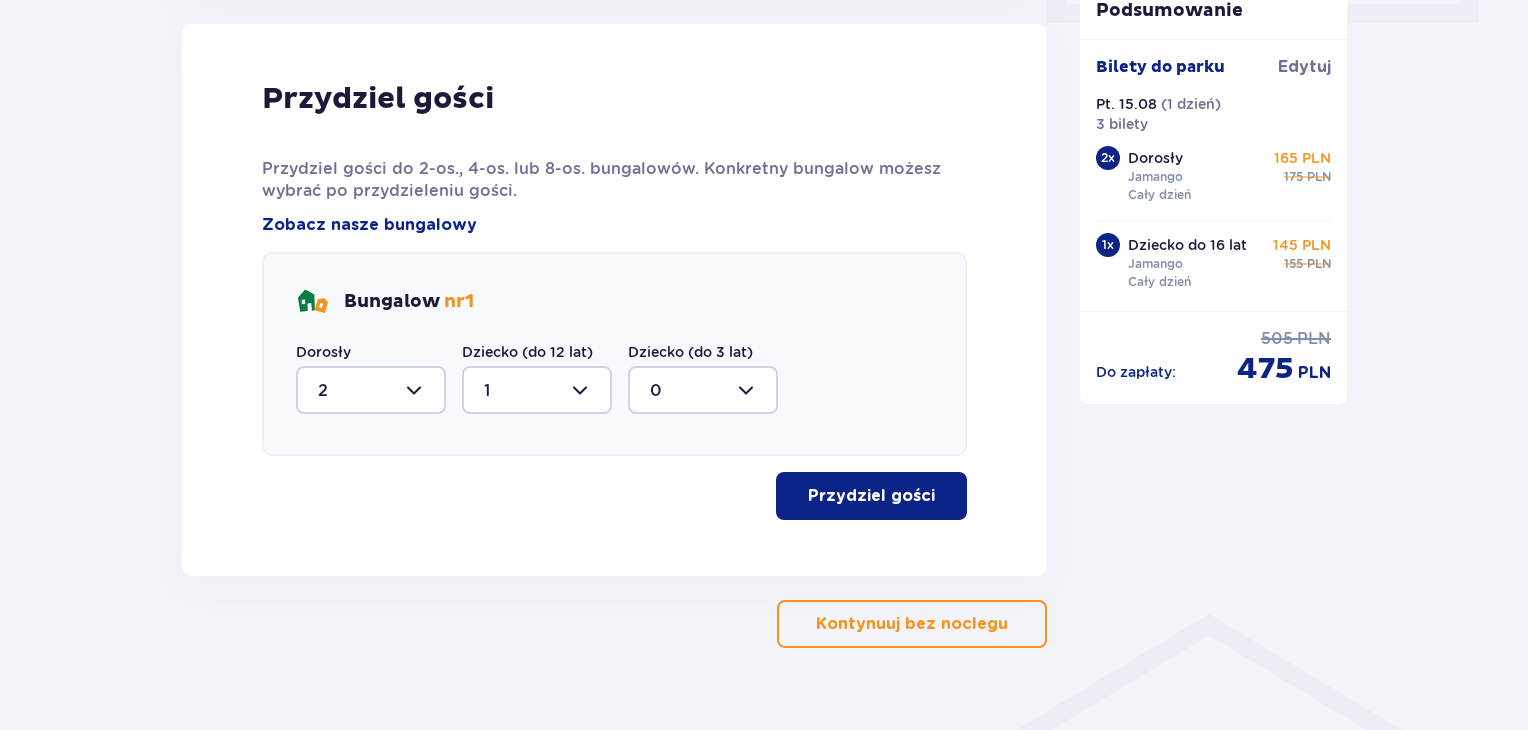 click on "Przydziel gości" at bounding box center [871, 496] 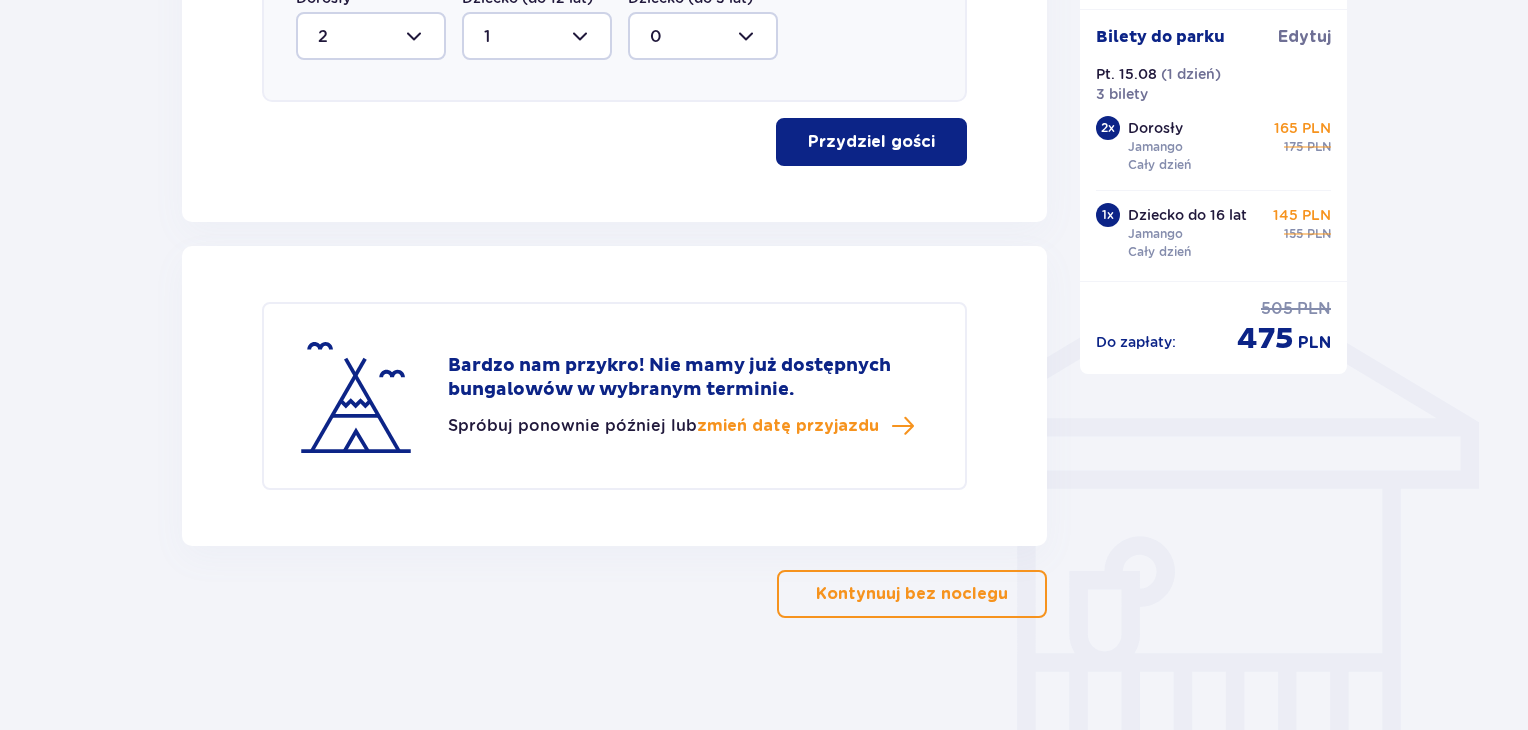 scroll, scrollTop: 1371, scrollLeft: 0, axis: vertical 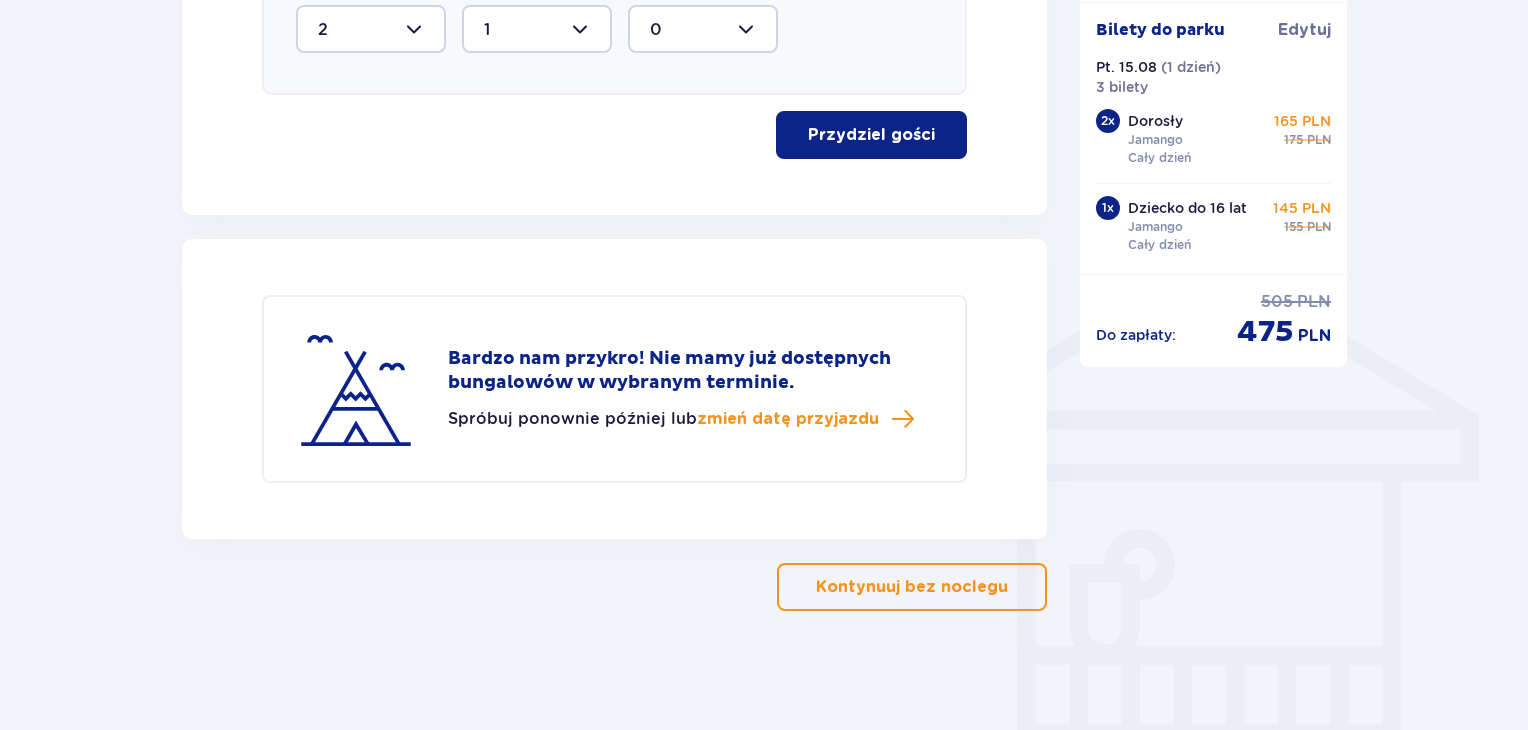 click on "Kontynuuj bez noclegu" at bounding box center (912, 587) 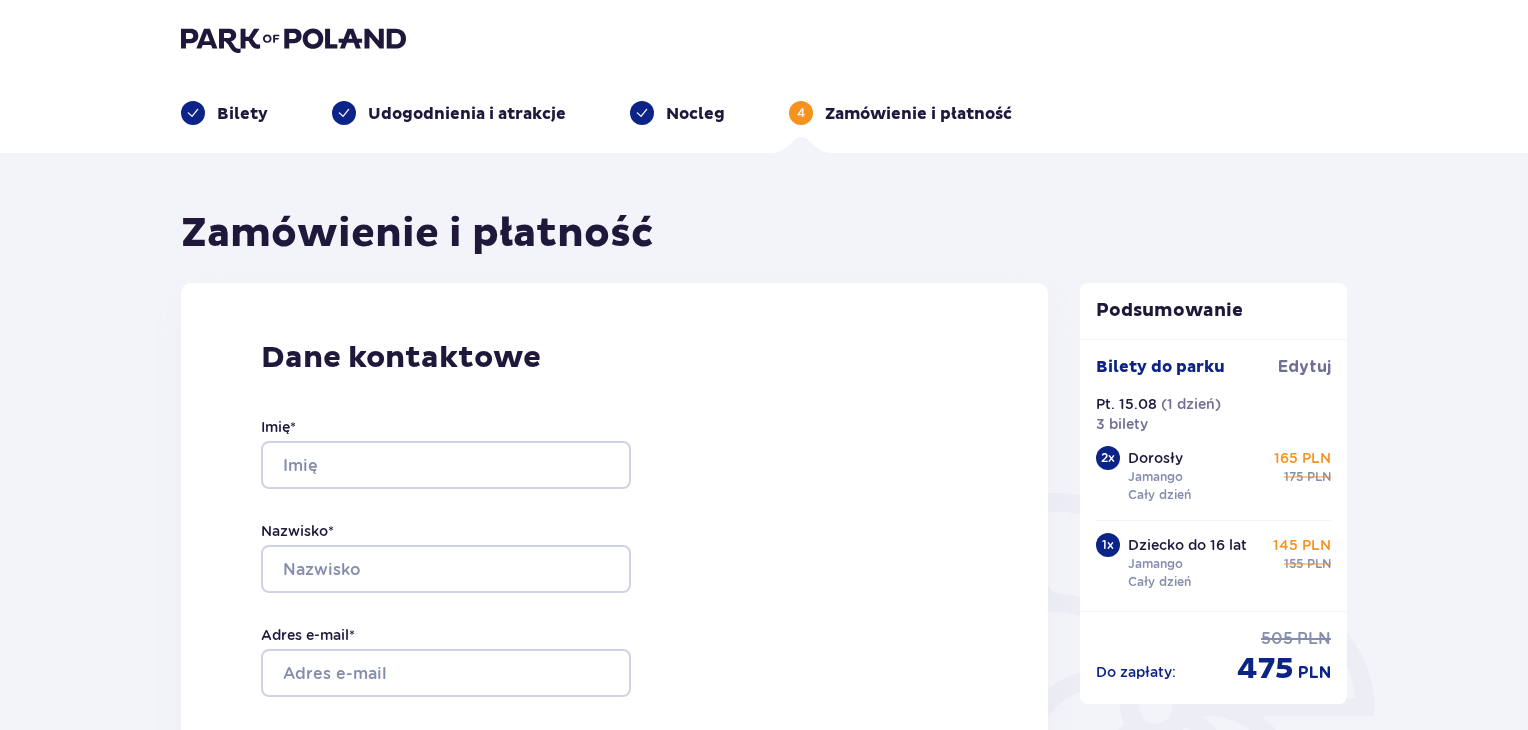 scroll, scrollTop: 0, scrollLeft: 0, axis: both 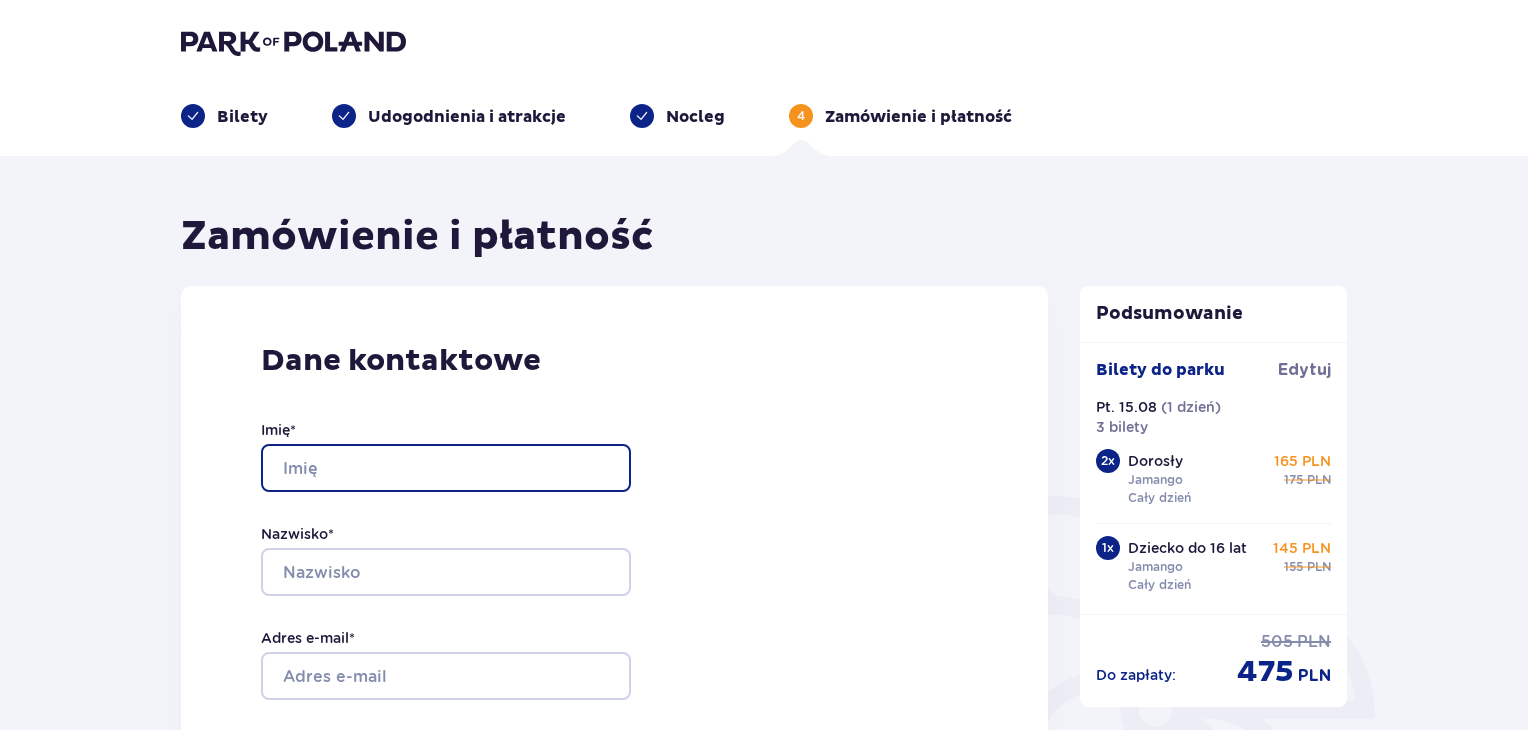click on "Imię *" at bounding box center (446, 468) 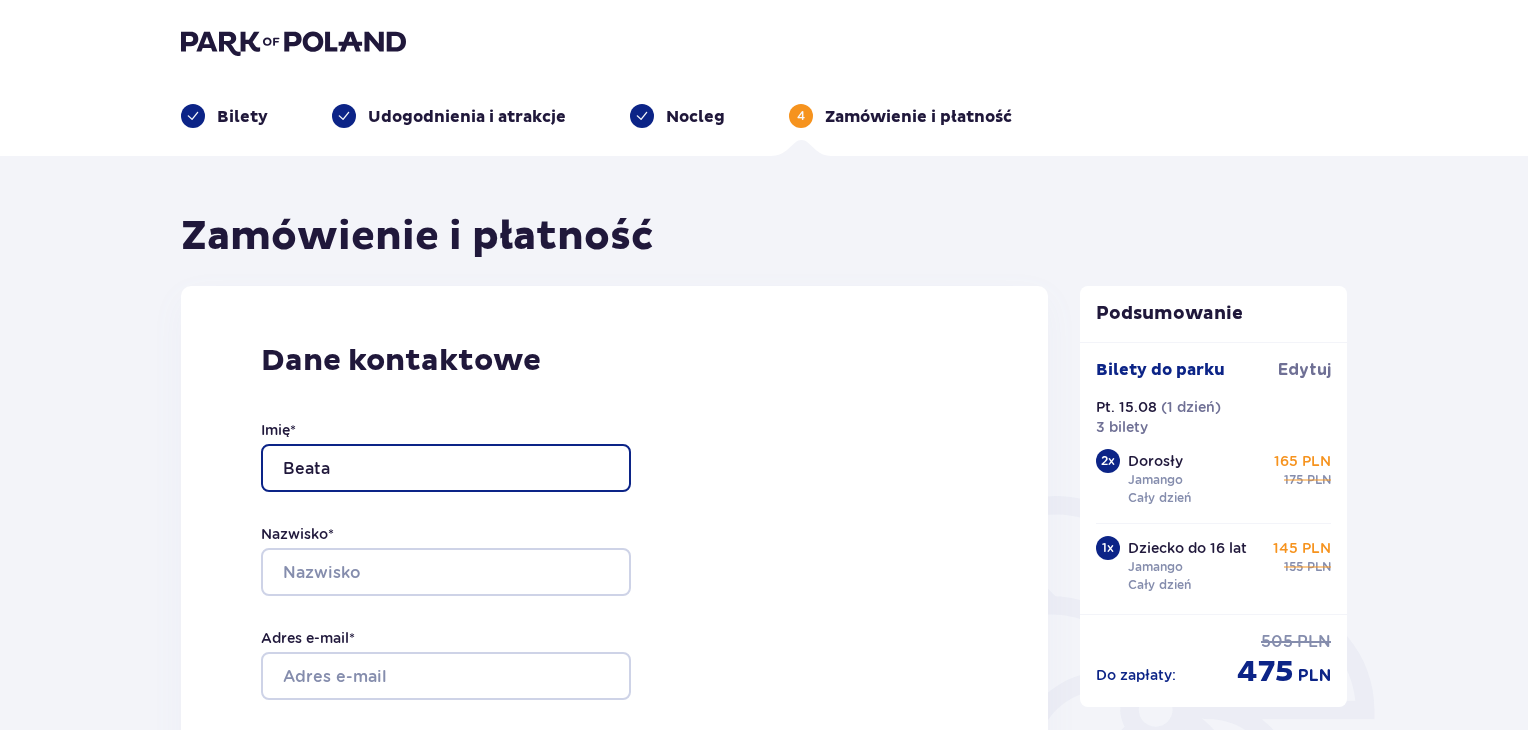 type on "Beata" 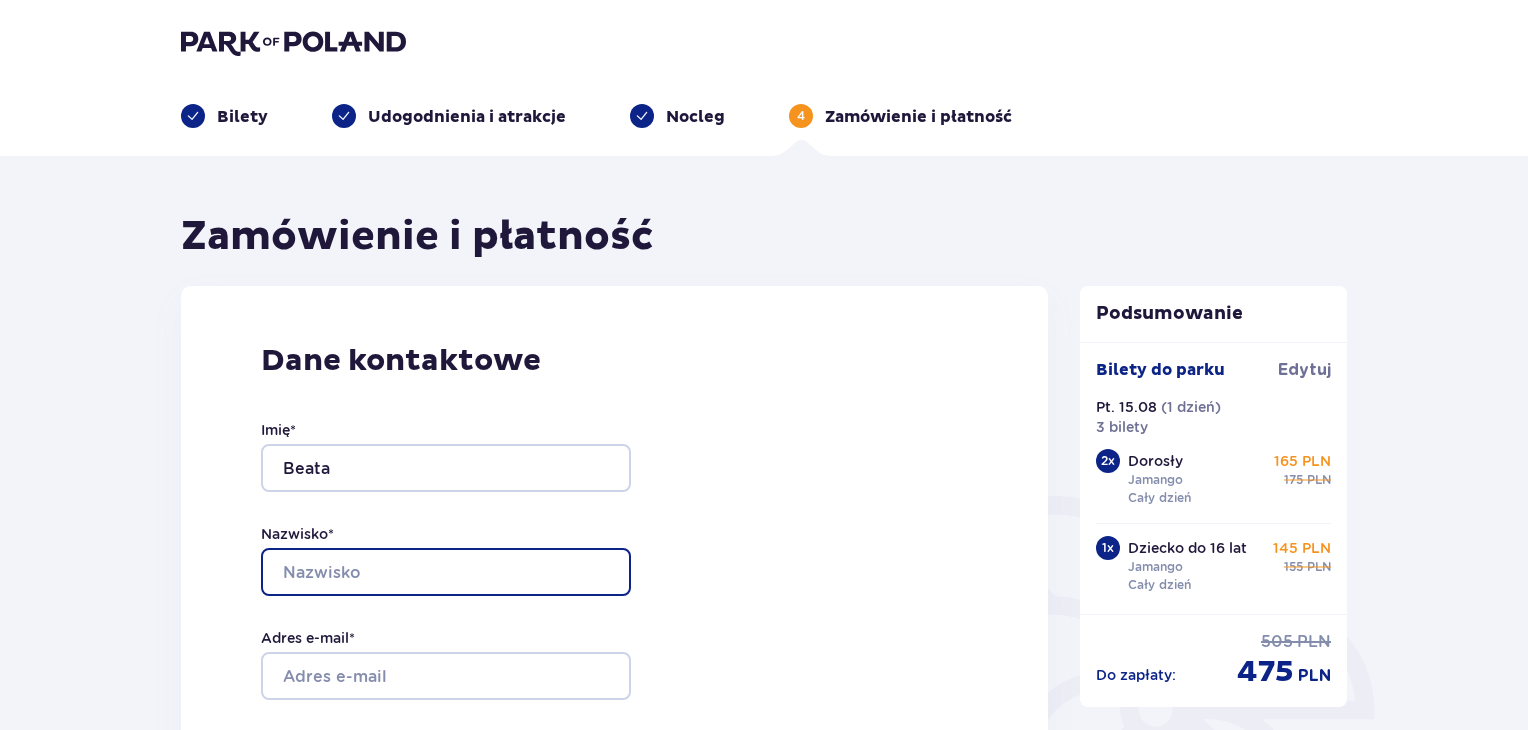 click on "Nazwisko *" at bounding box center (446, 572) 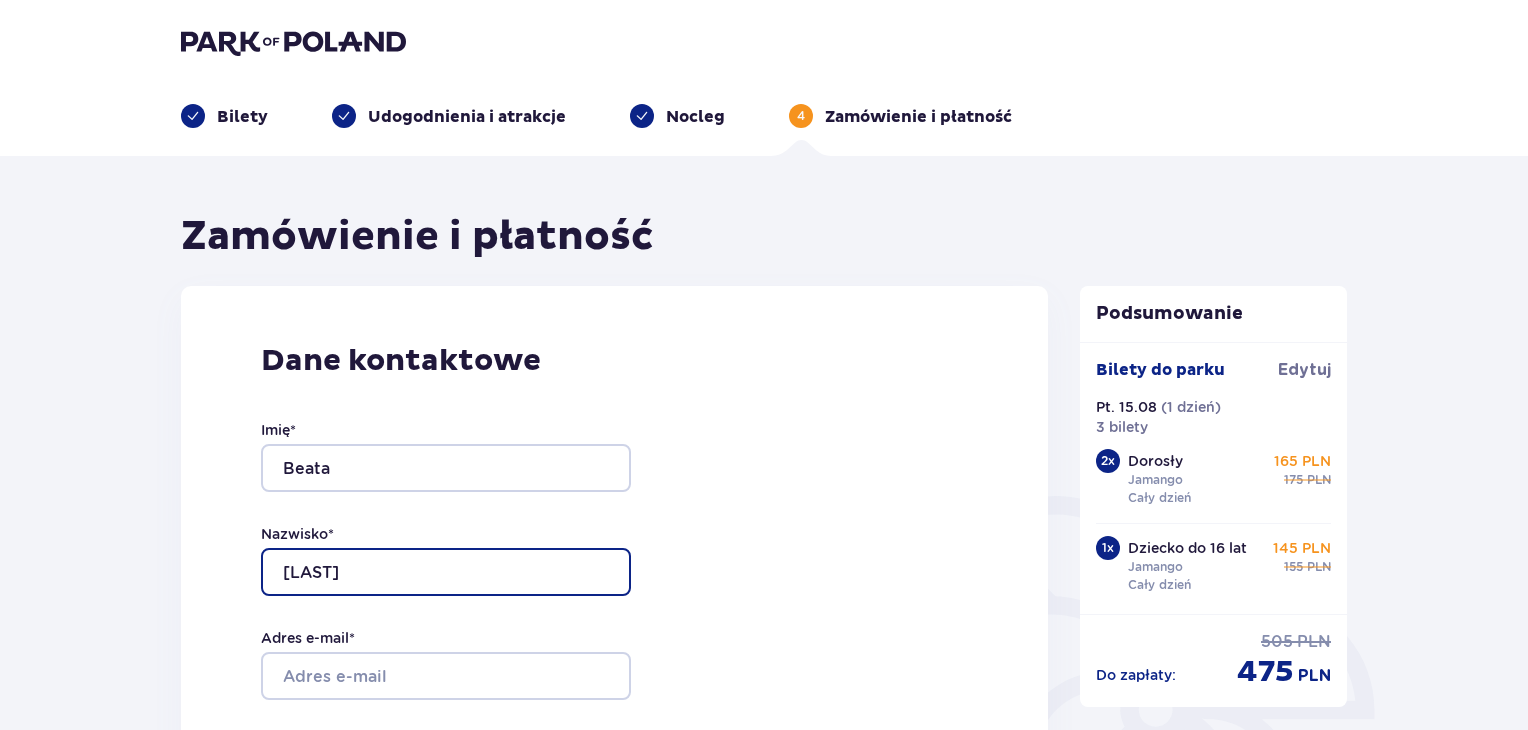 type on "Tomcxzak" 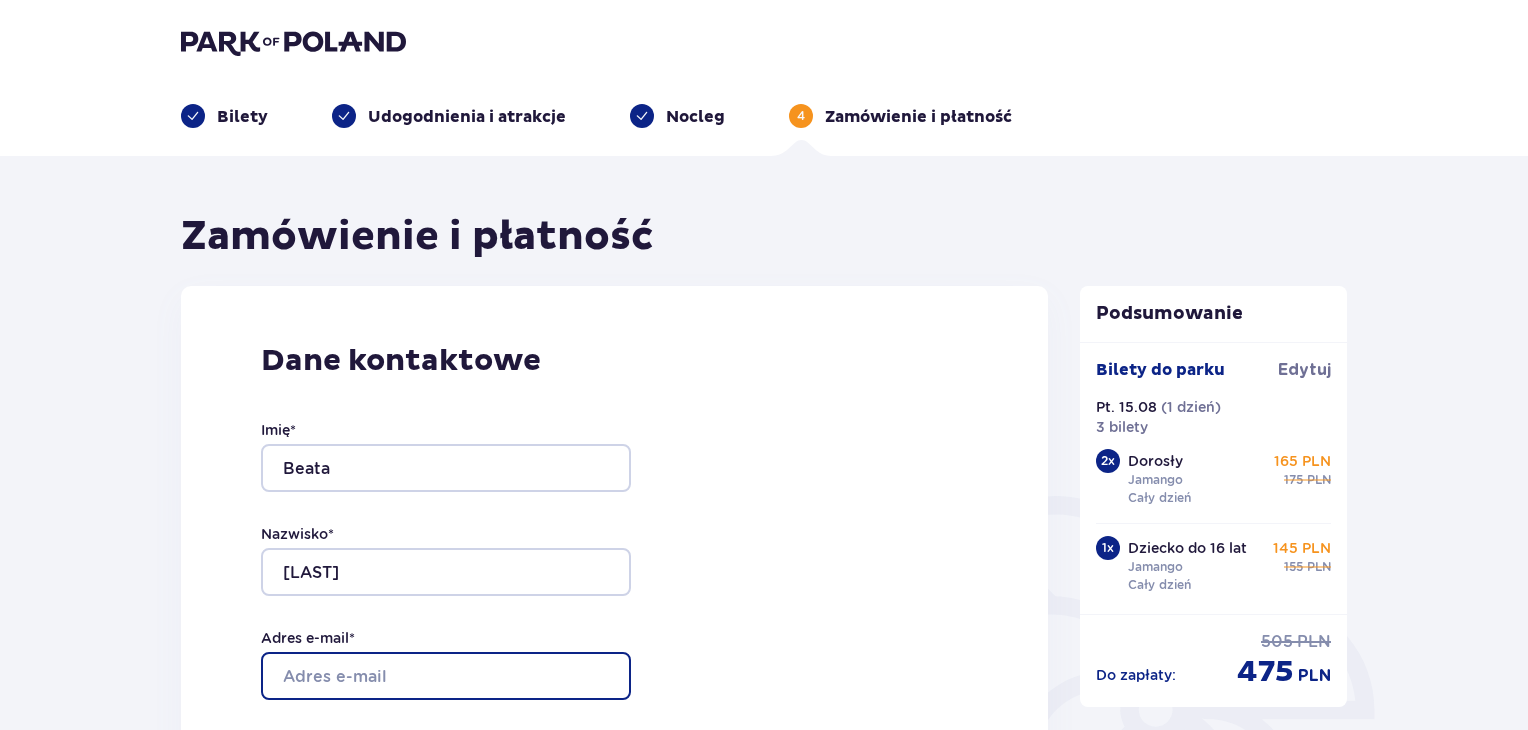 click on "Adres e-mail *" at bounding box center [446, 676] 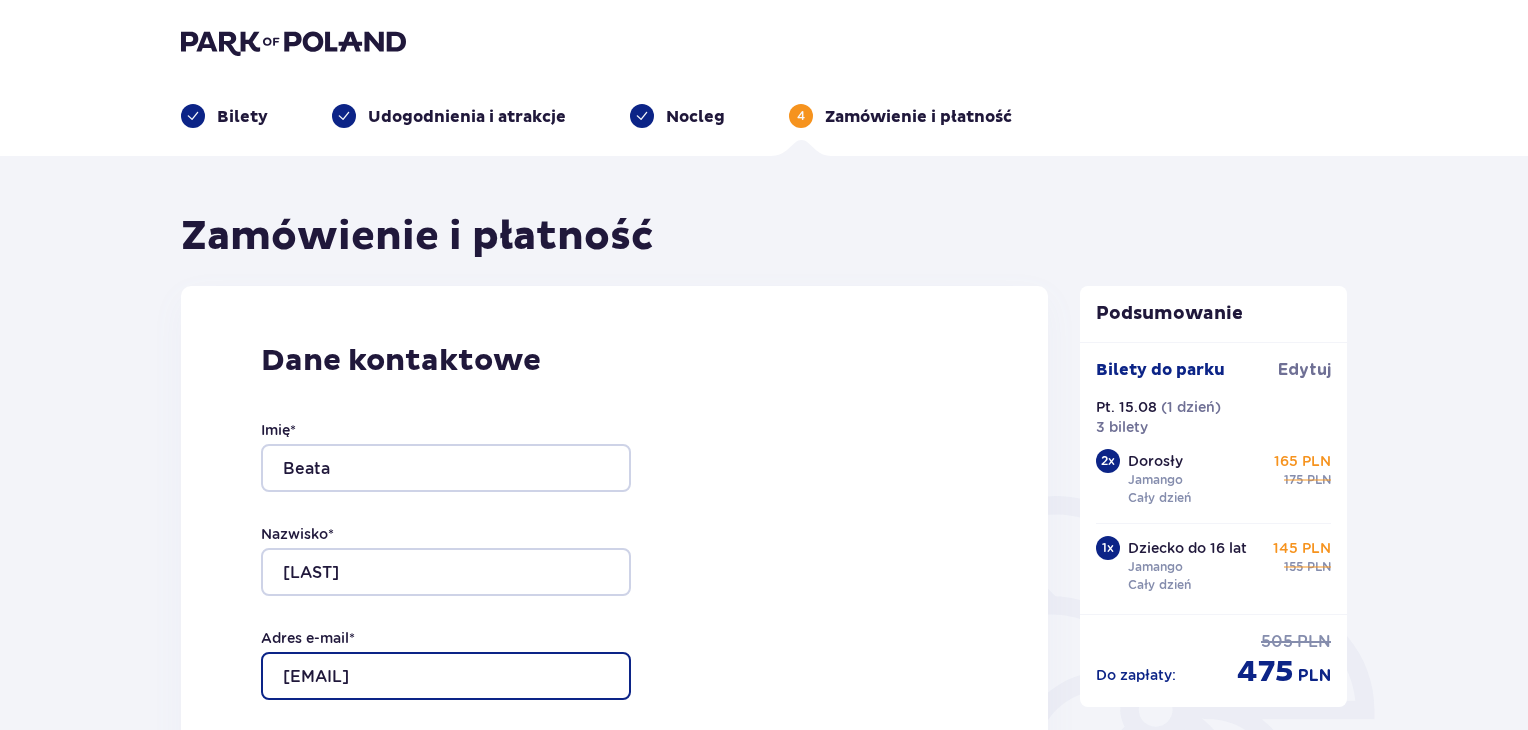 type on "[EMAIL]" 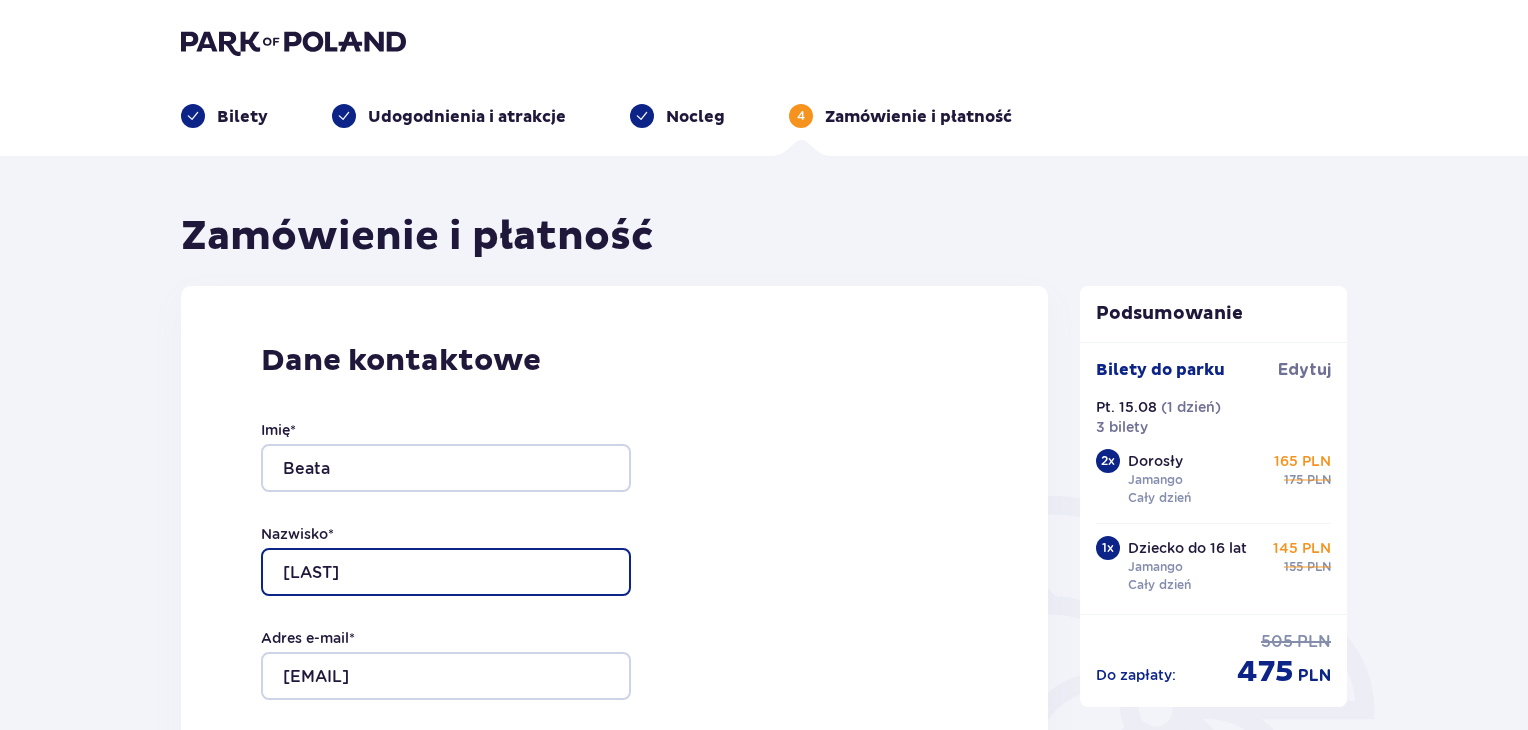 click on "Tomcxzak" at bounding box center (446, 572) 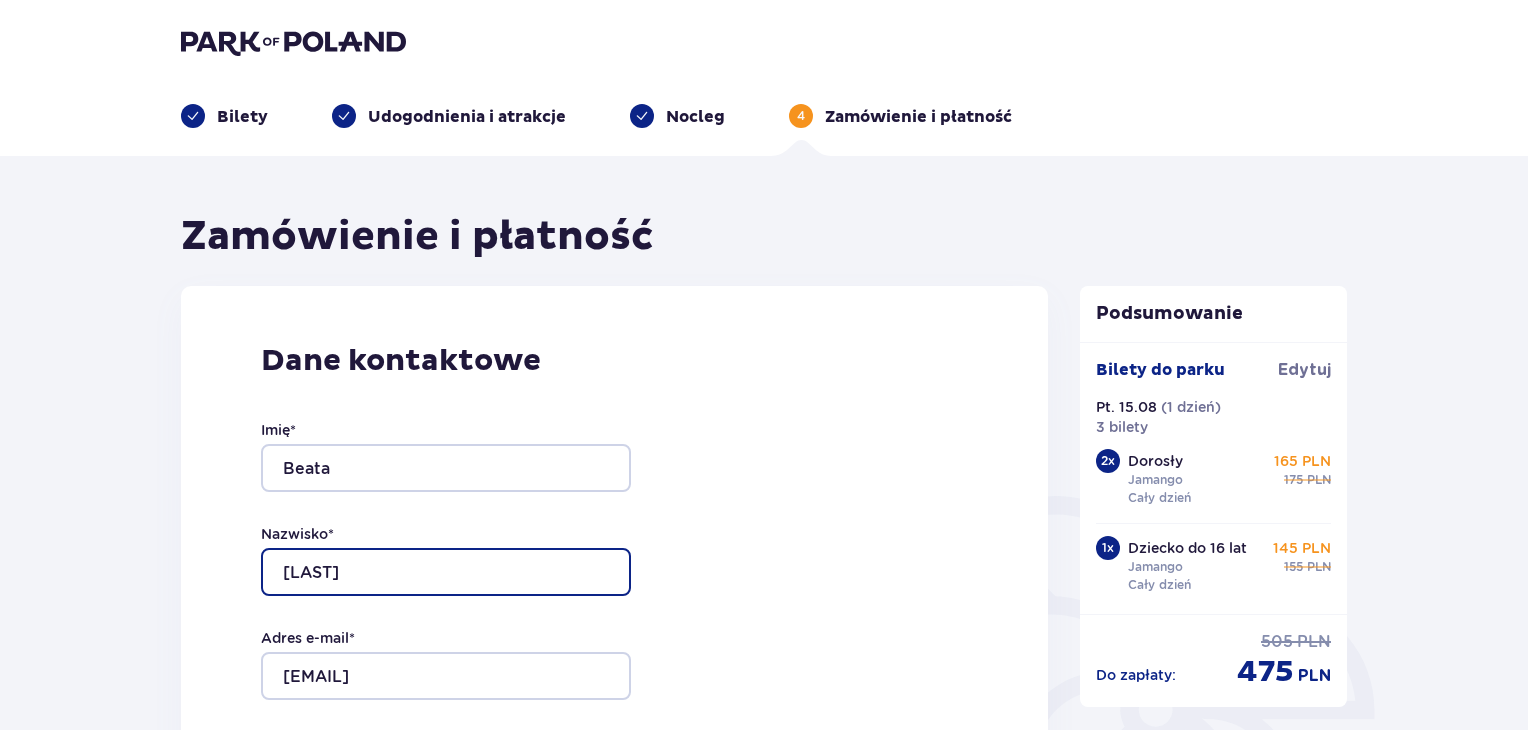 scroll, scrollTop: 638, scrollLeft: 0, axis: vertical 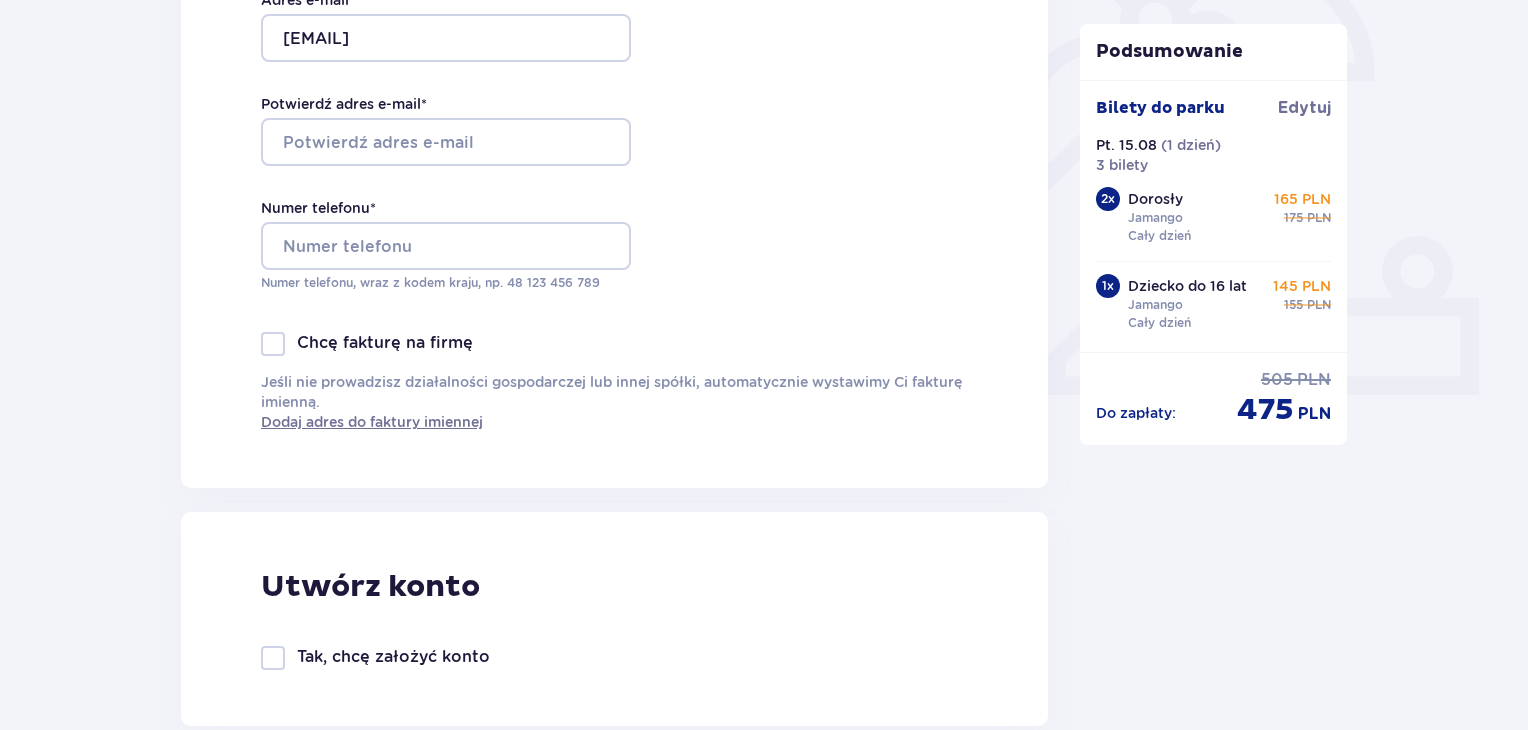 type on "Tomczak" 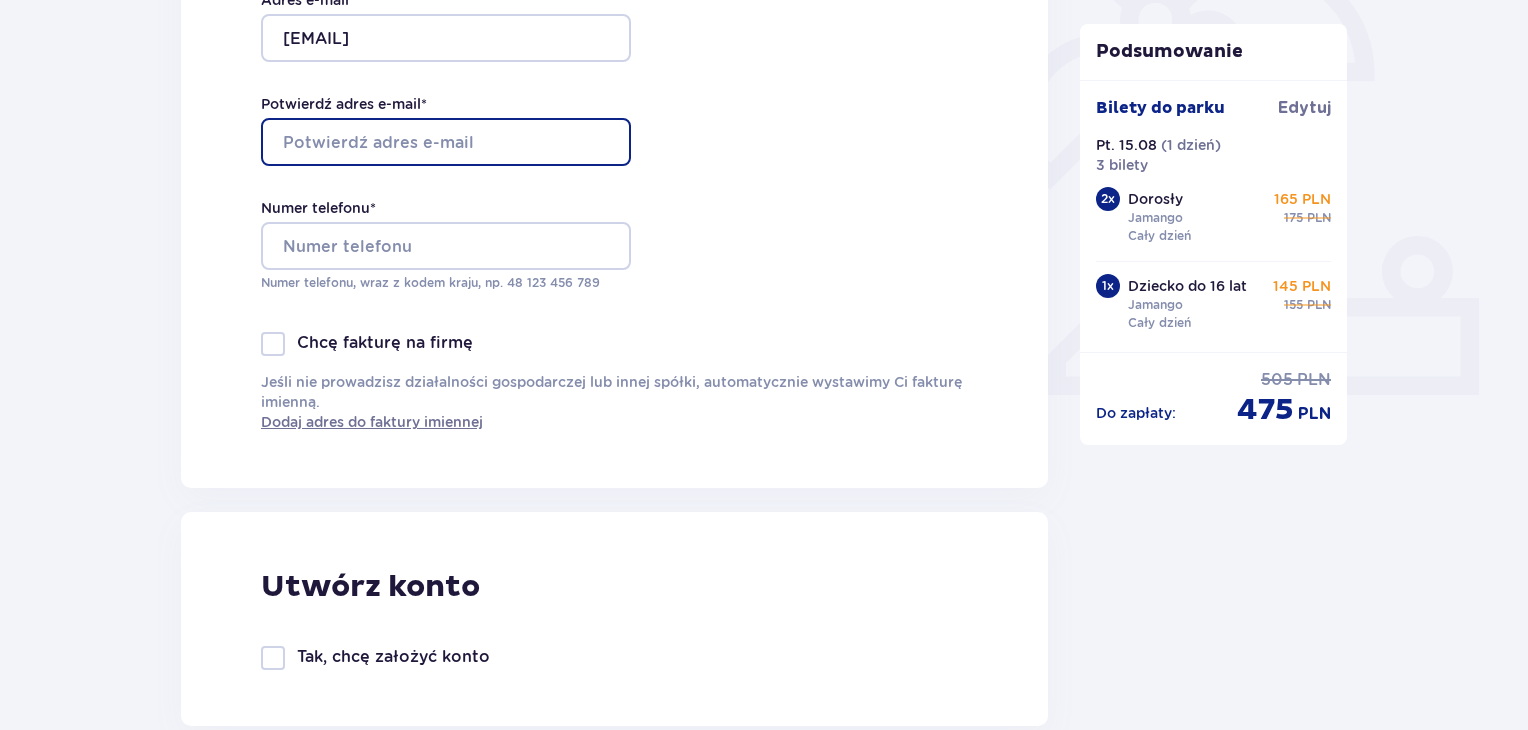 click on "Potwierdź adres e-mail *" at bounding box center (446, 142) 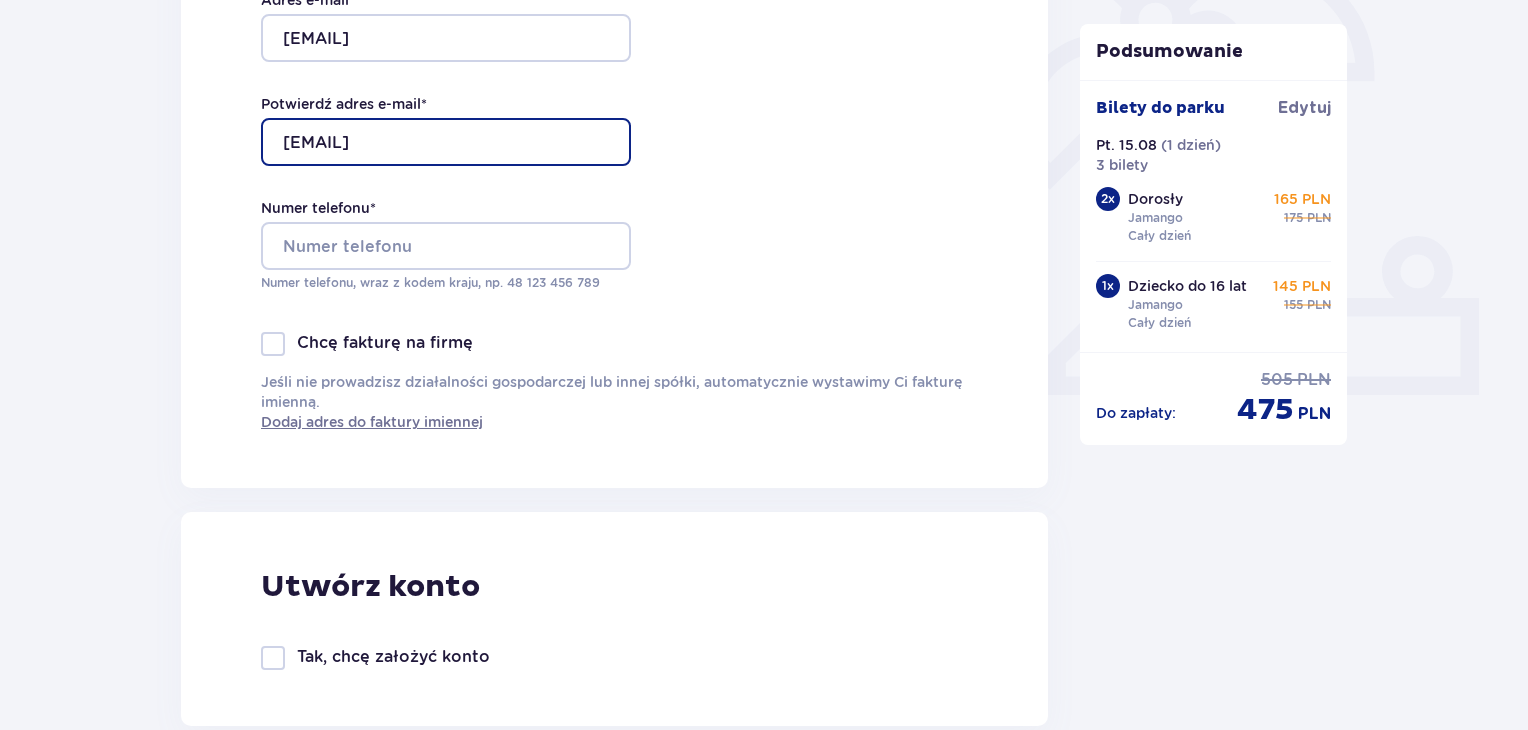 type on "[EMAIL]" 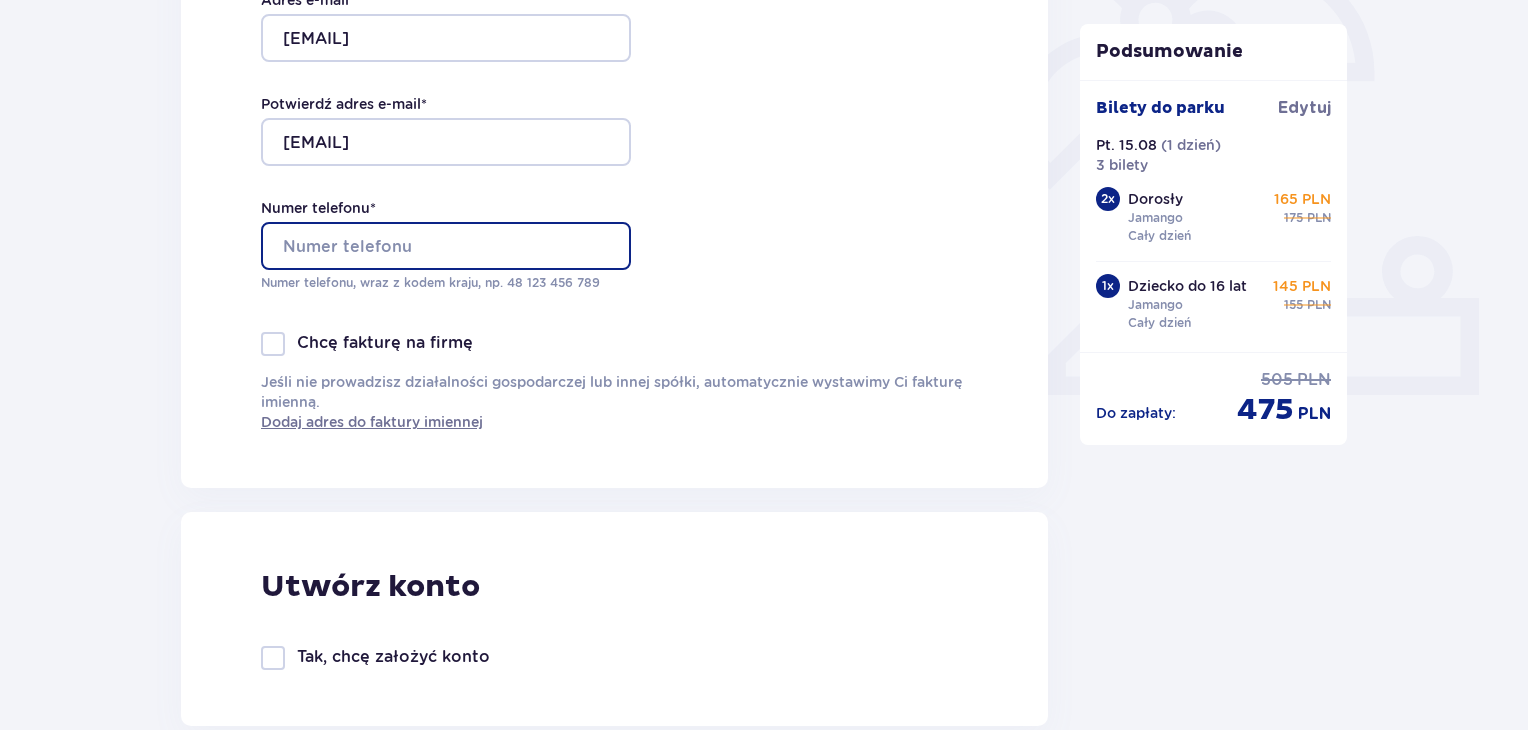 click on "Numer telefonu *" at bounding box center [446, 246] 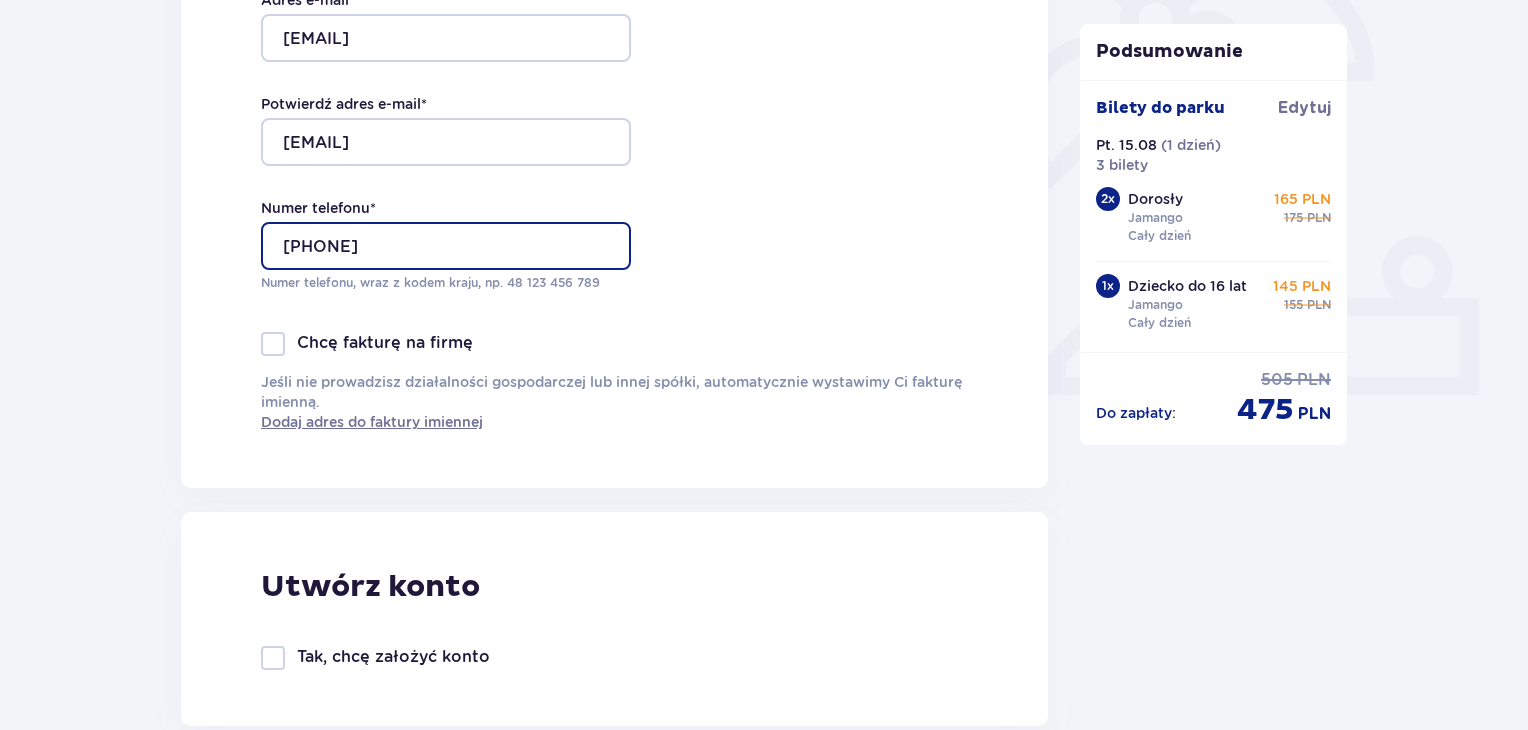 type on "604460474" 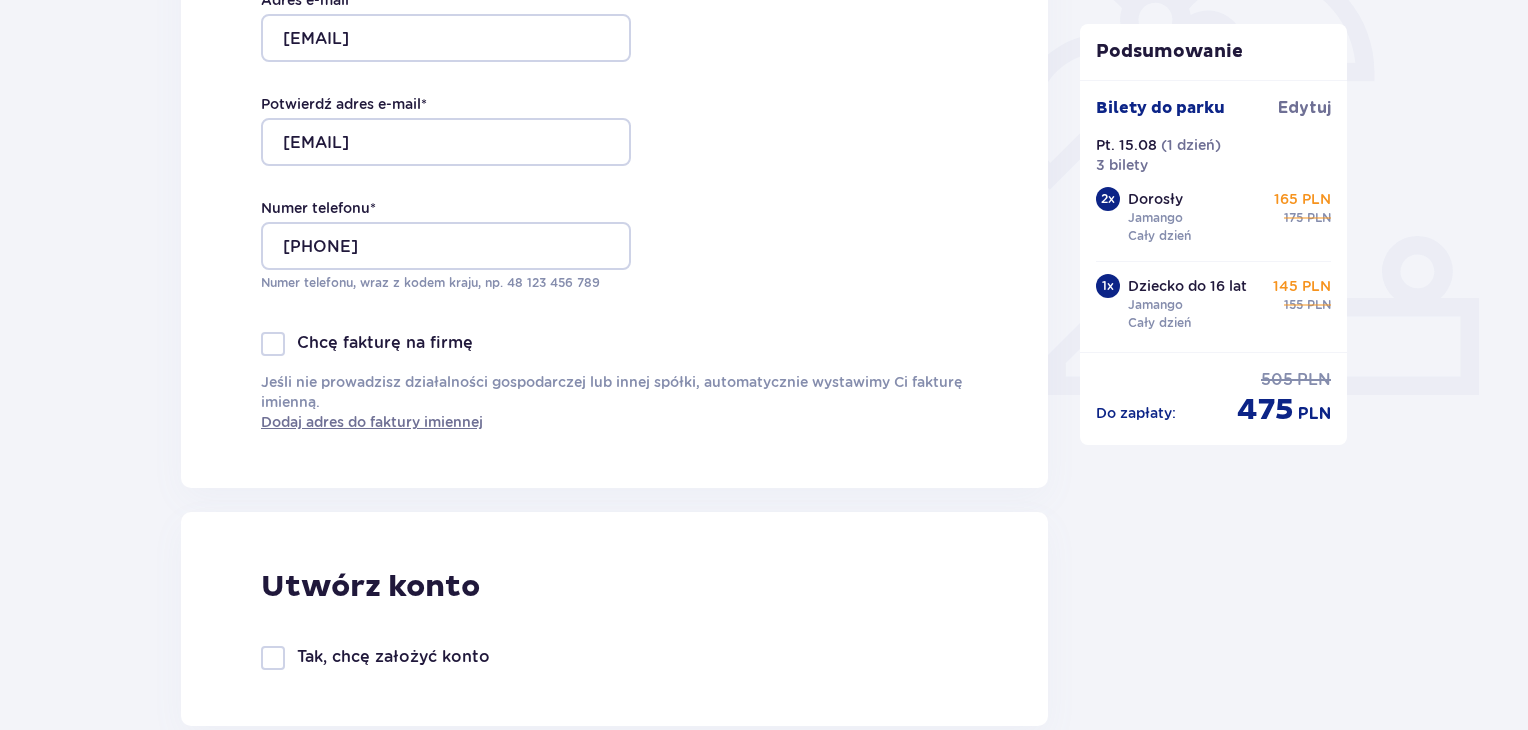 click at bounding box center (273, 344) 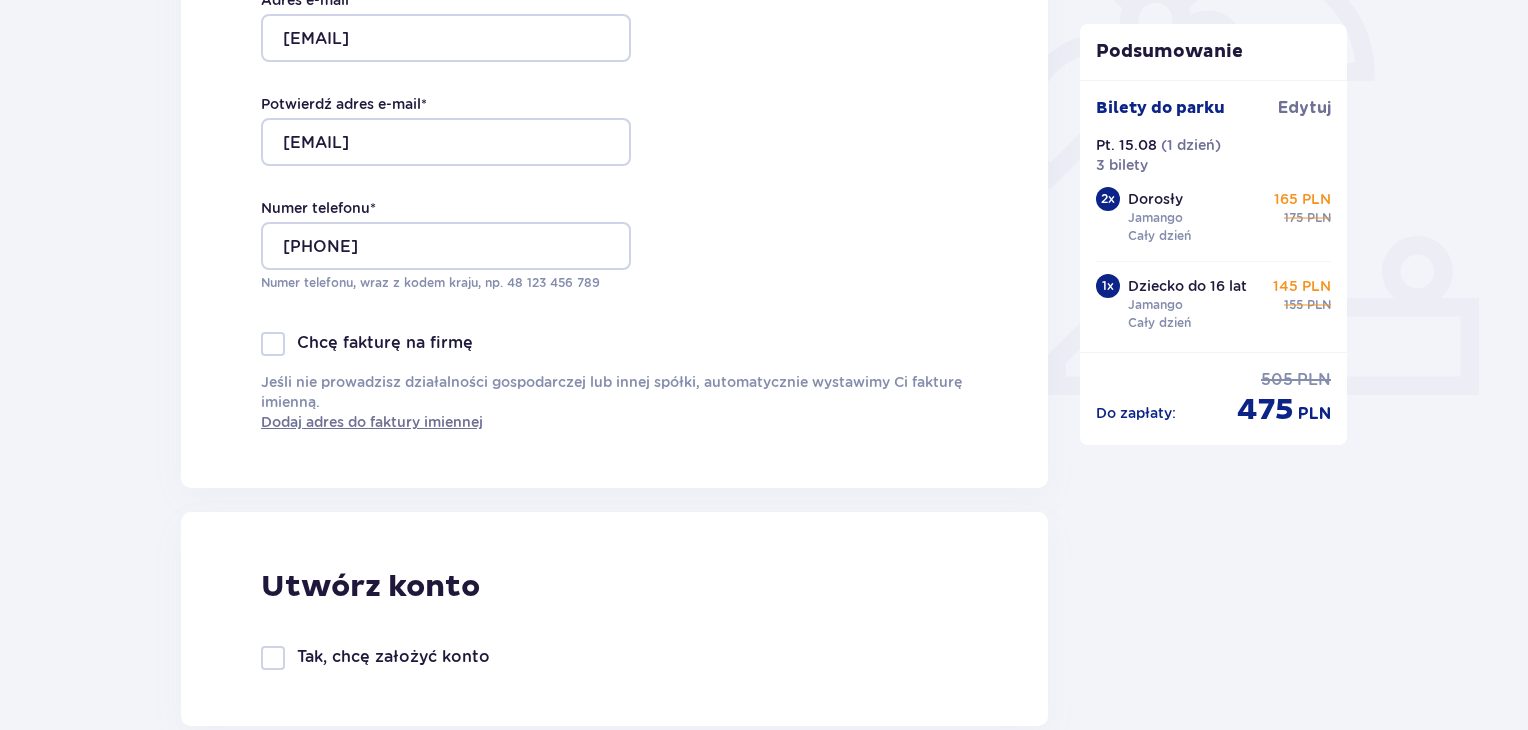 checkbox on "true" 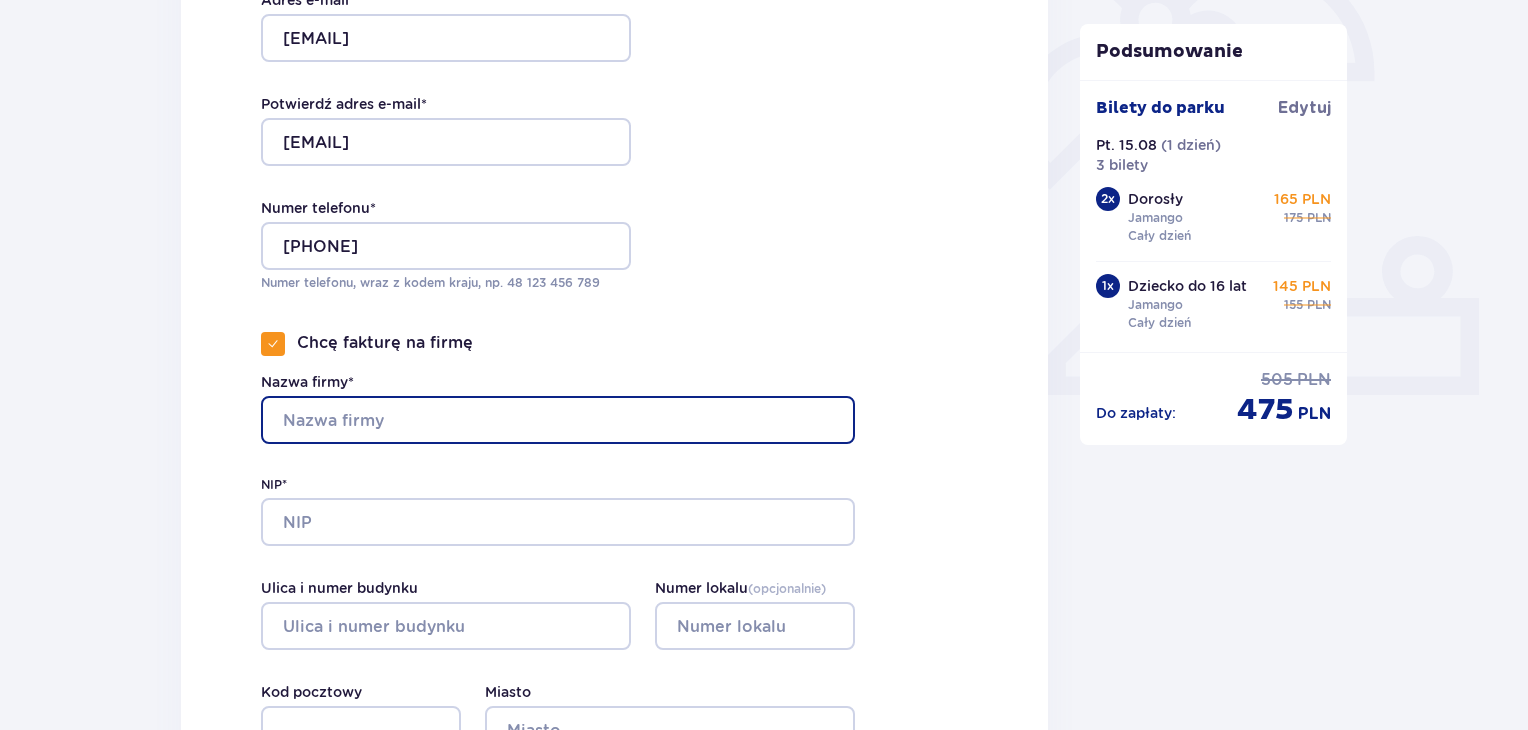 click on "Nazwa firmy*" at bounding box center [558, 420] 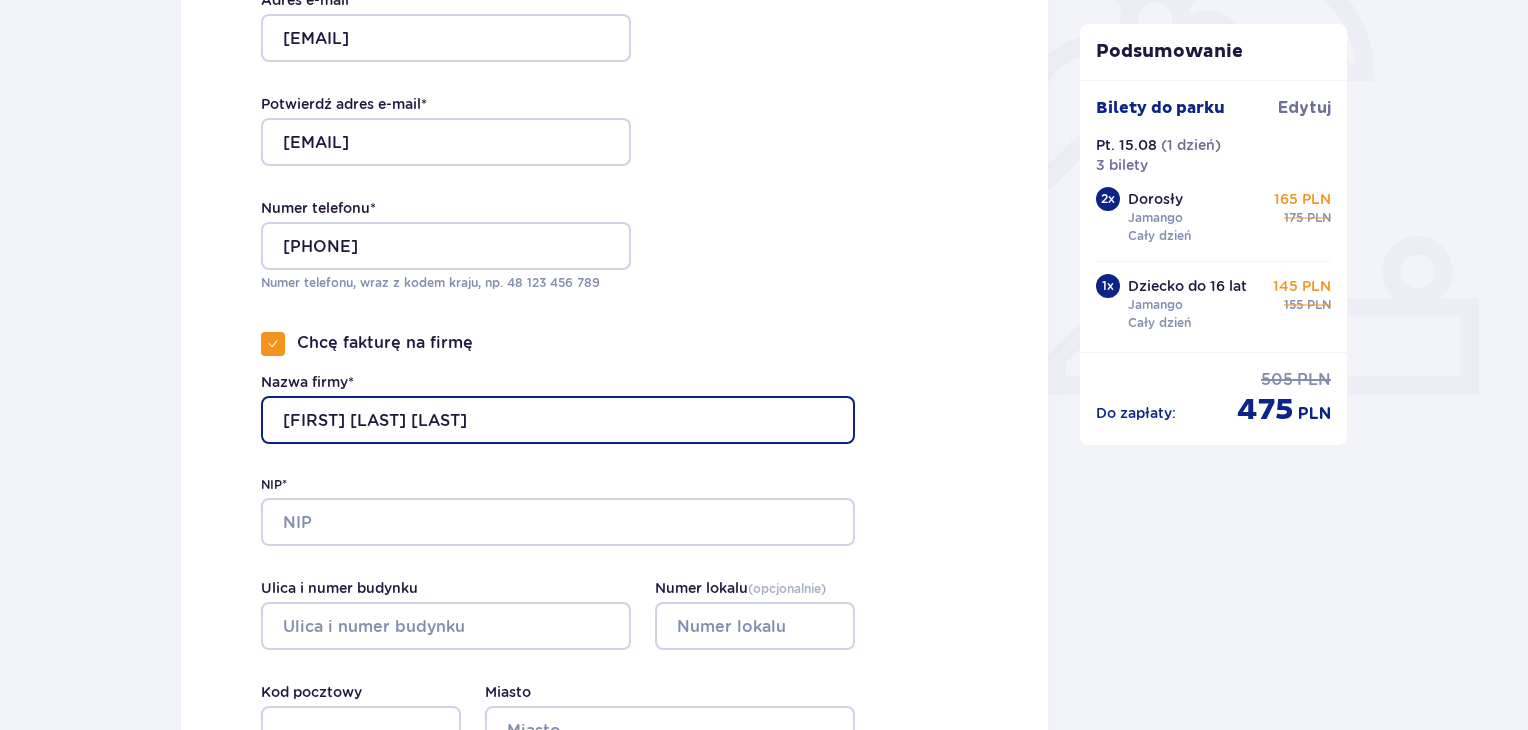 type on "Dream Sun Beata Tomczak" 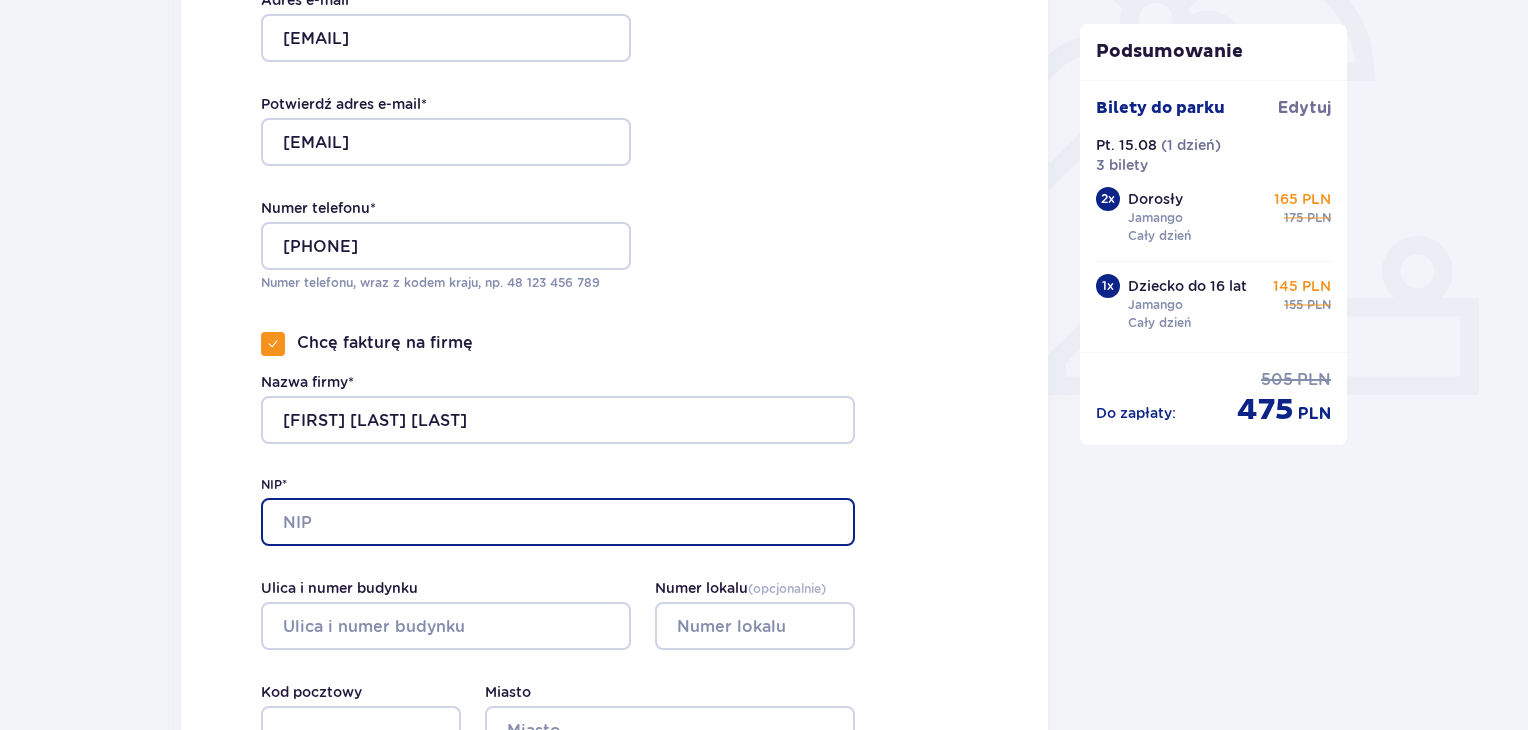 click on "NIP*" at bounding box center (558, 522) 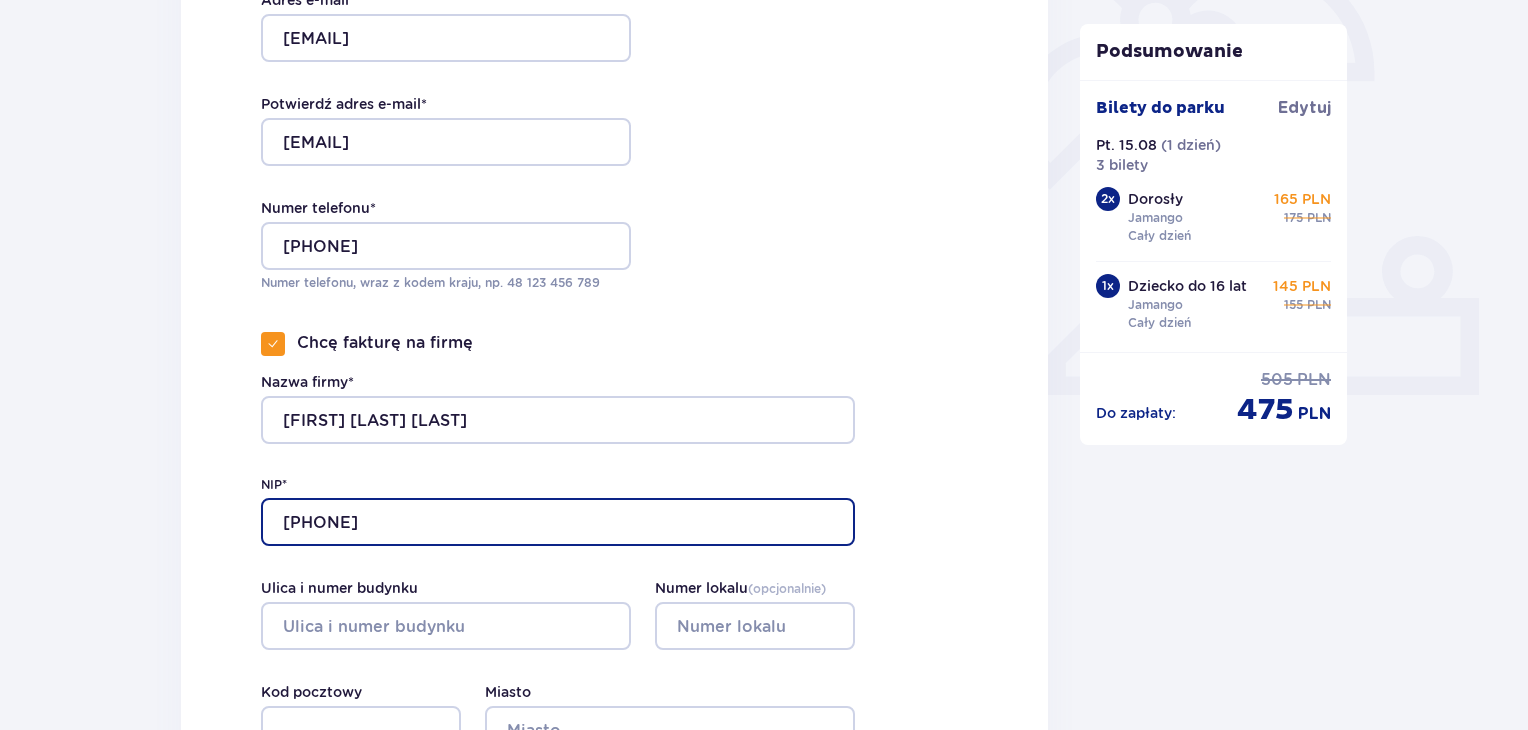 type on "7841653738" 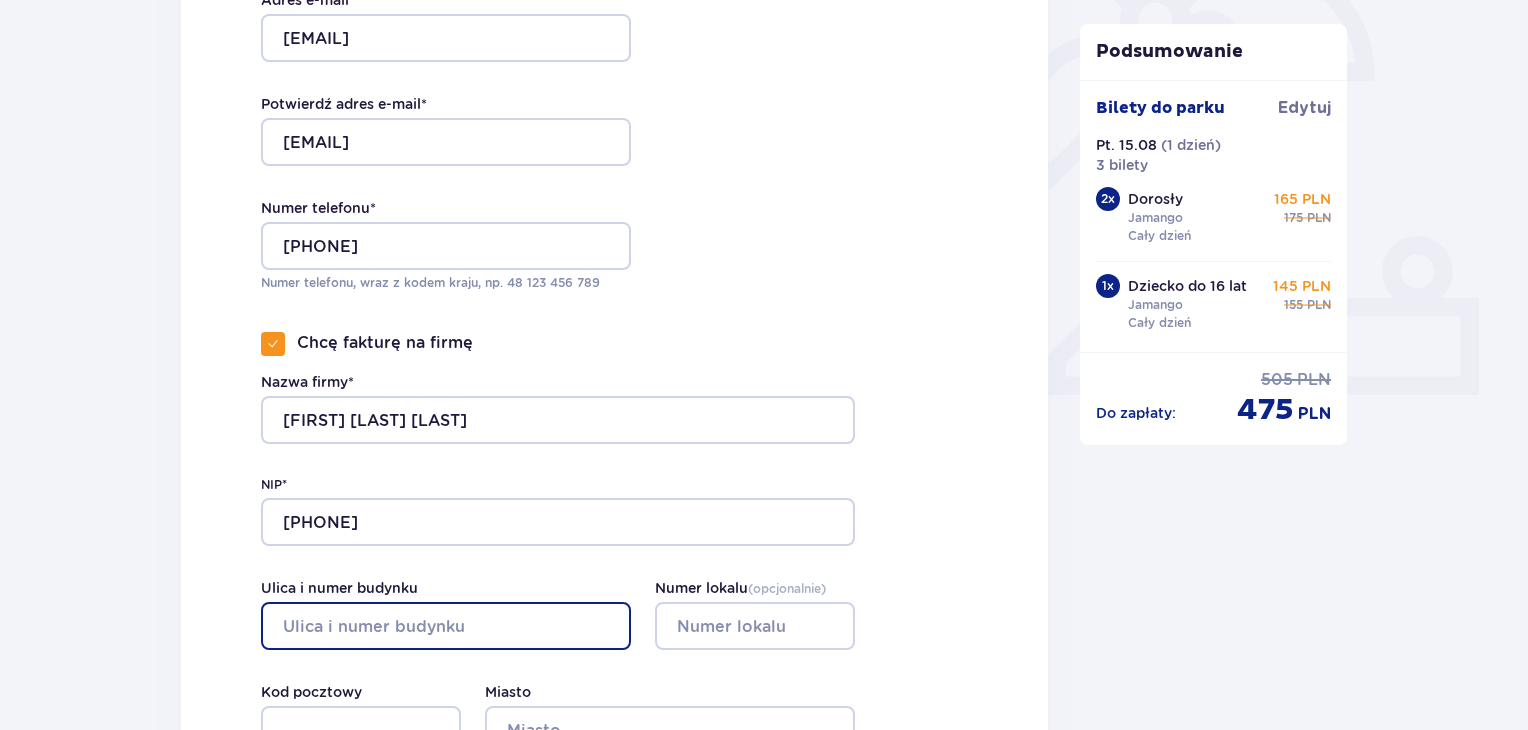 click on "Ulica i numer budynku" at bounding box center (446, 626) 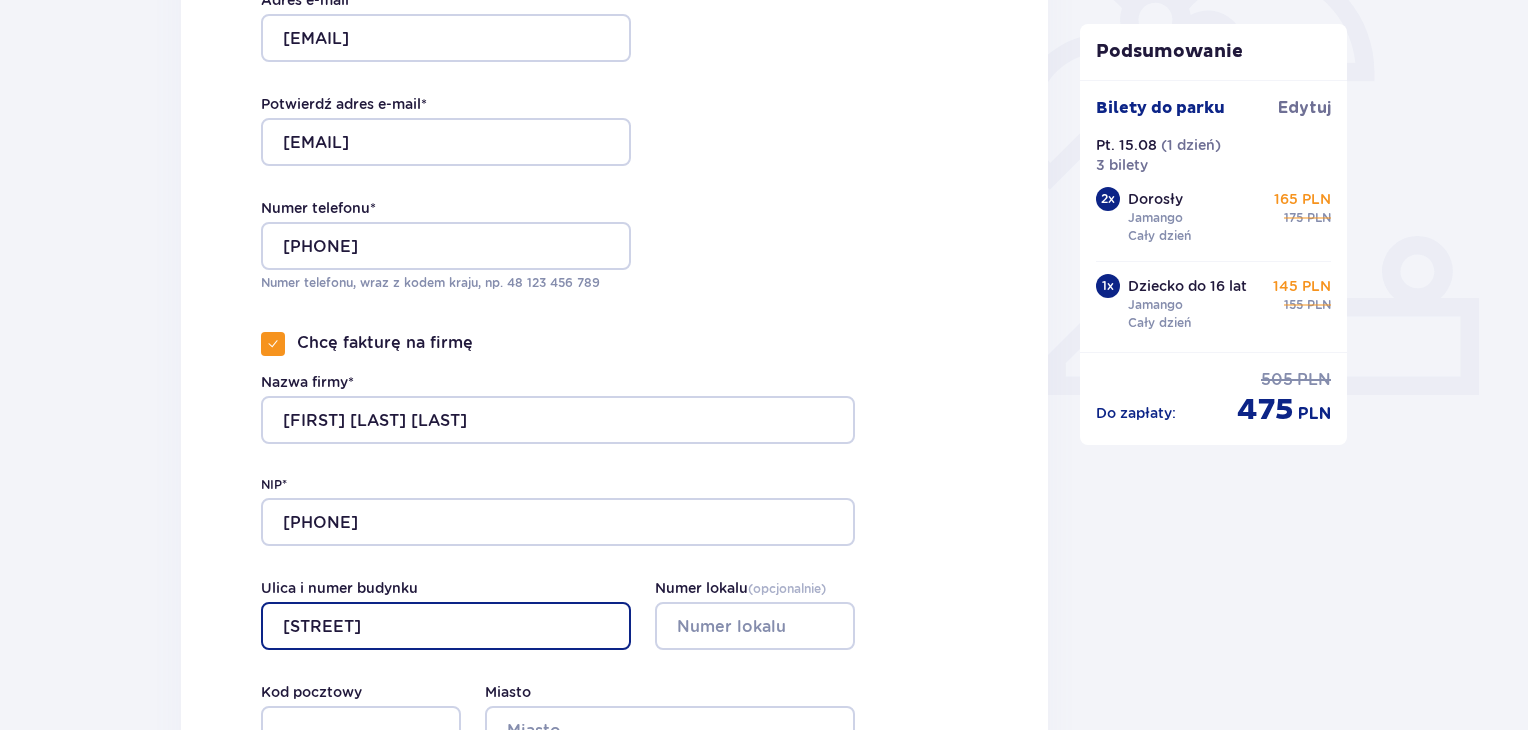 type on "Zlotoryjska" 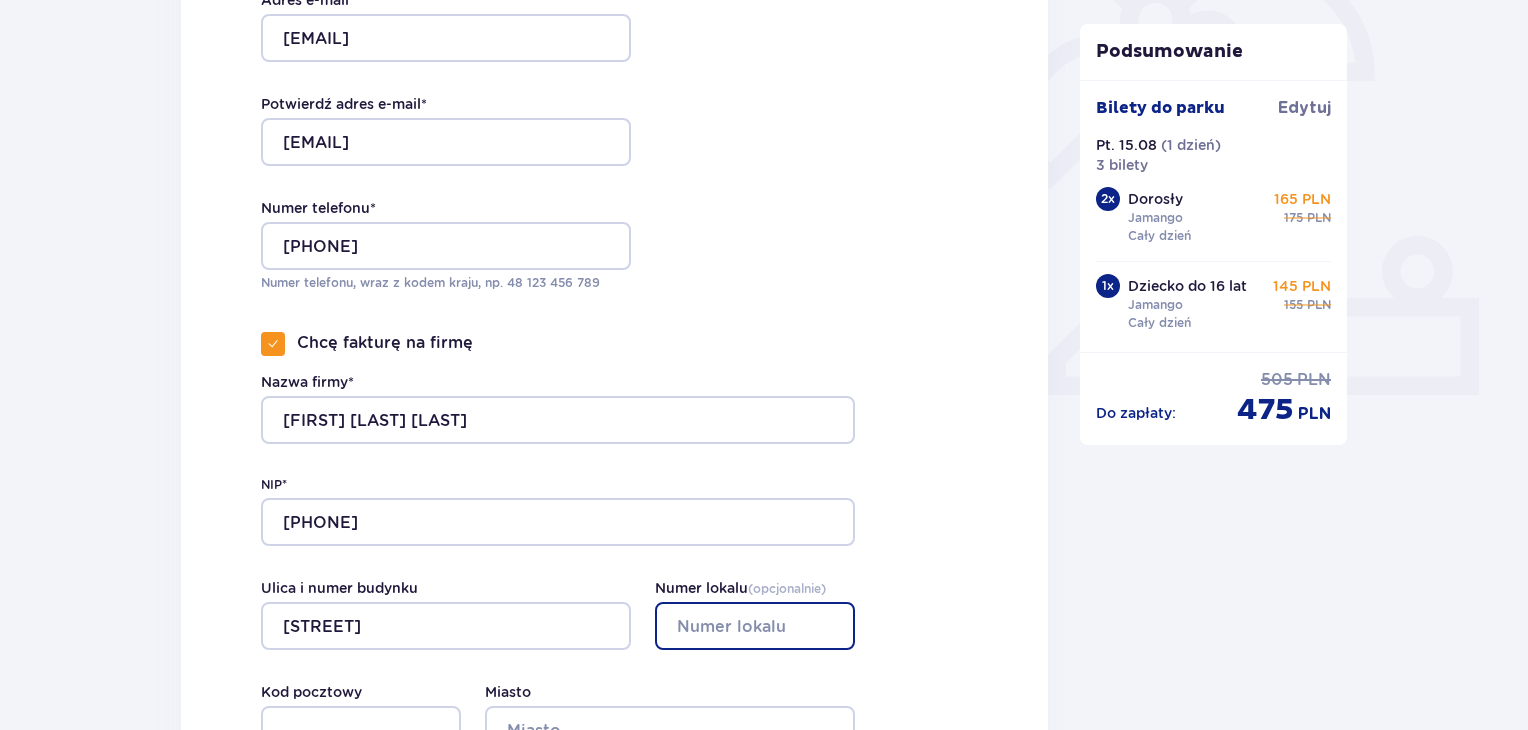 click on "Numer lokalu  ( opcjonalnie )" at bounding box center (755, 626) 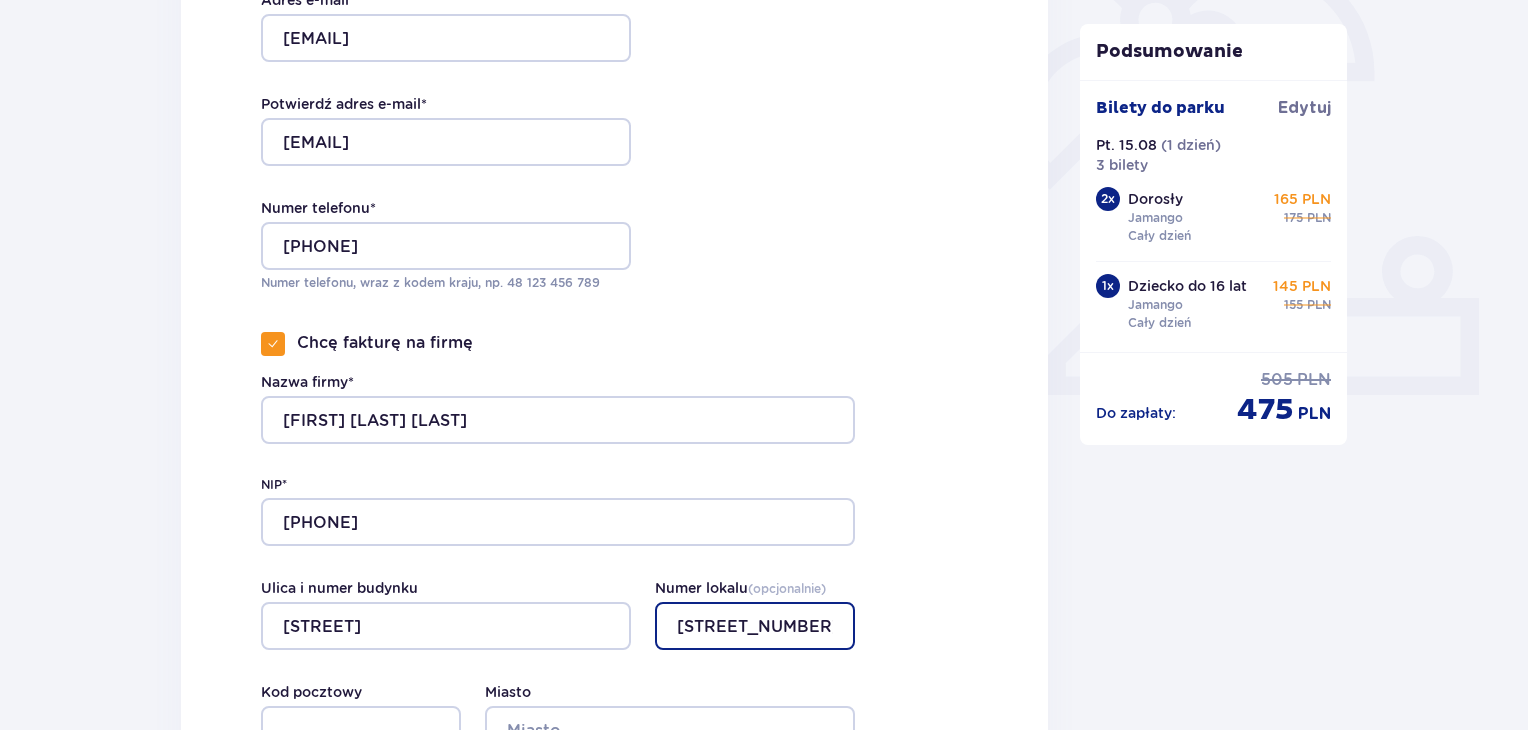 scroll, scrollTop: 1276, scrollLeft: 0, axis: vertical 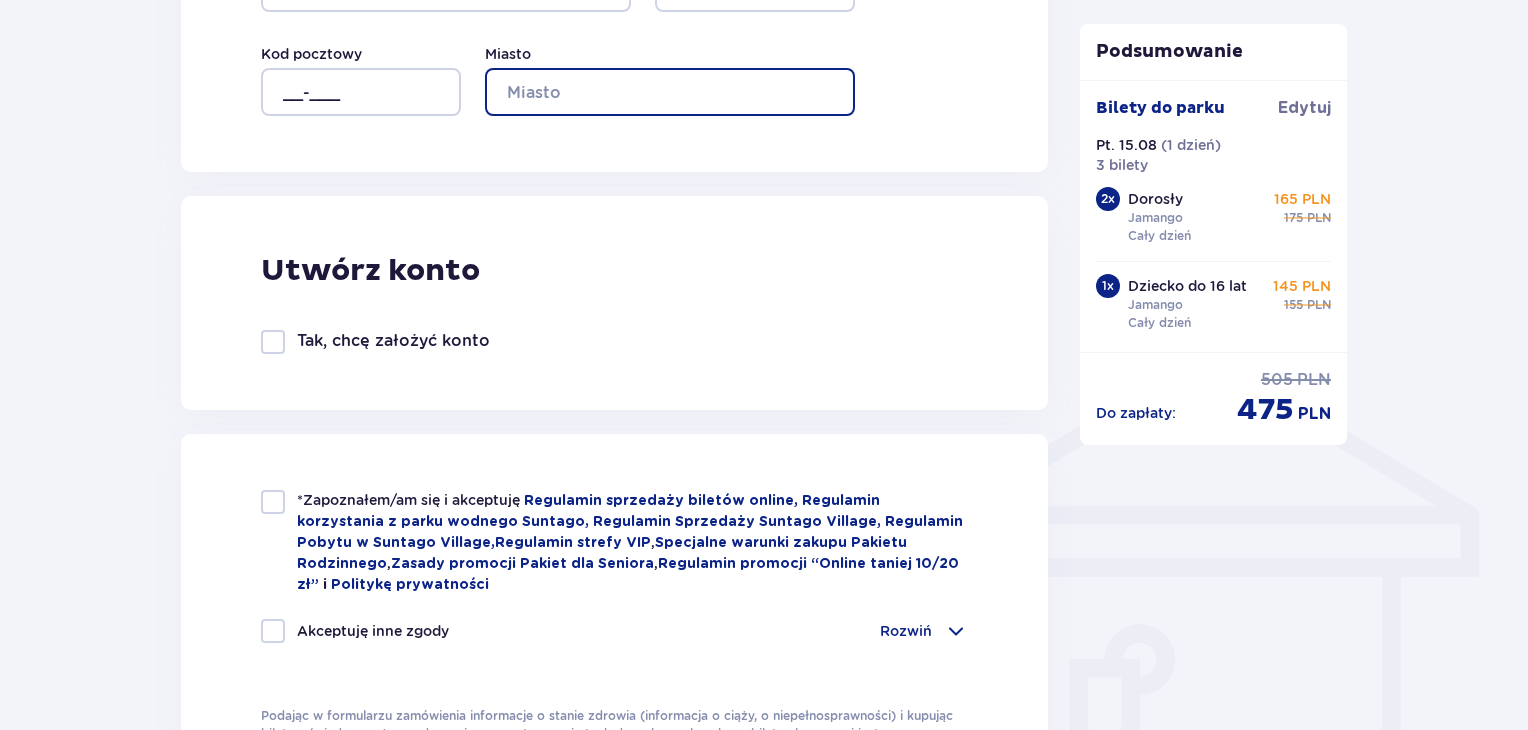 drag, startPoint x: 800, startPoint y: 96, endPoint x: 808, endPoint y: 290, distance: 194.16487 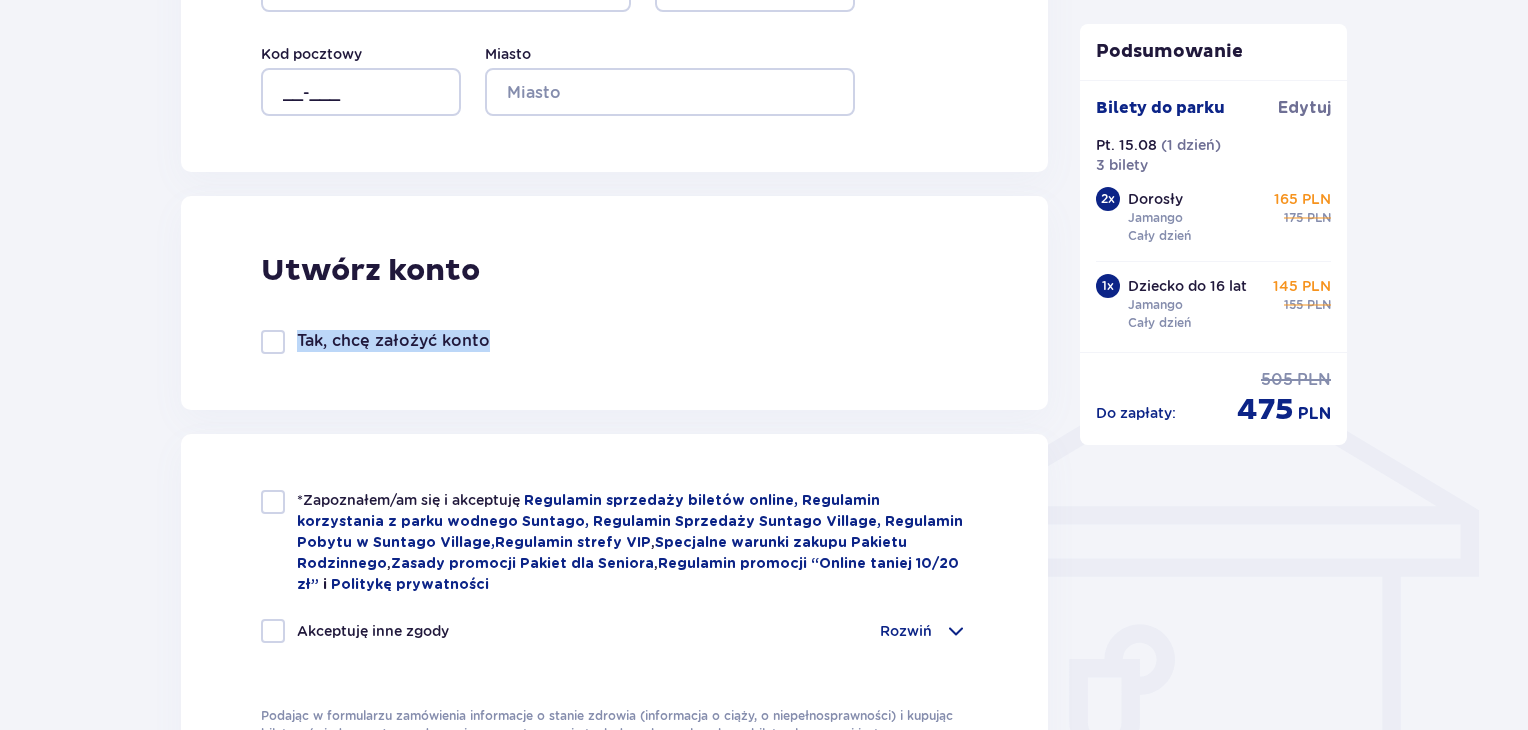drag, startPoint x: 825, startPoint y: 285, endPoint x: 820, endPoint y: 297, distance: 13 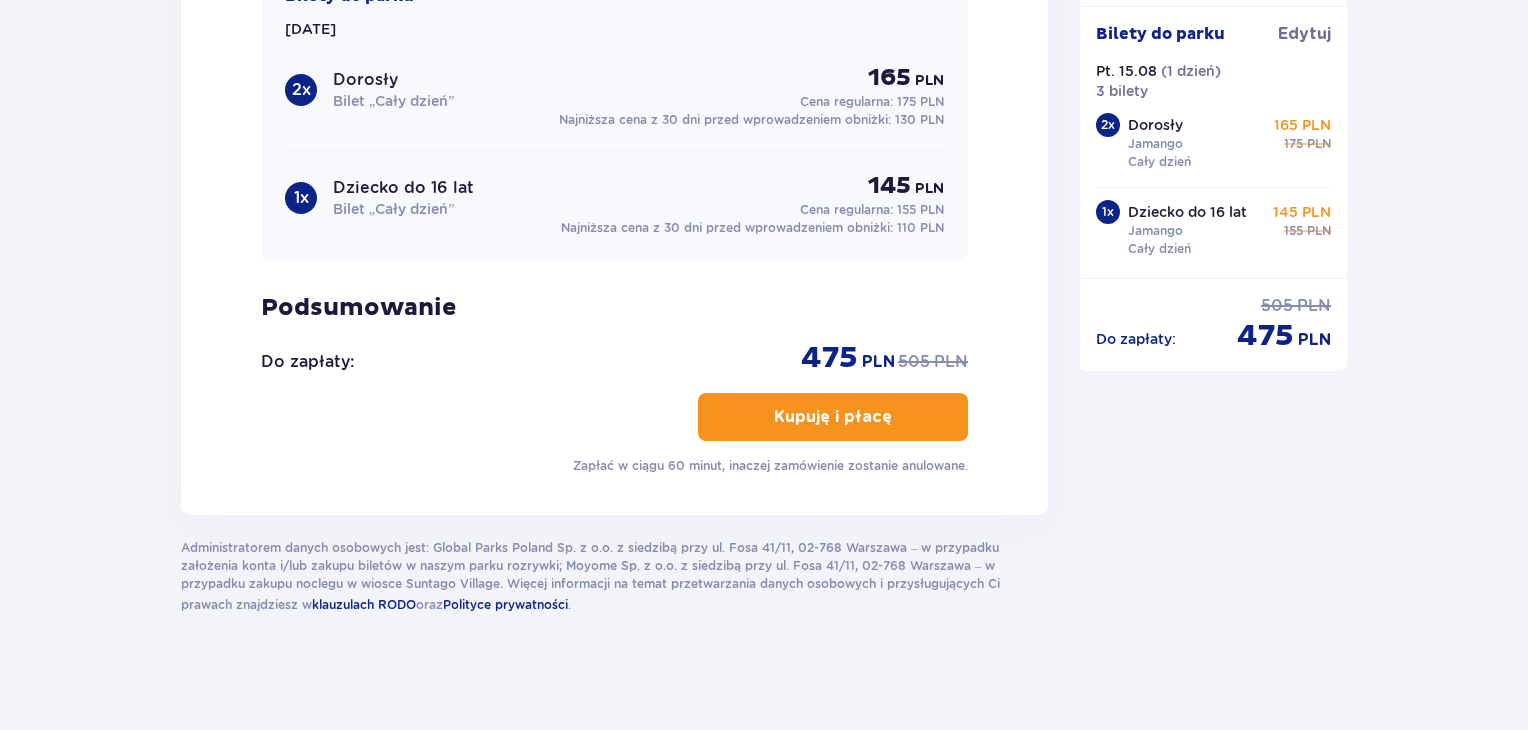 scroll, scrollTop: 736, scrollLeft: 0, axis: vertical 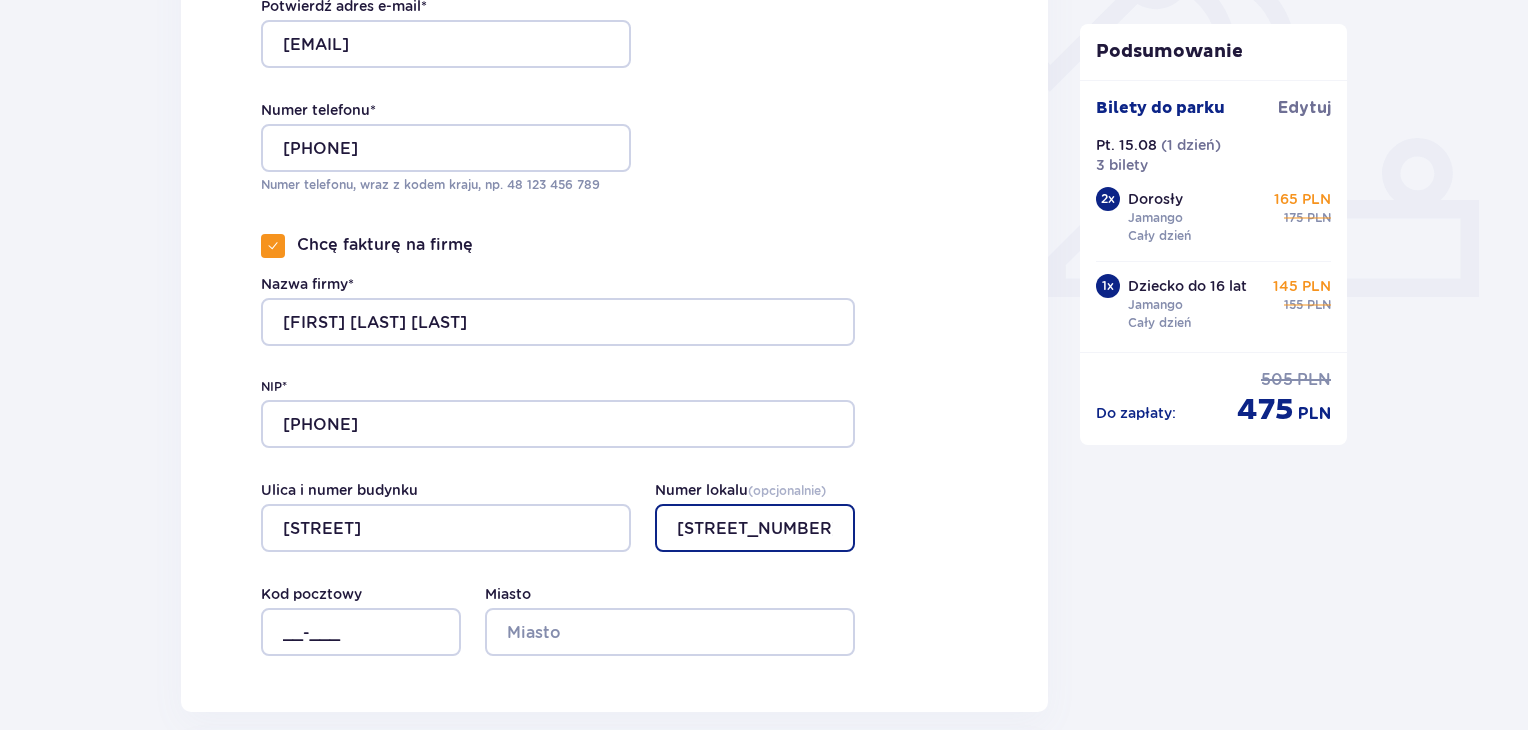 click on "108" at bounding box center [755, 528] 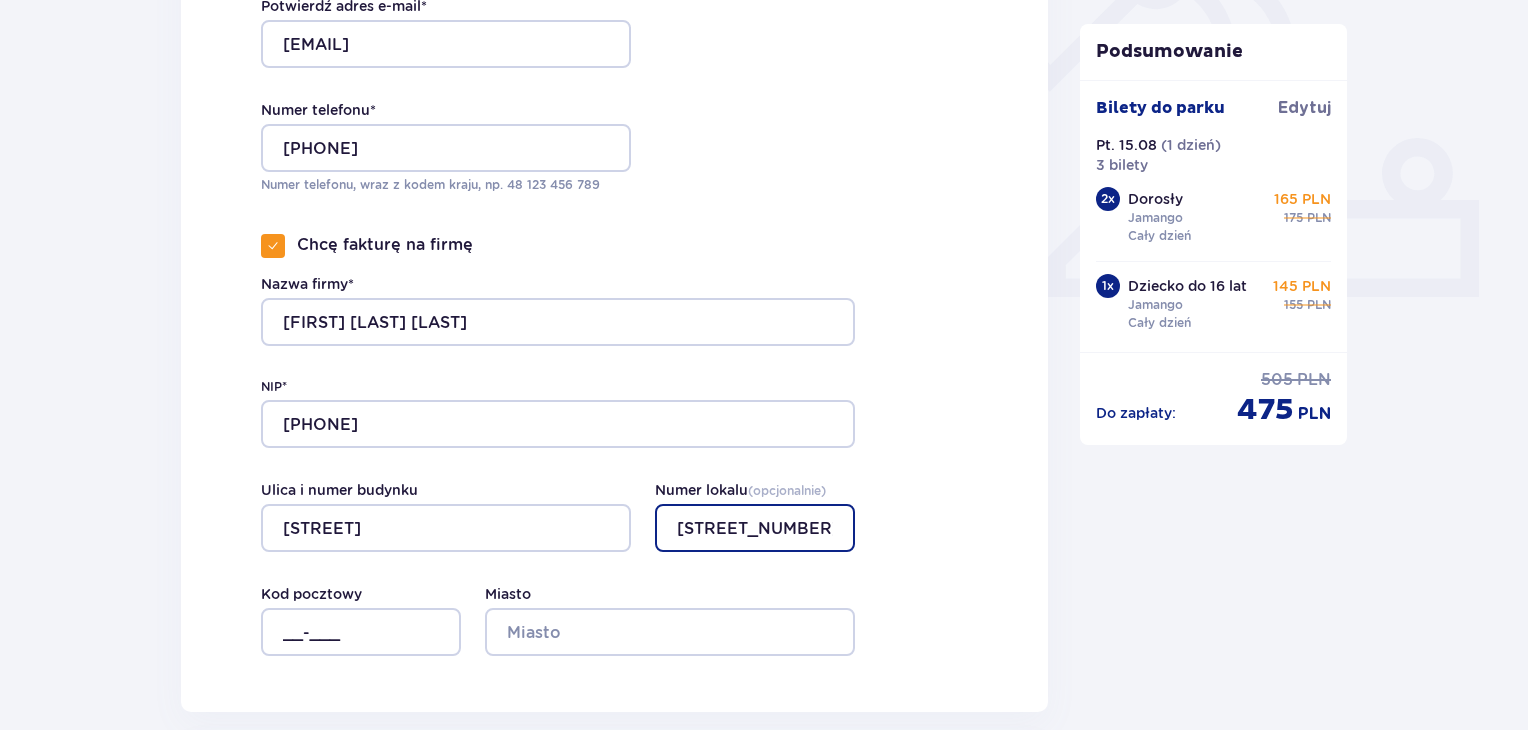 type on "108/1a" 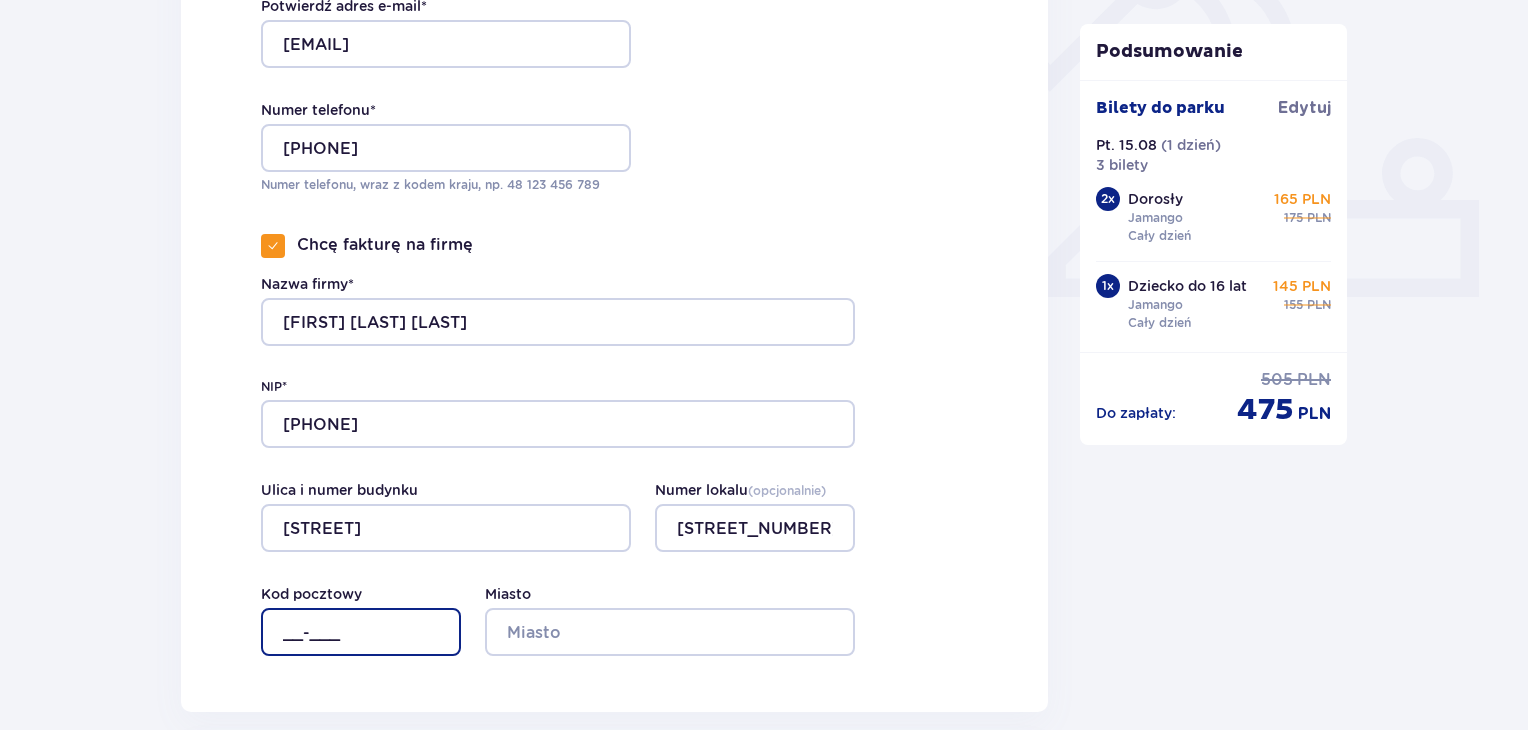 click on "__-___" at bounding box center (361, 632) 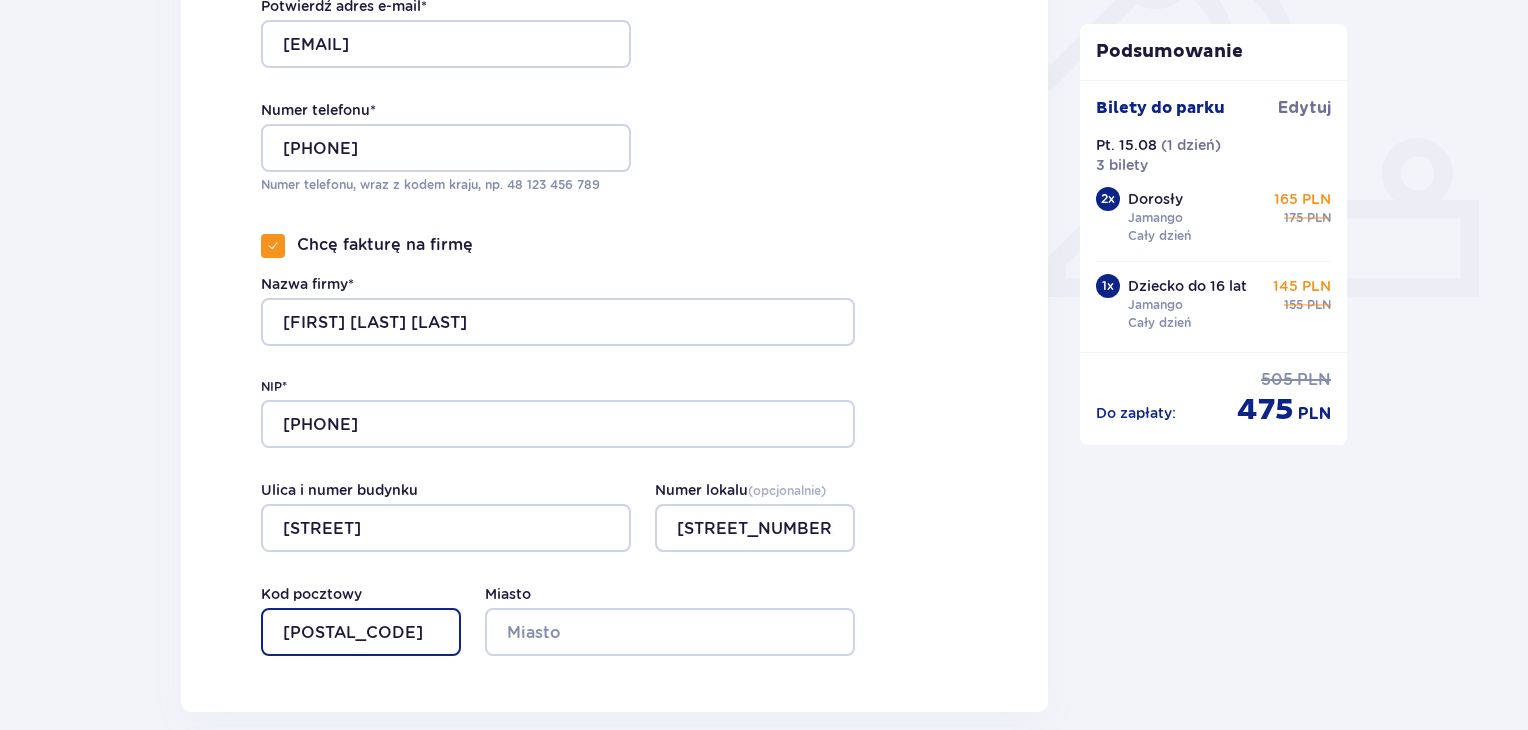 type on "59-220" 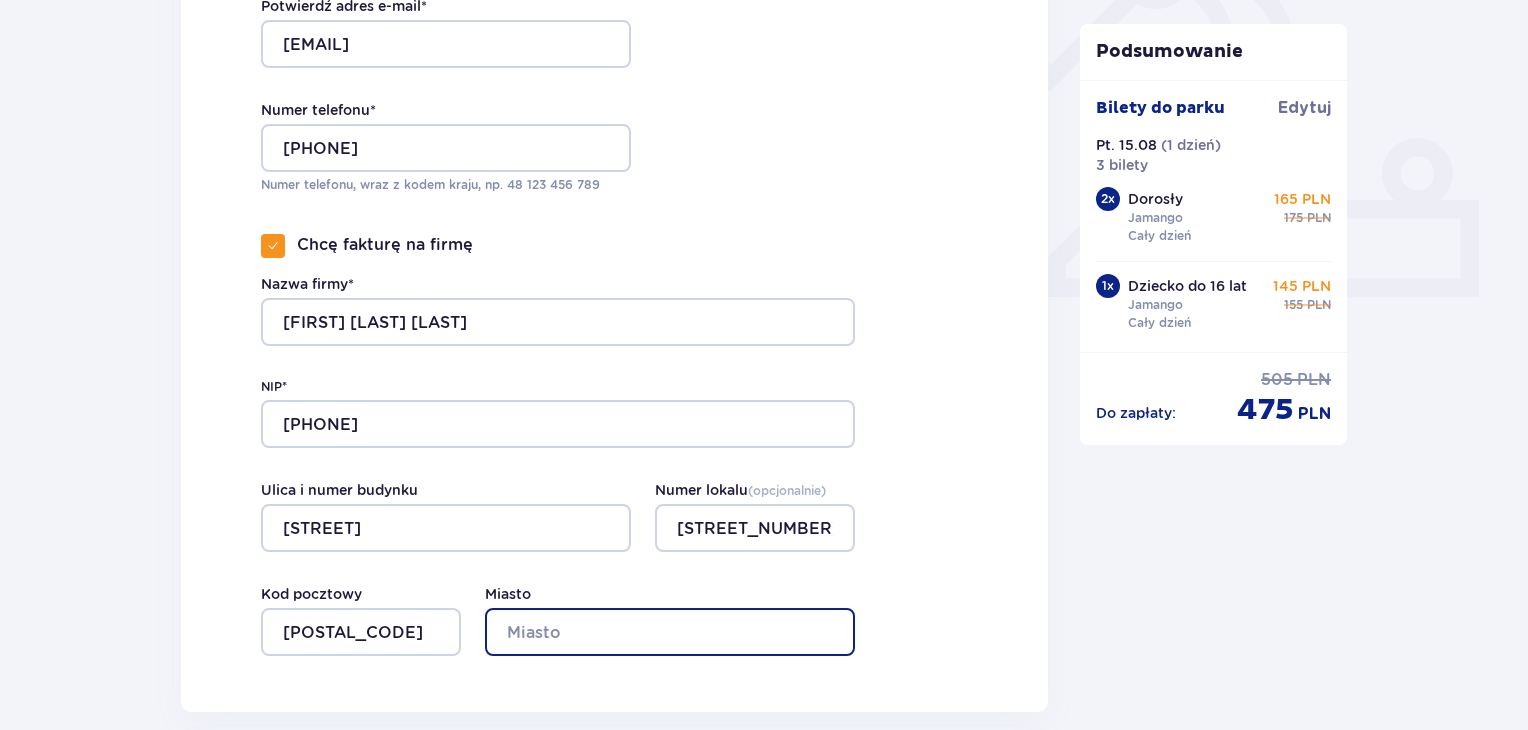 click on "Miasto" at bounding box center [670, 632] 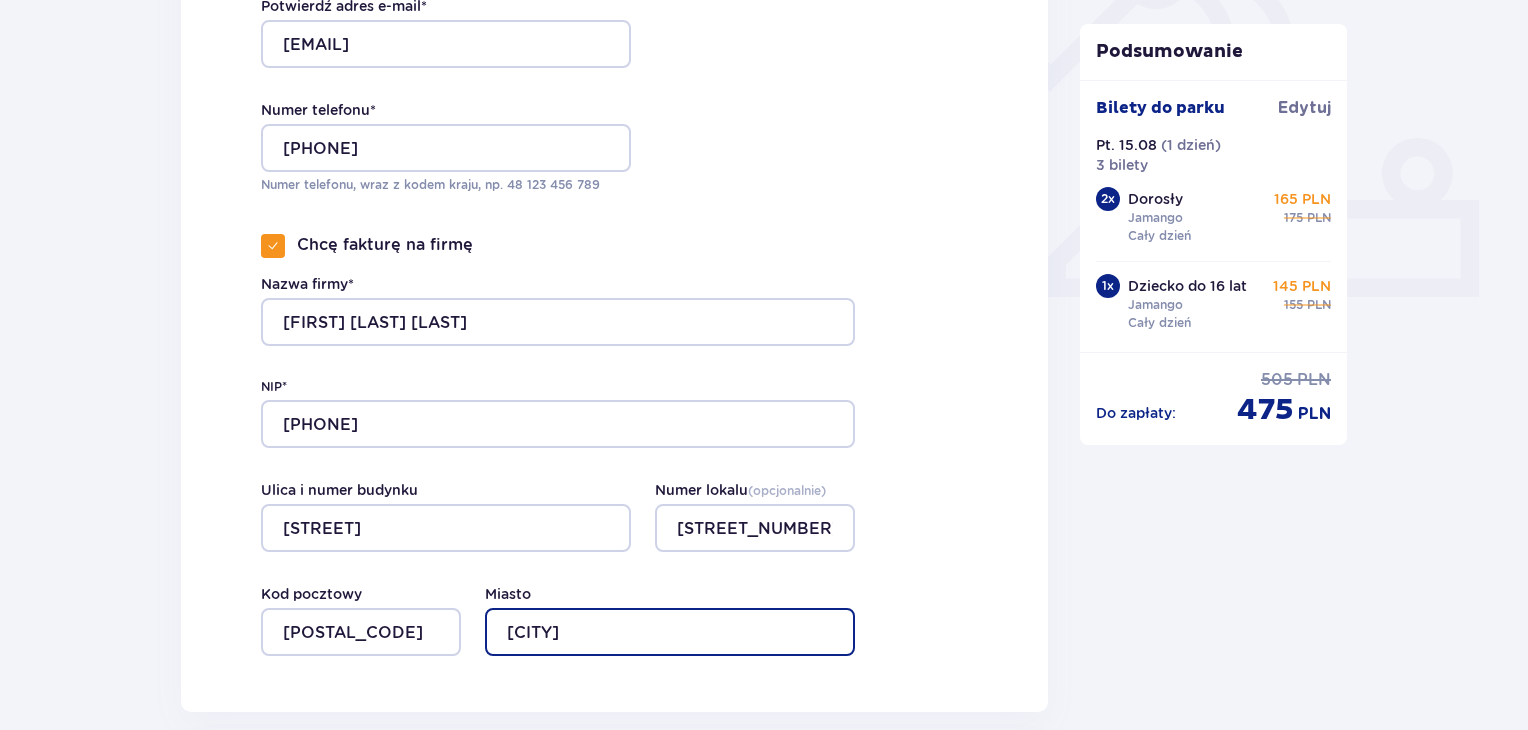 scroll, scrollTop: 1374, scrollLeft: 0, axis: vertical 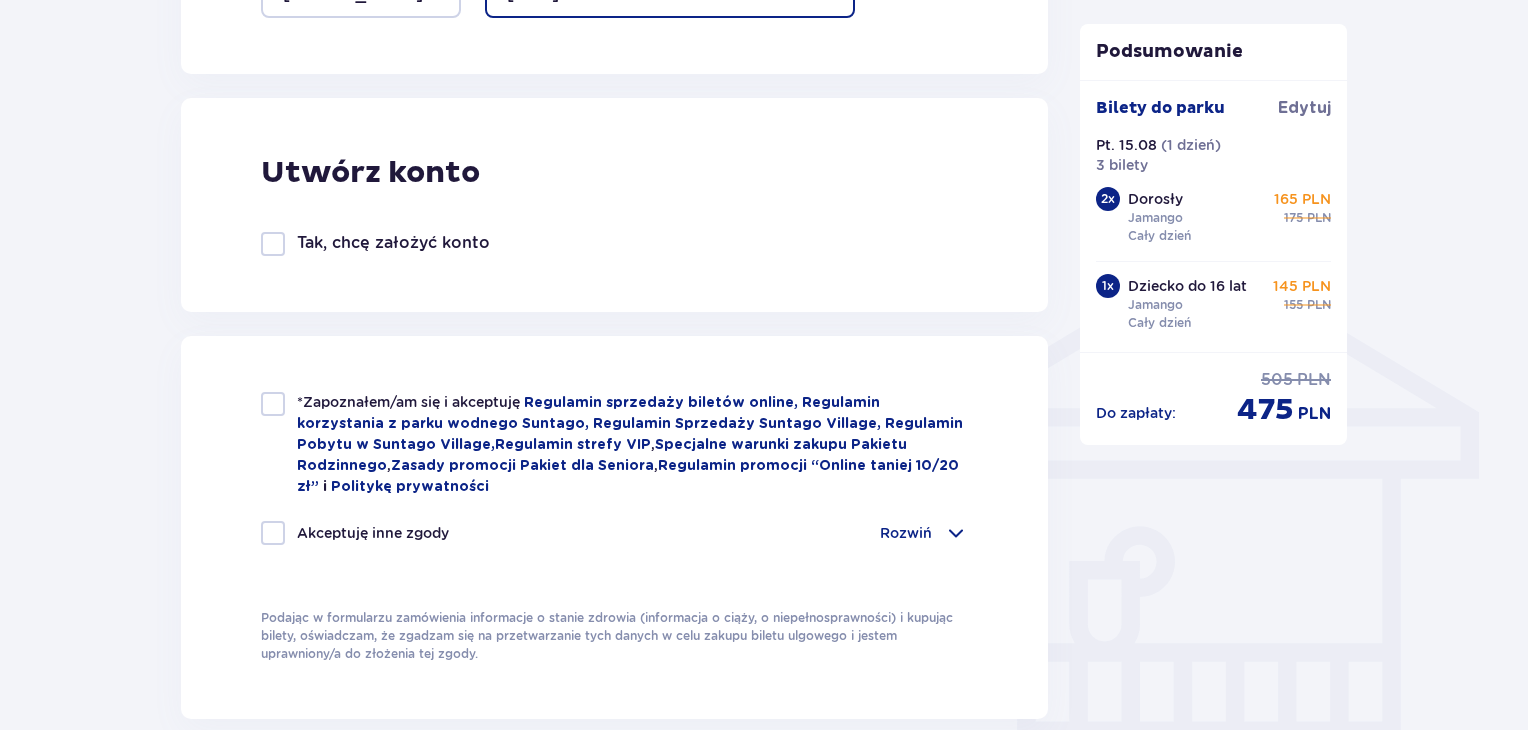 type on "Leegnica" 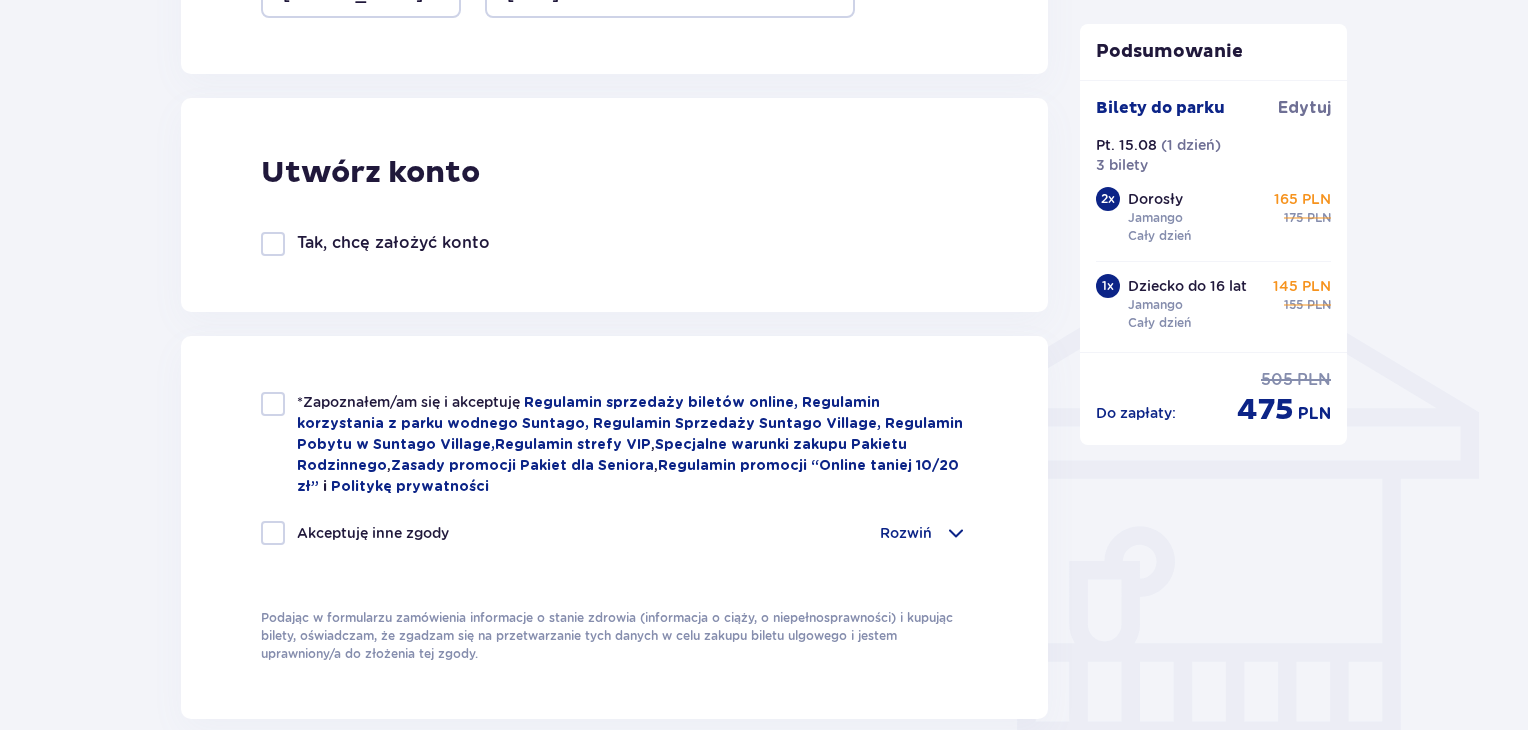 click at bounding box center (273, 244) 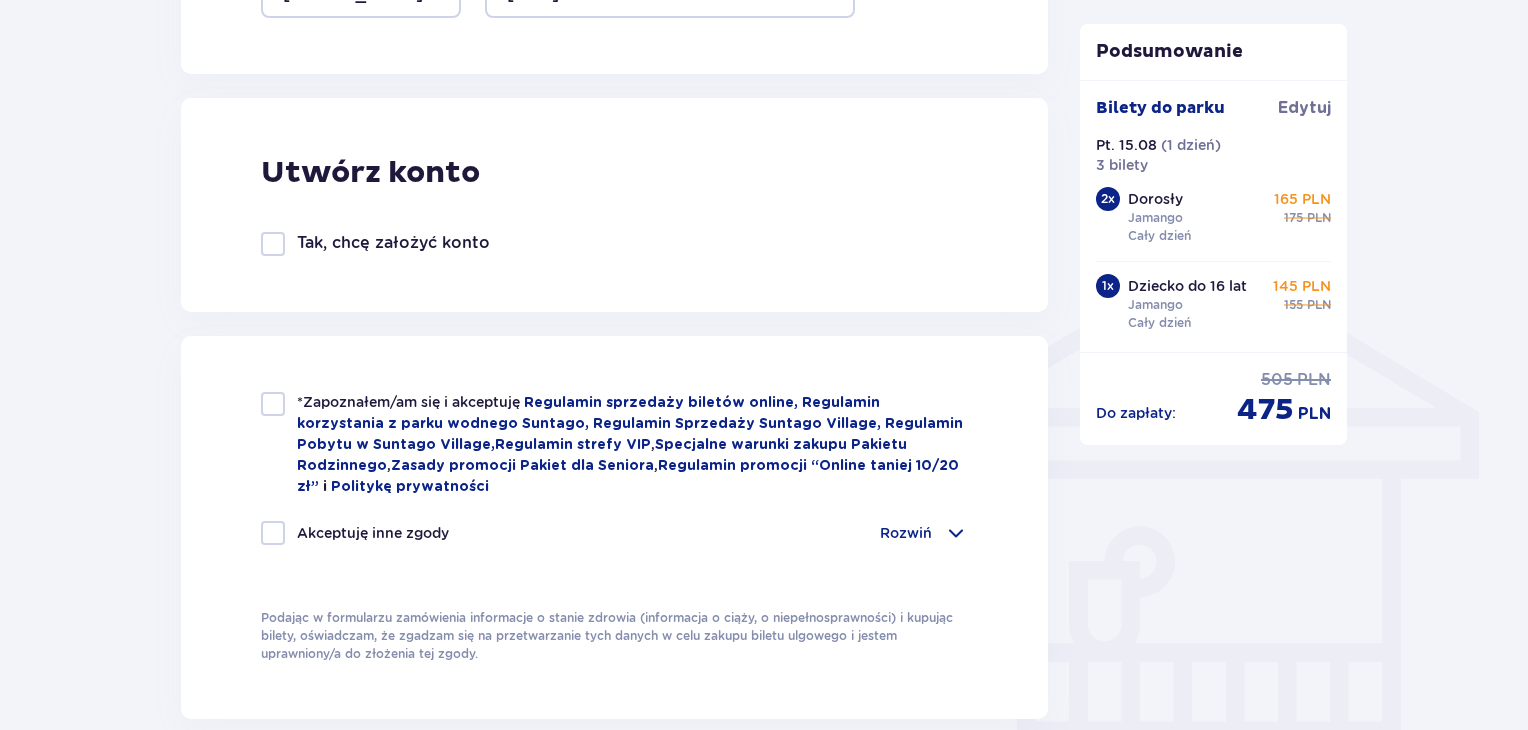 checkbox on "true" 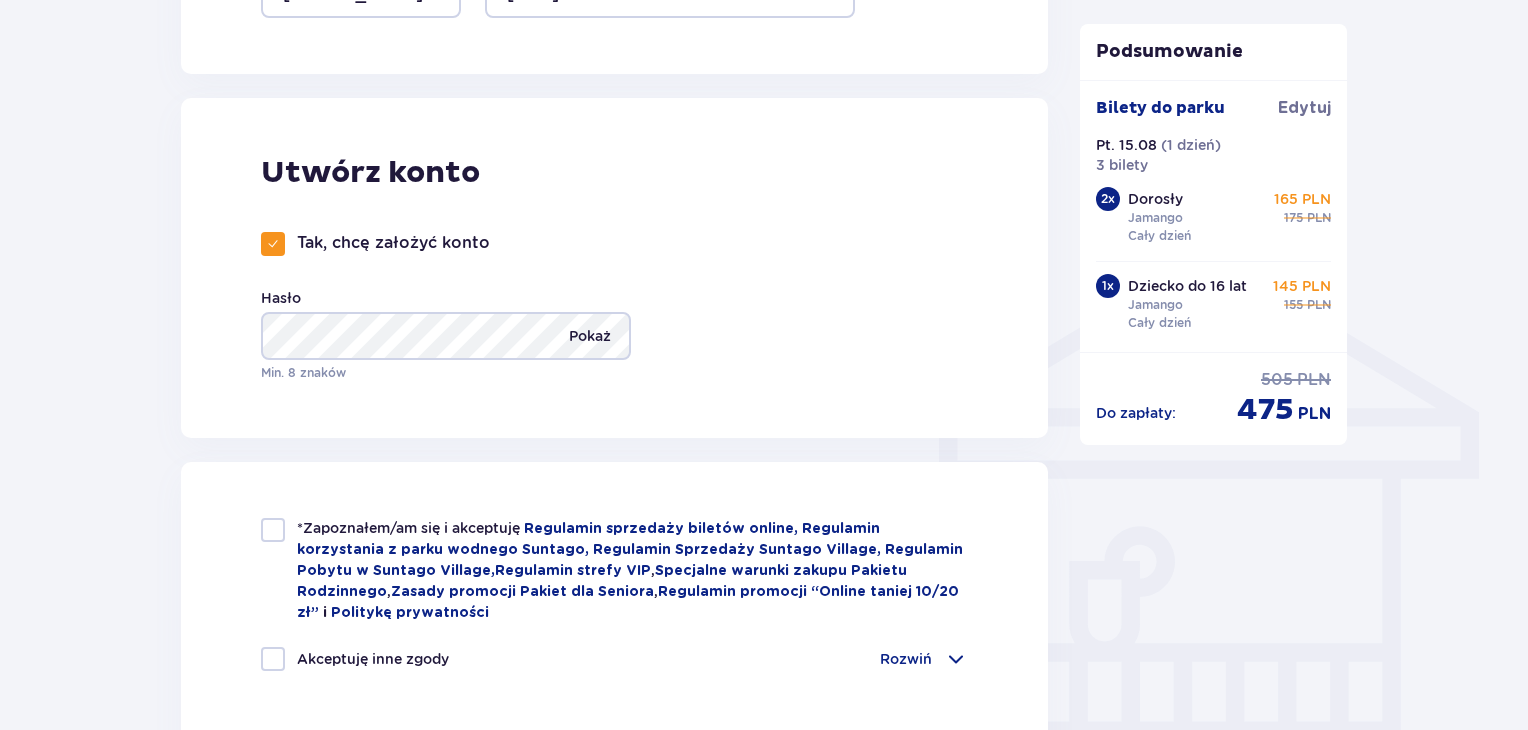 click on "Pokaż" at bounding box center [590, 336] 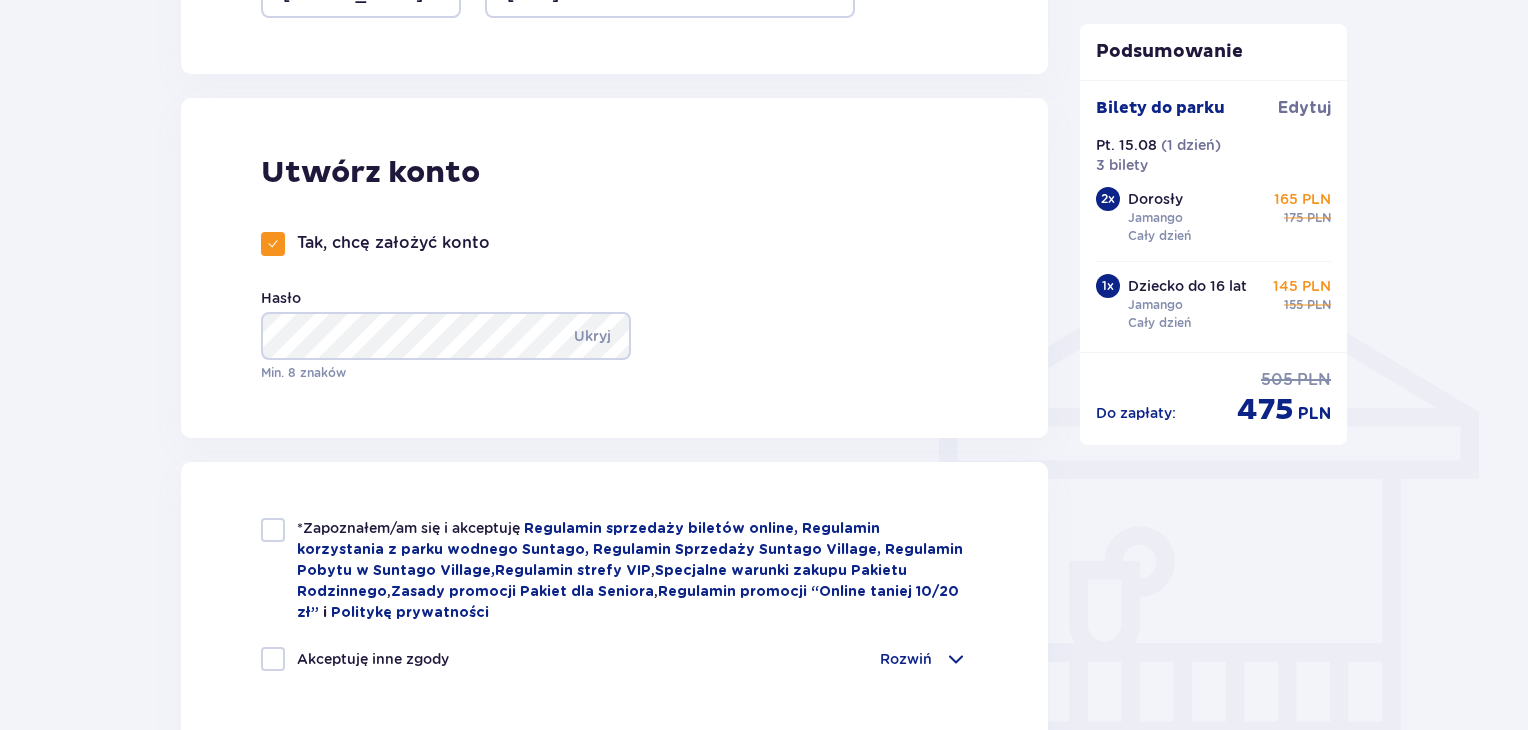 click on "*Zapoznałem/am się i akceptuję   Regulamin sprzedaży biletów online,   Regulamin korzystania z parku wodnego Suntago,   Regulamin Sprzedaży Suntago Village,   Regulamin Pobytu w Suntago Village ,  Regulamin strefy VIP ,  Specjalne warunki zakupu Pakietu Rodzinnego ,  Zasady promocji Pakiet dla Seniora ,  Regulamin promocji “Online taniej 10/20 zł”   i   Politykę prywatności" at bounding box center (614, 570) 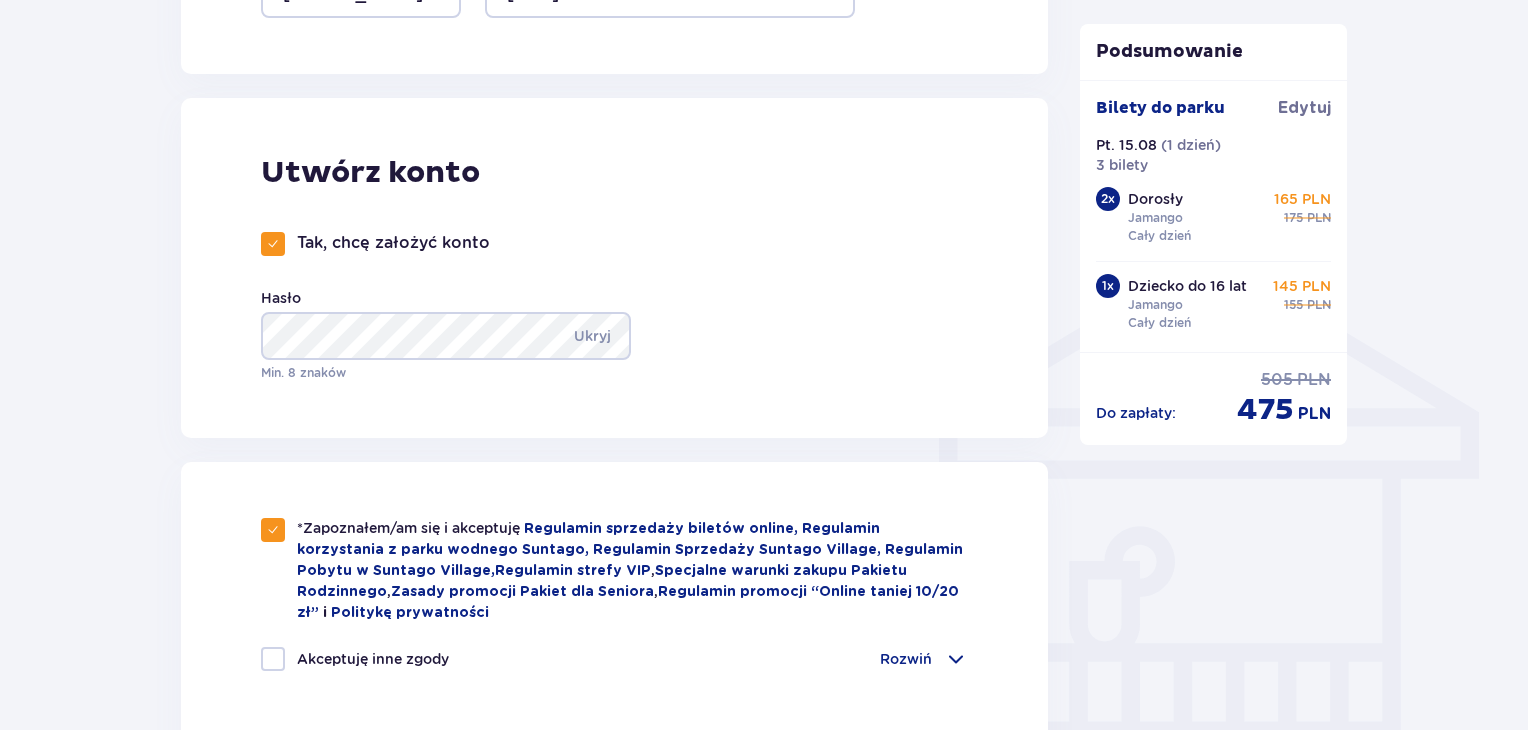 click at bounding box center [273, 659] 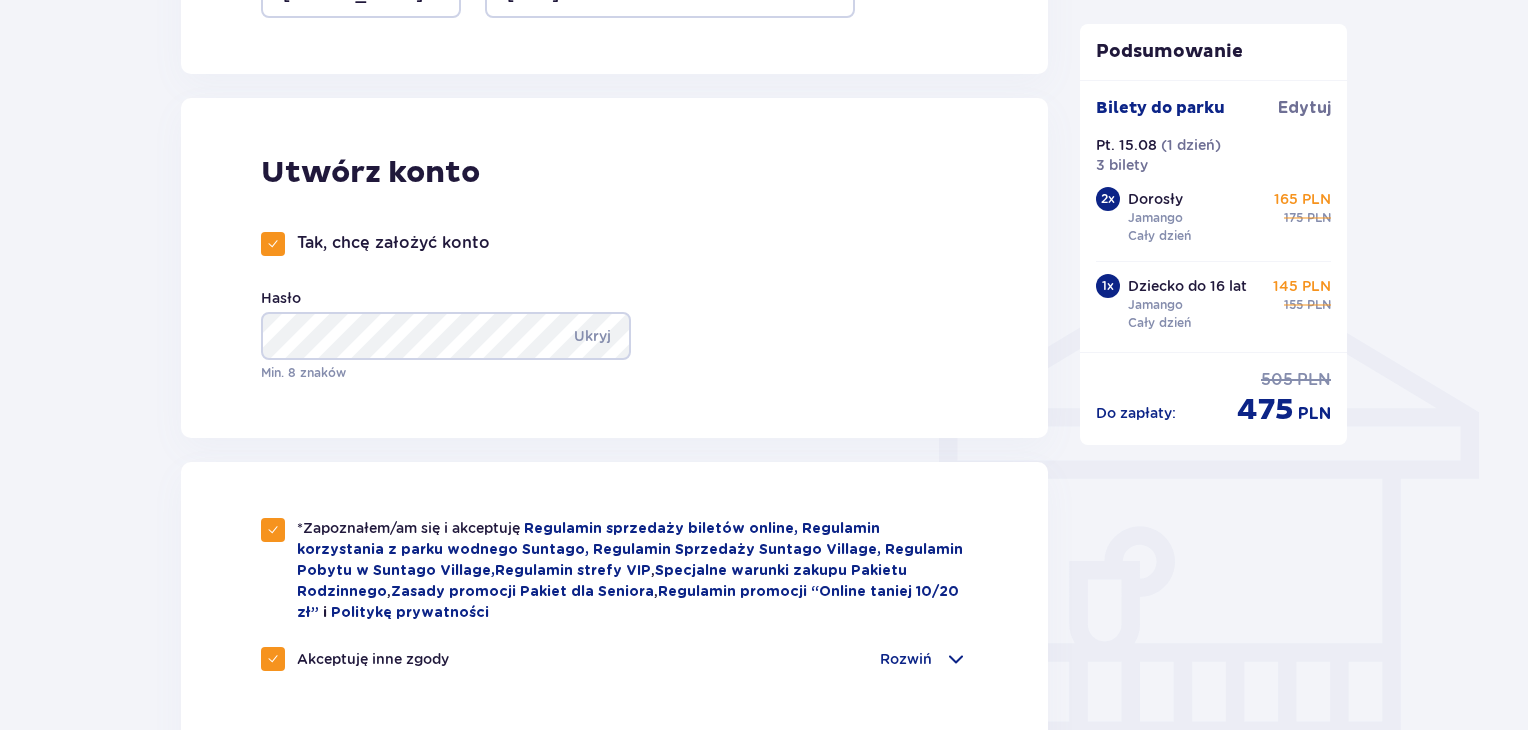 scroll, scrollTop: 2012, scrollLeft: 0, axis: vertical 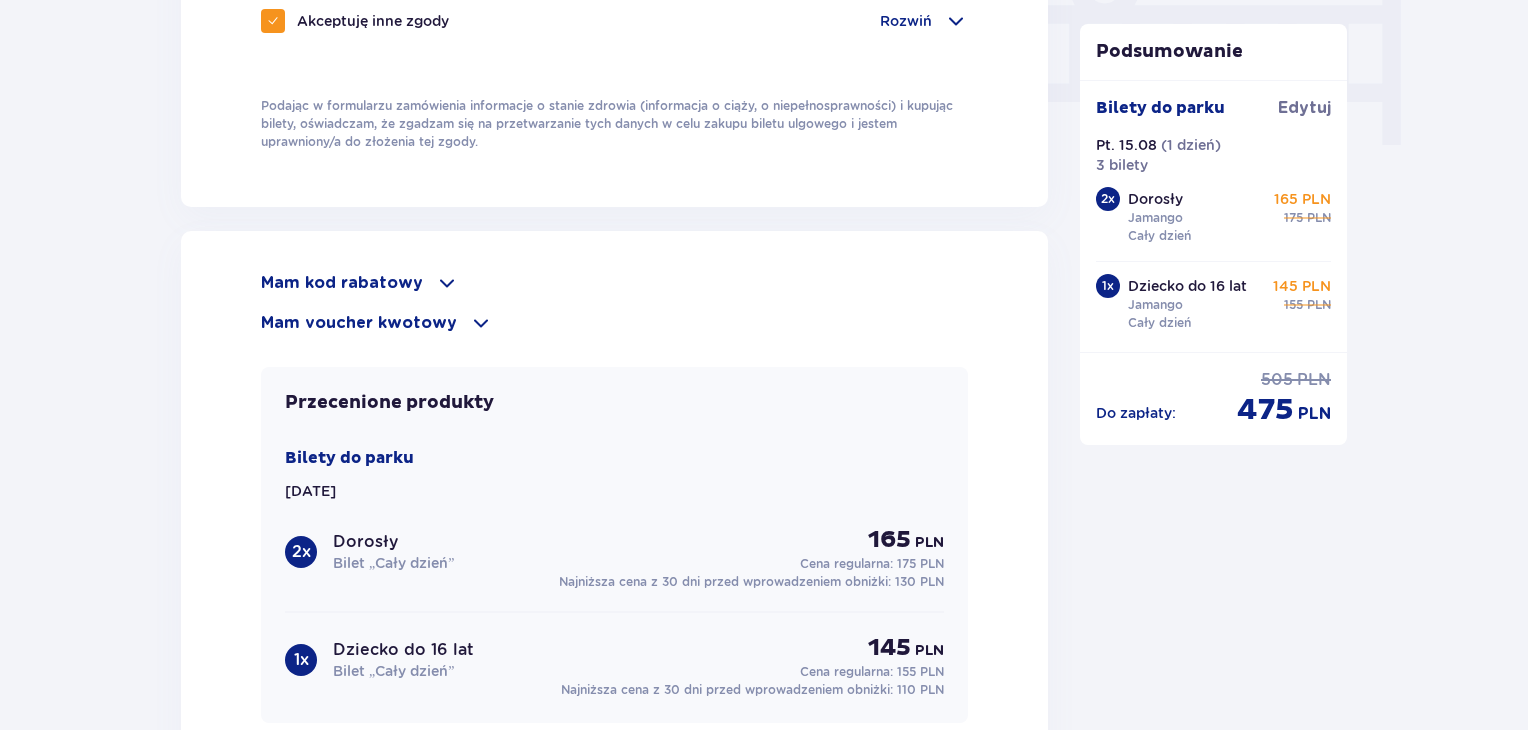 click on "1 x Dziecko do 16 lat Bilet „Cały dzień” 145 PLN Cena regularna:   155 PLN" at bounding box center (614, 657) 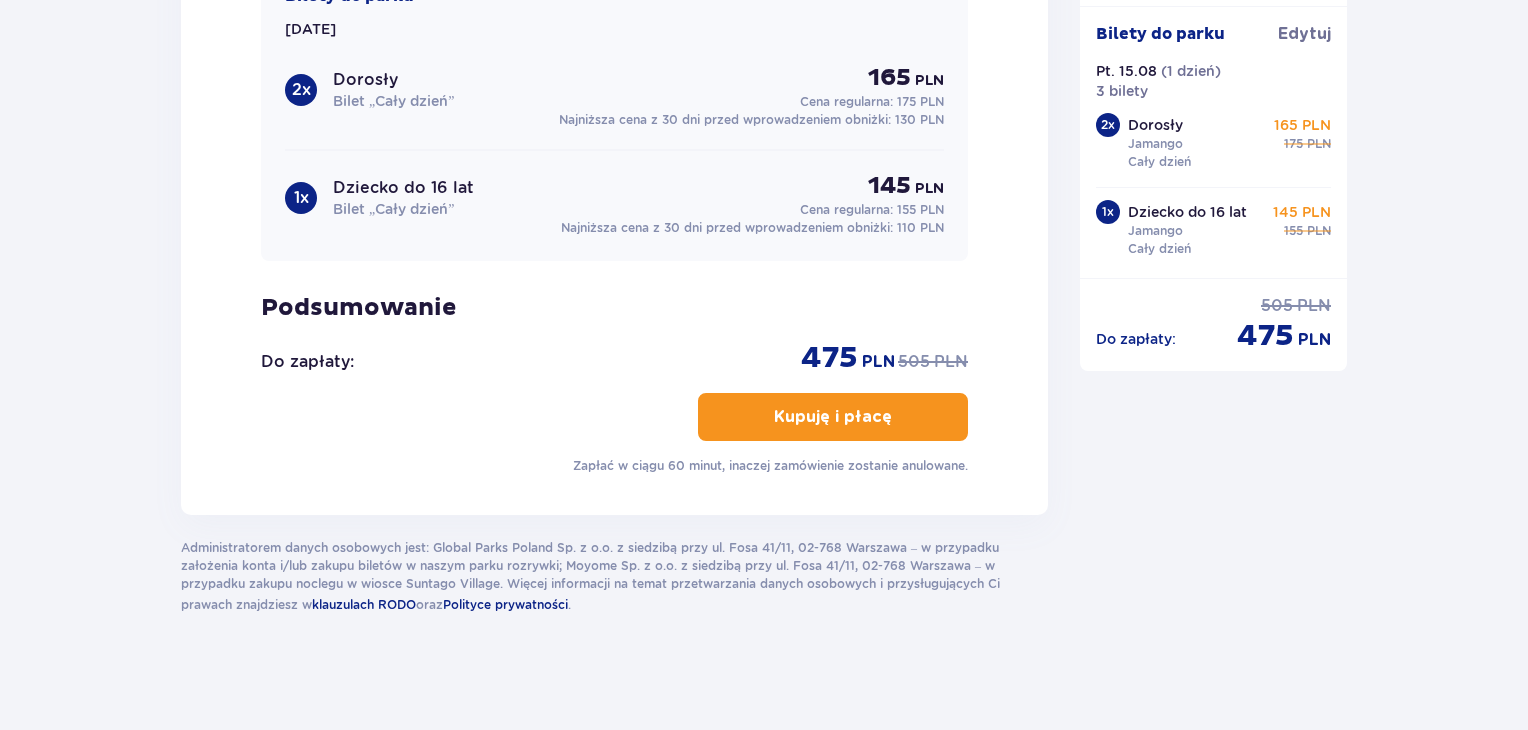click on "Kupuję i płacę" at bounding box center (833, 417) 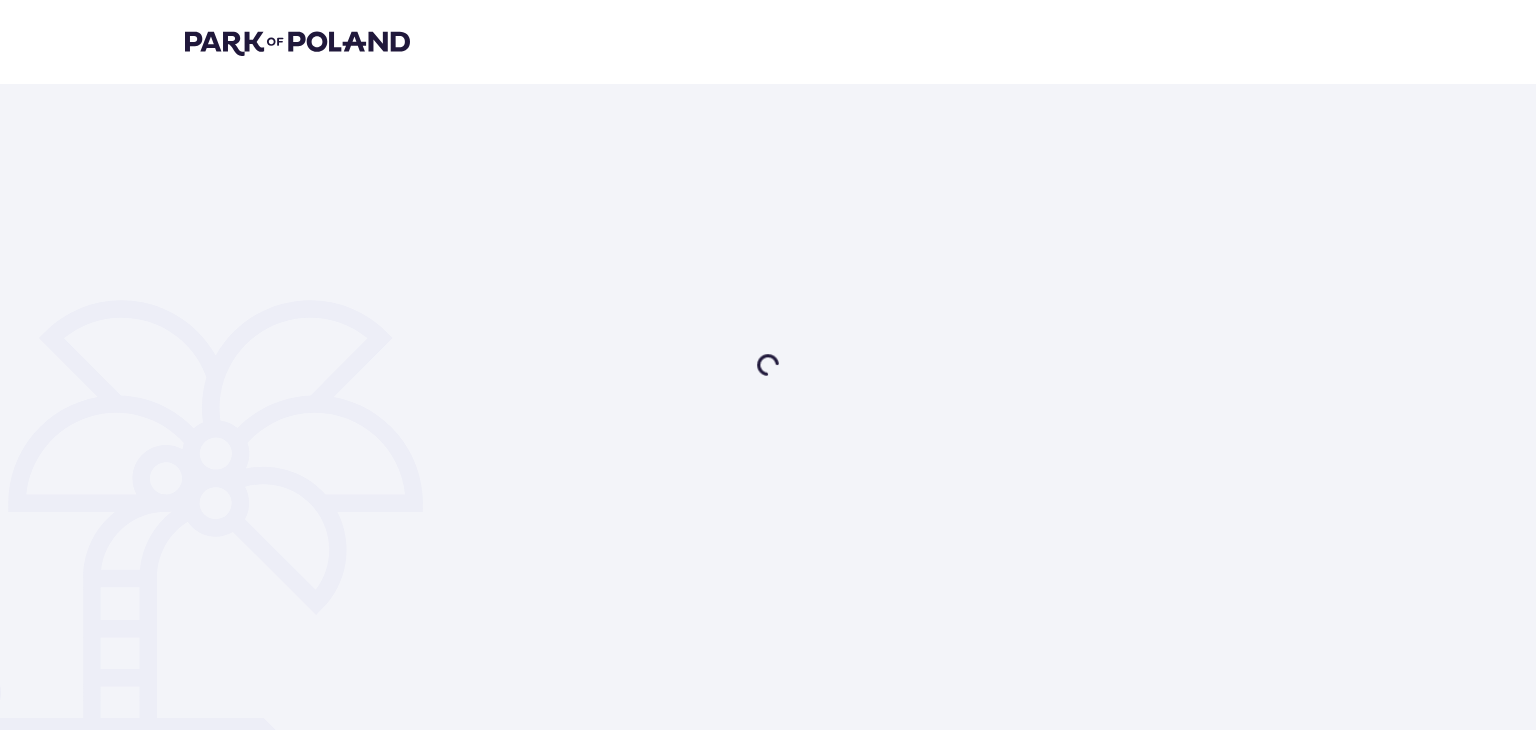 scroll, scrollTop: 0, scrollLeft: 0, axis: both 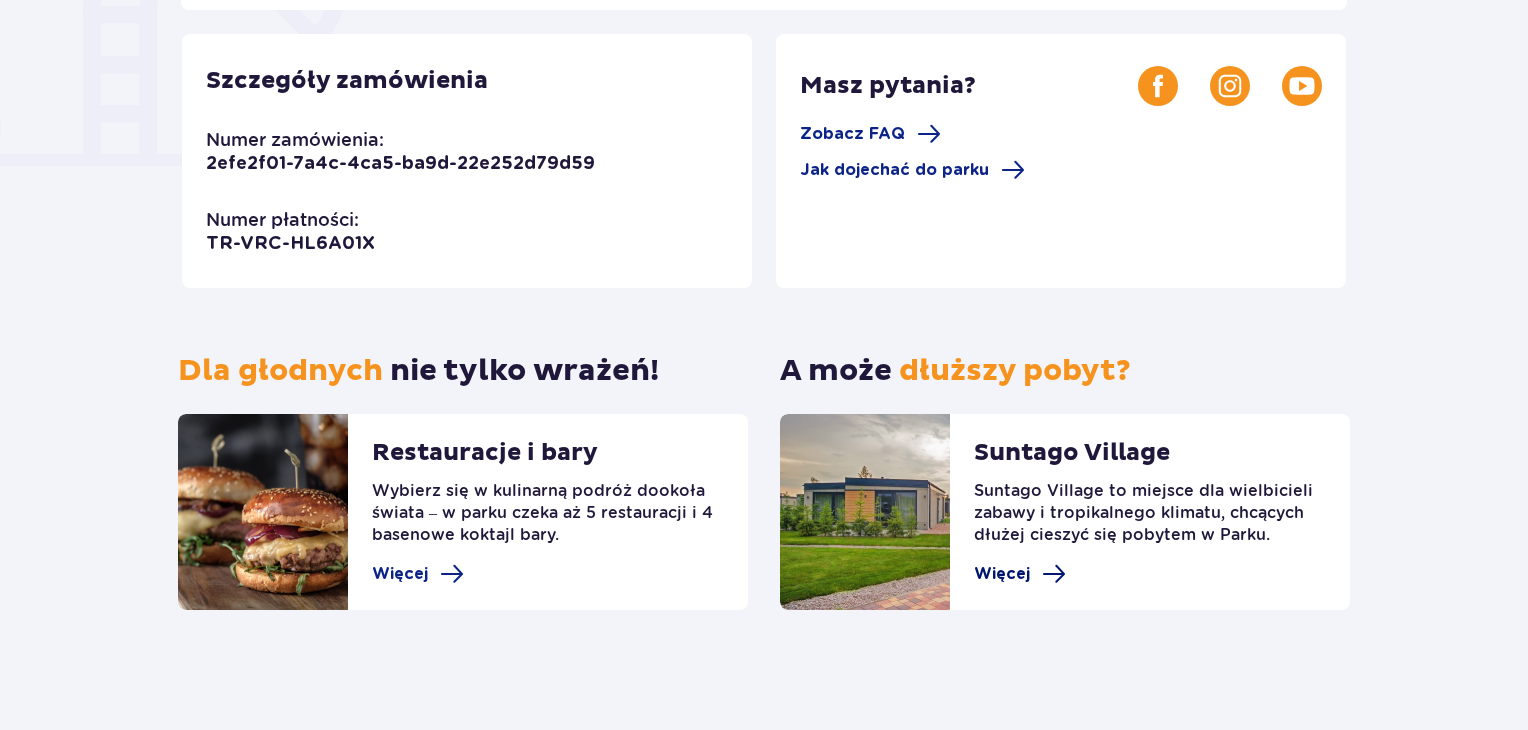click on "Więcej" at bounding box center (1002, 574) 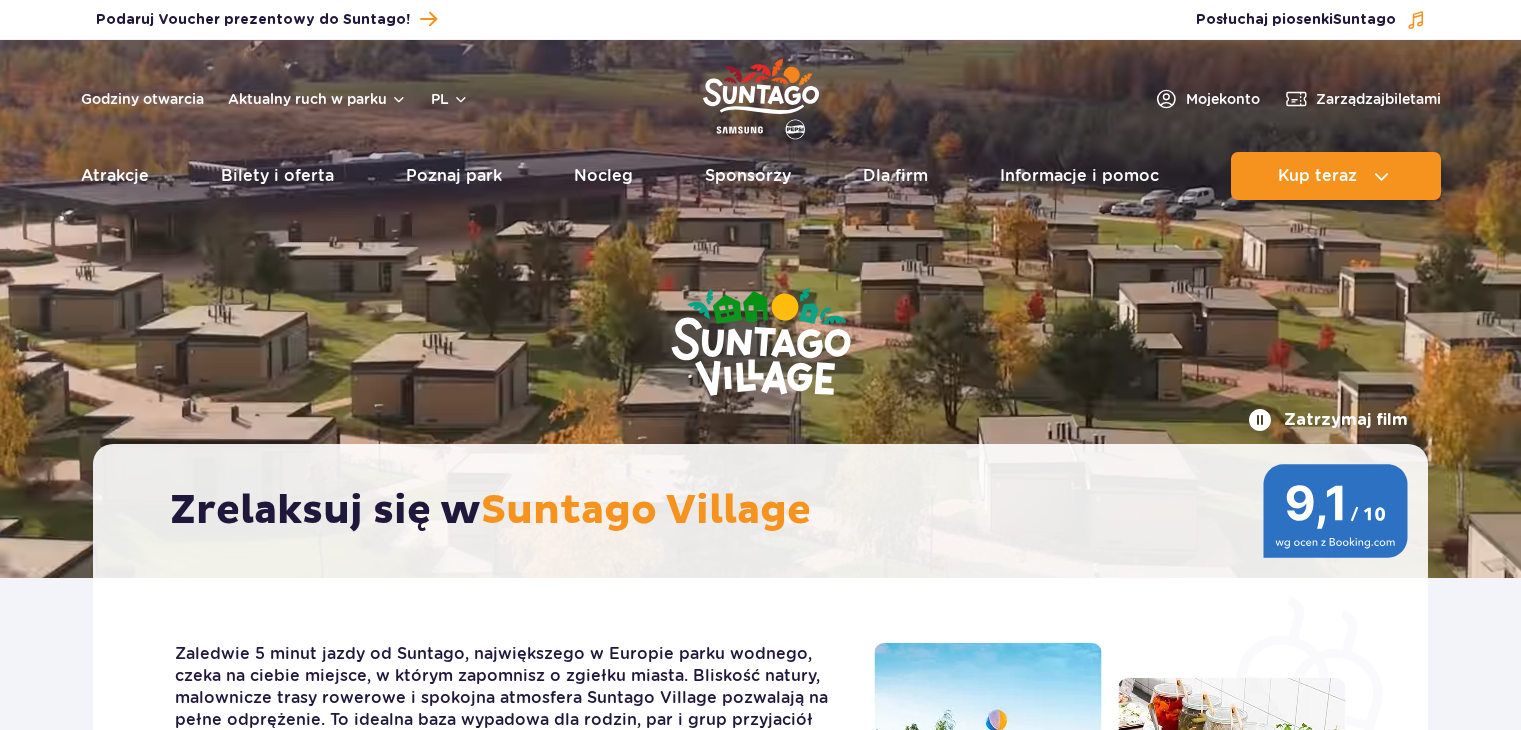 scroll, scrollTop: 0, scrollLeft: 0, axis: both 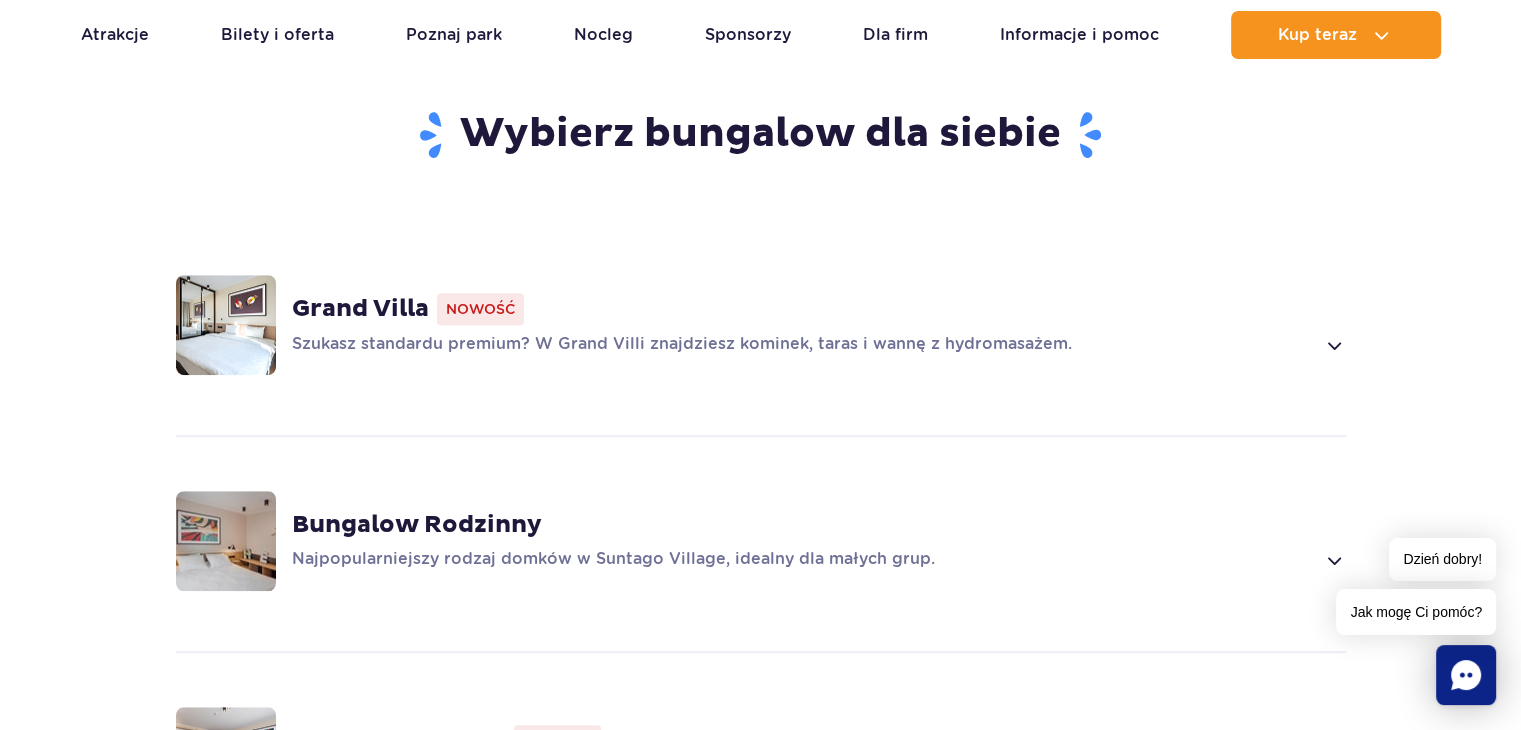 click on "Bungalow Rodzinny" at bounding box center (417, 525) 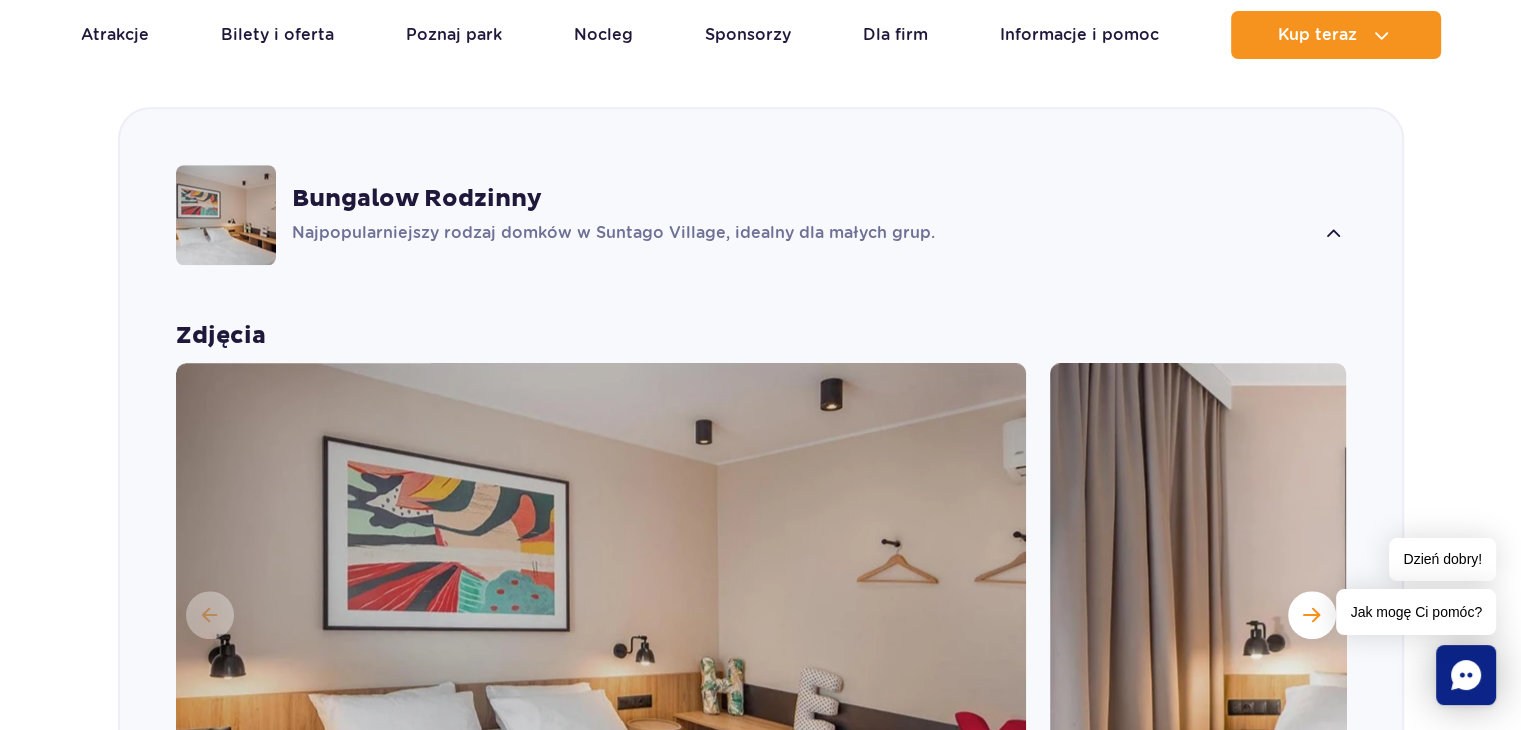 scroll, scrollTop: 1616, scrollLeft: 0, axis: vertical 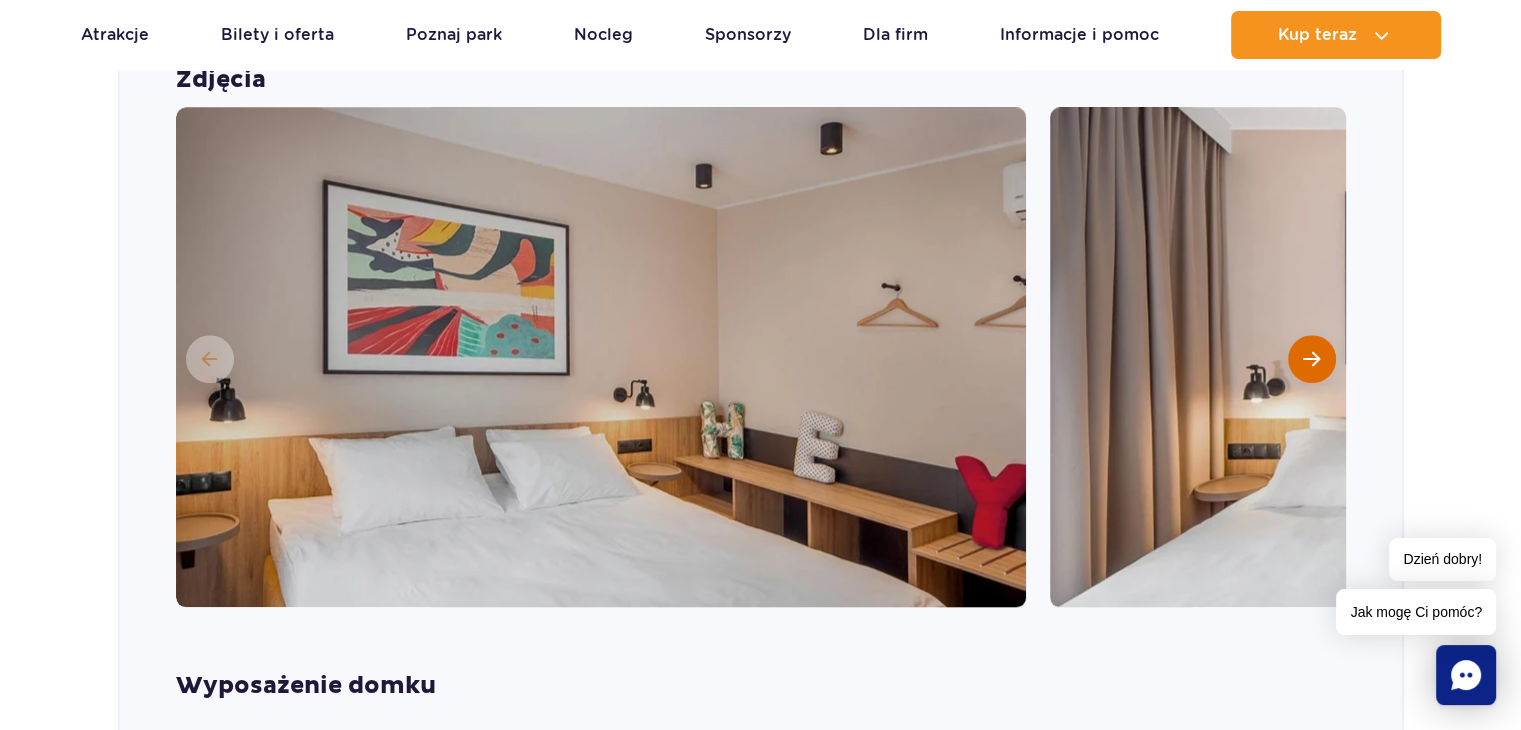 click at bounding box center (1311, 359) 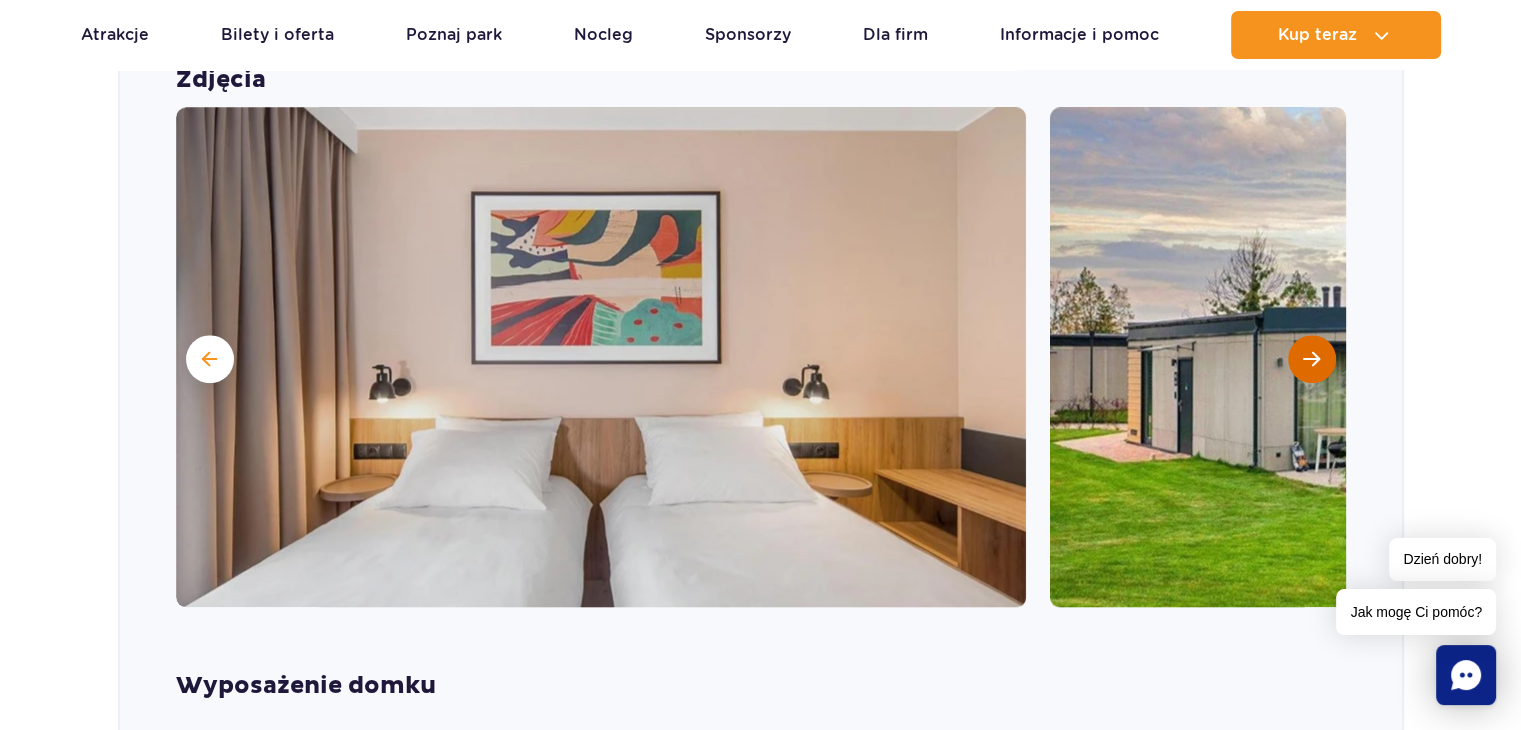 click at bounding box center (1311, 359) 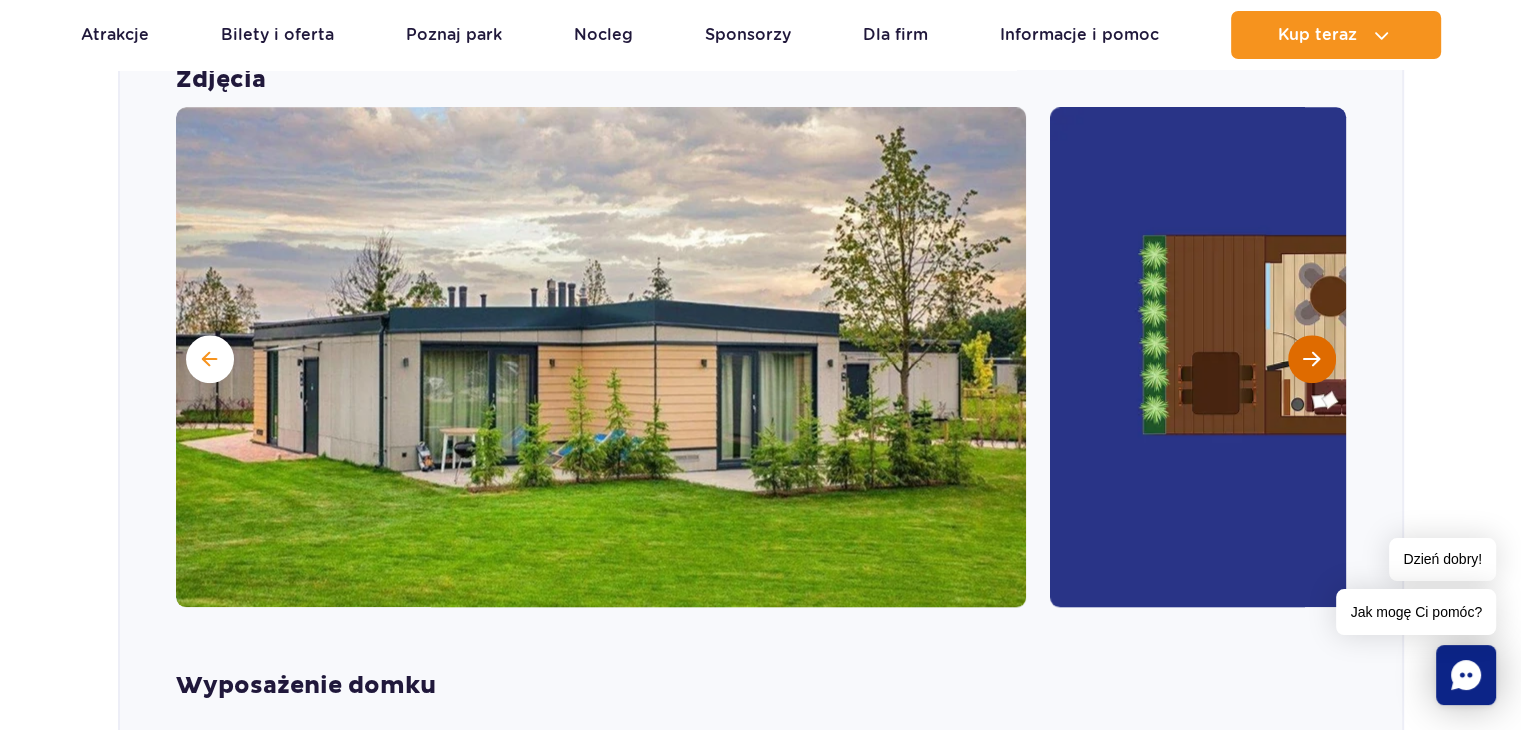 click at bounding box center [1311, 359] 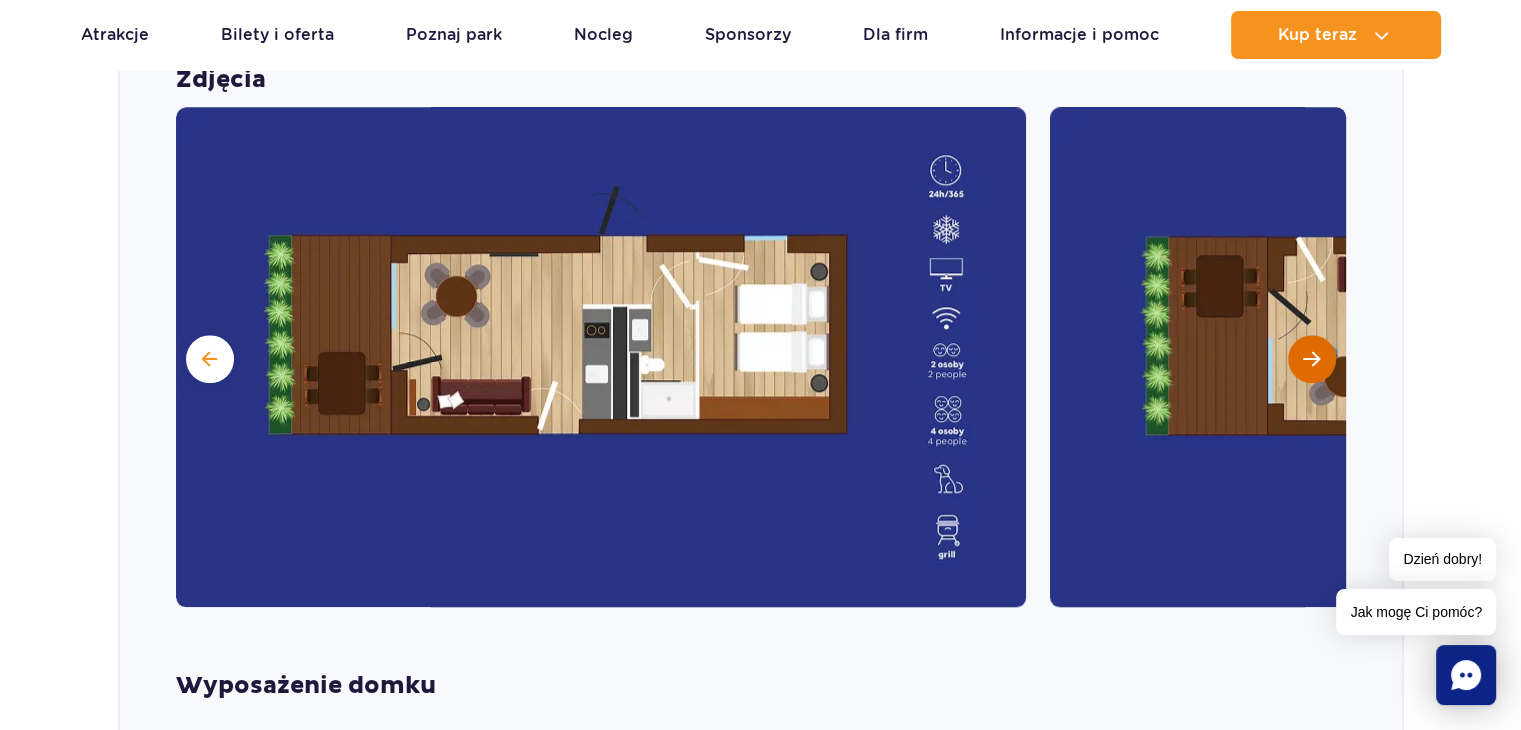 click at bounding box center [1311, 359] 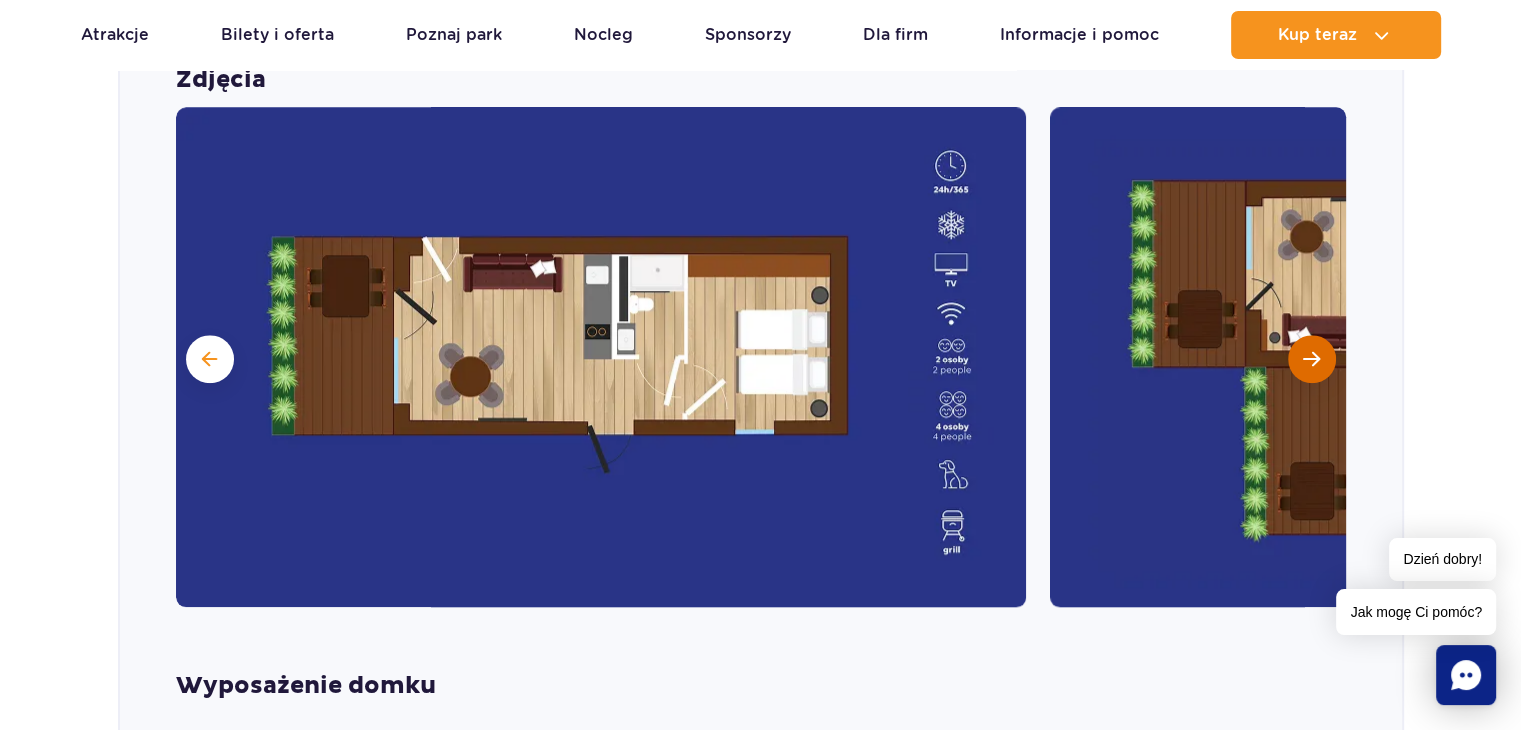 click at bounding box center (1311, 359) 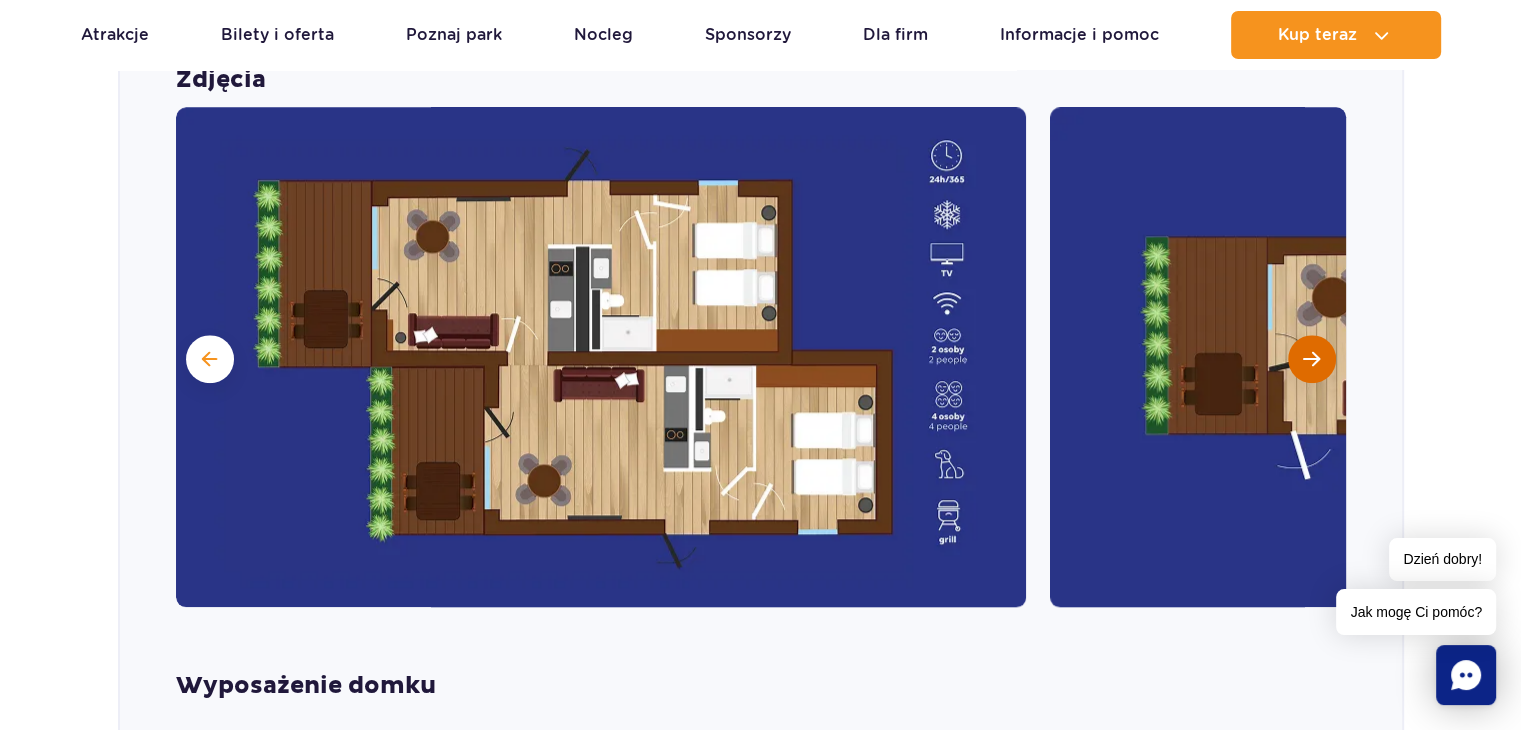 click at bounding box center [1312, 359] 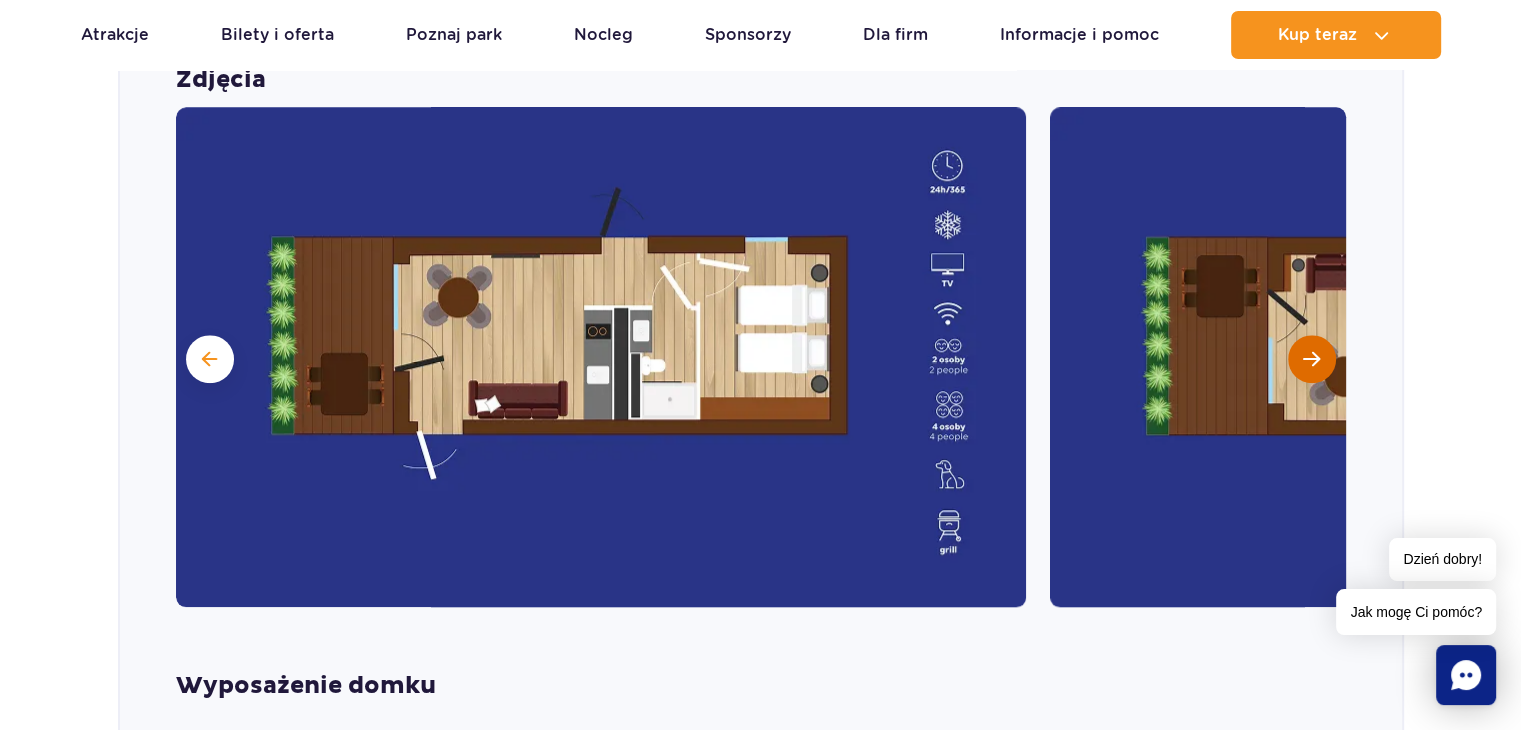 click at bounding box center [1311, 359] 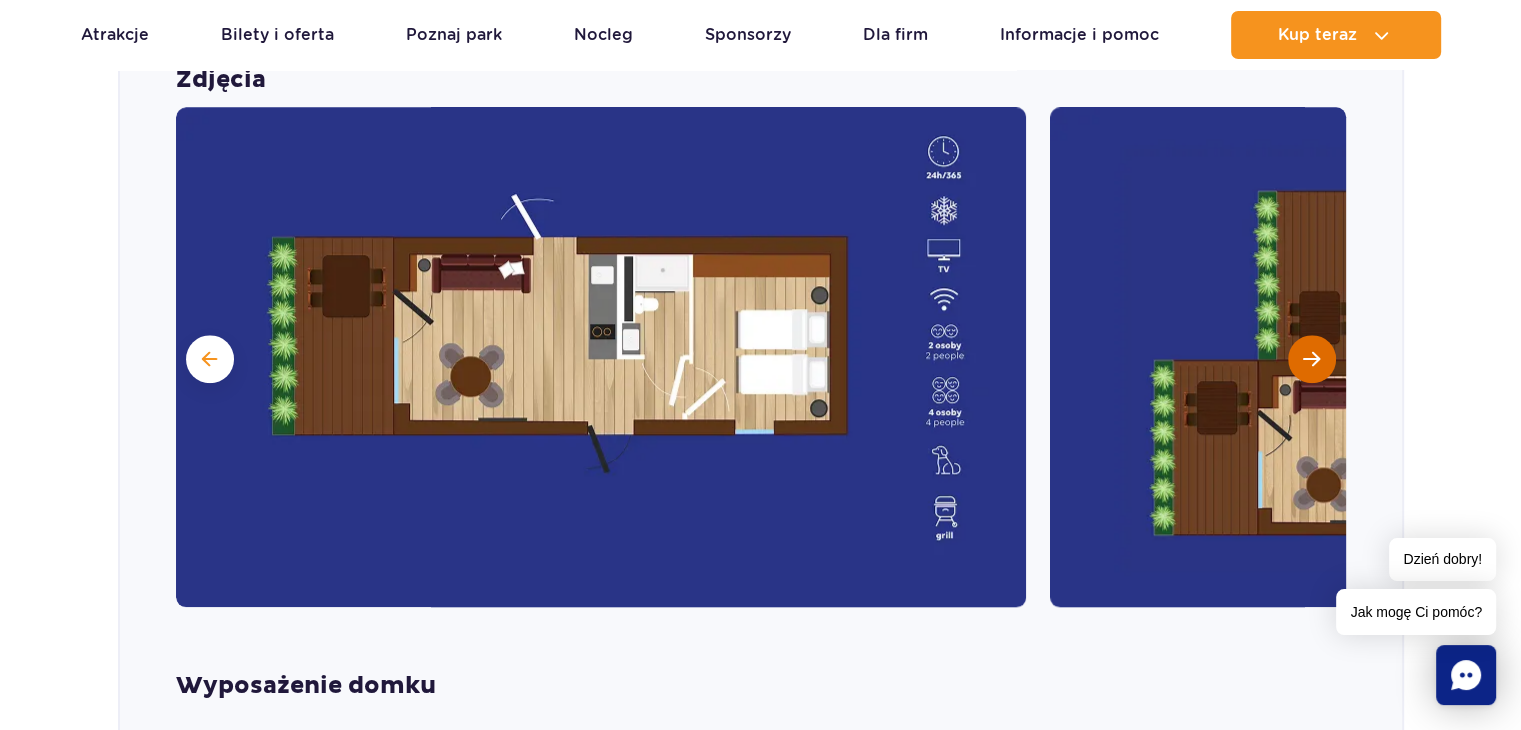 click at bounding box center [1311, 359] 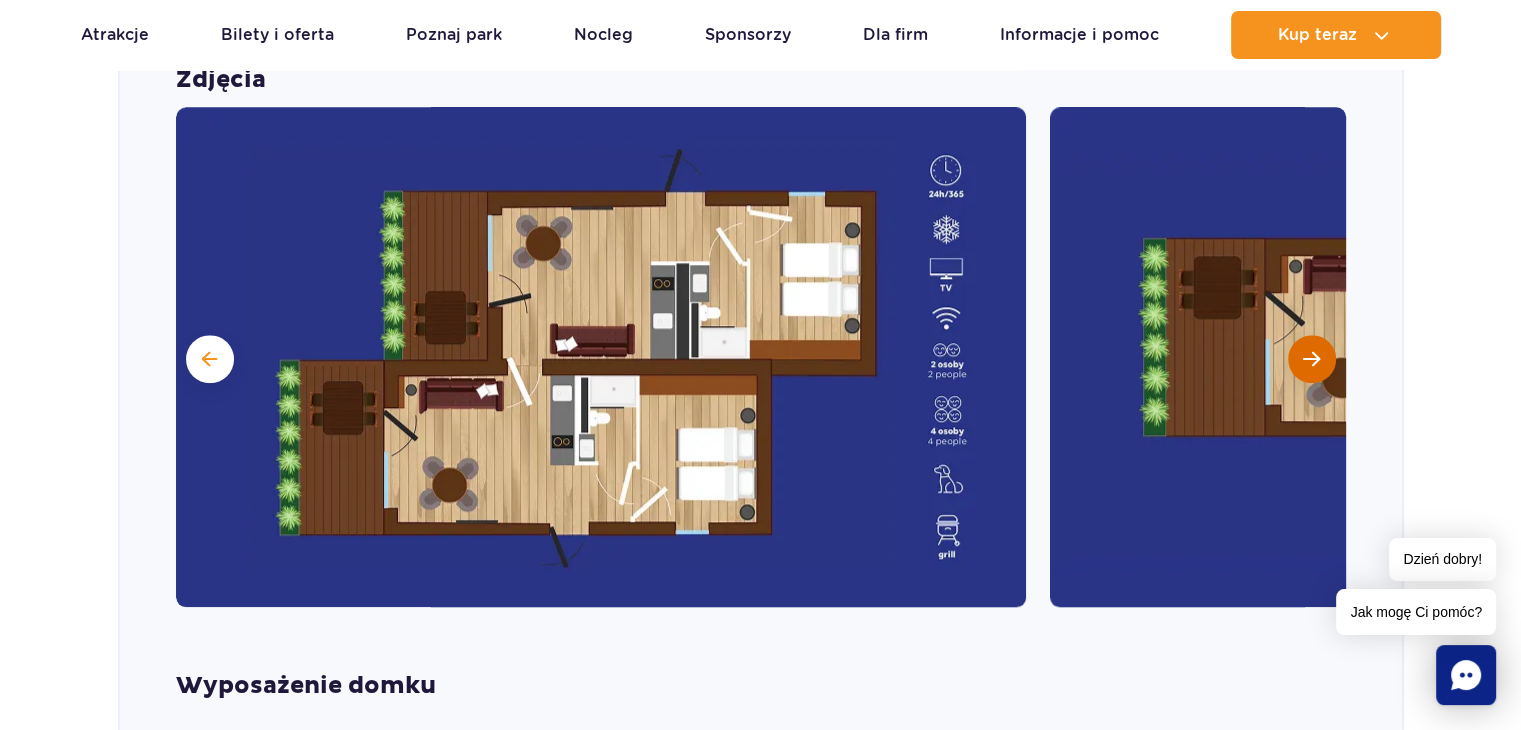click at bounding box center (1311, 359) 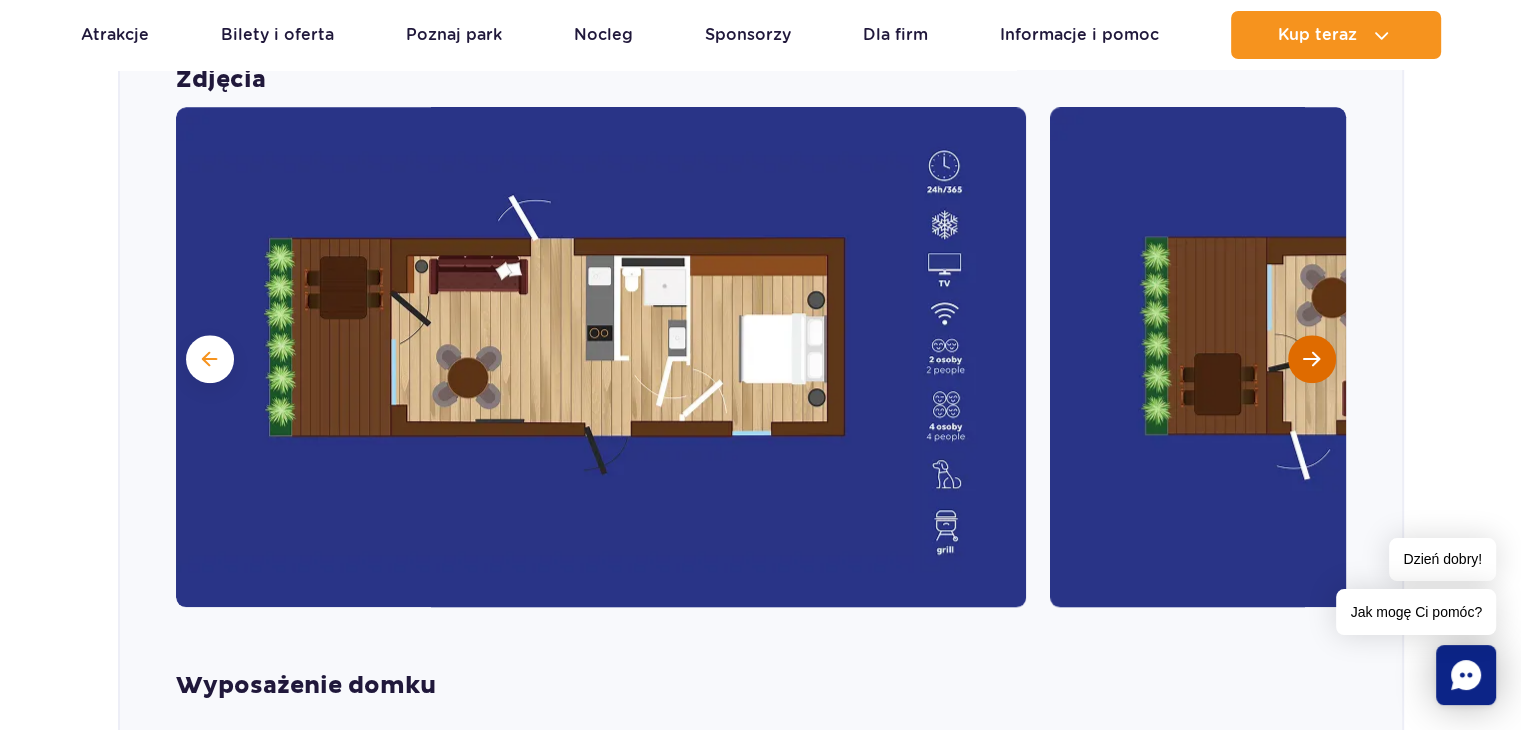 click at bounding box center [1311, 359] 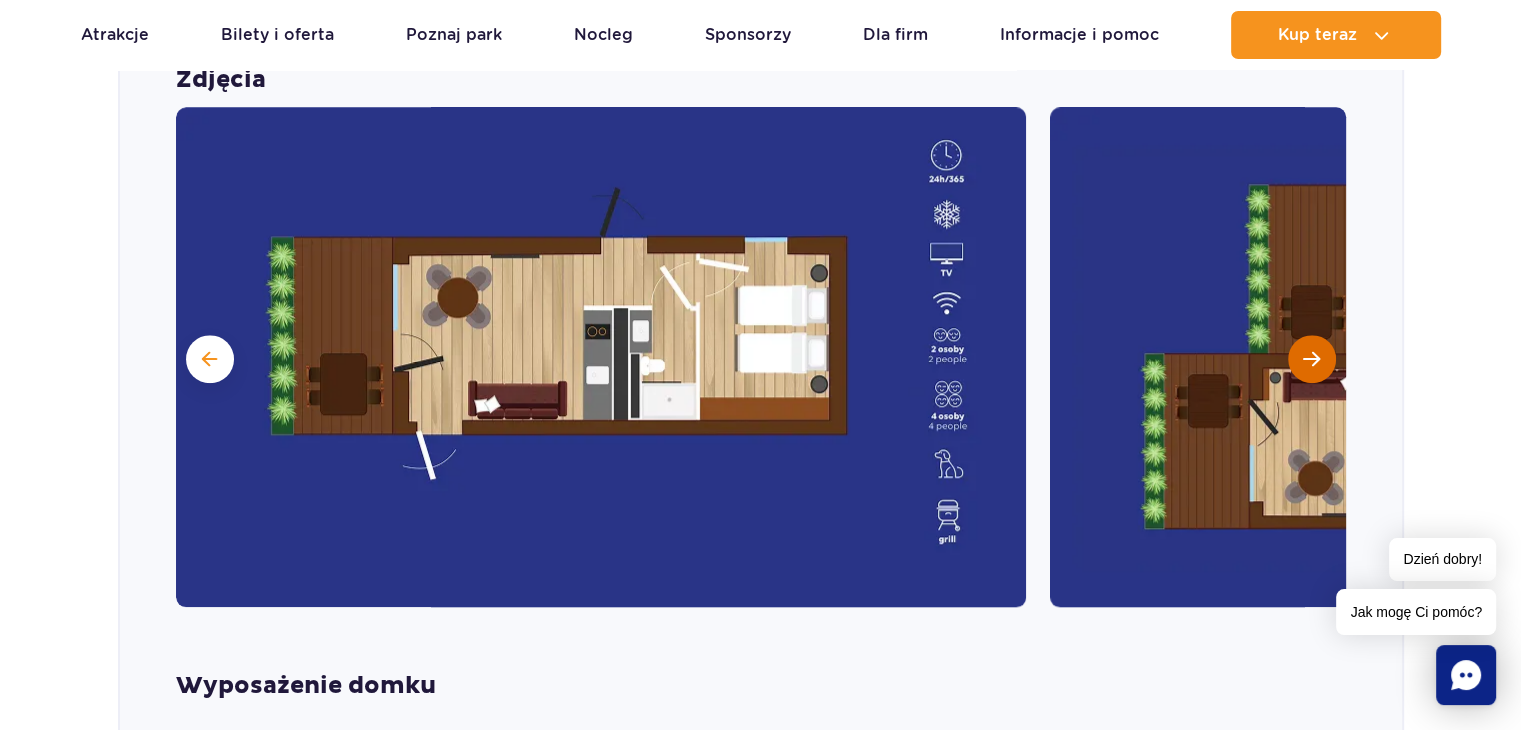 click at bounding box center (1311, 359) 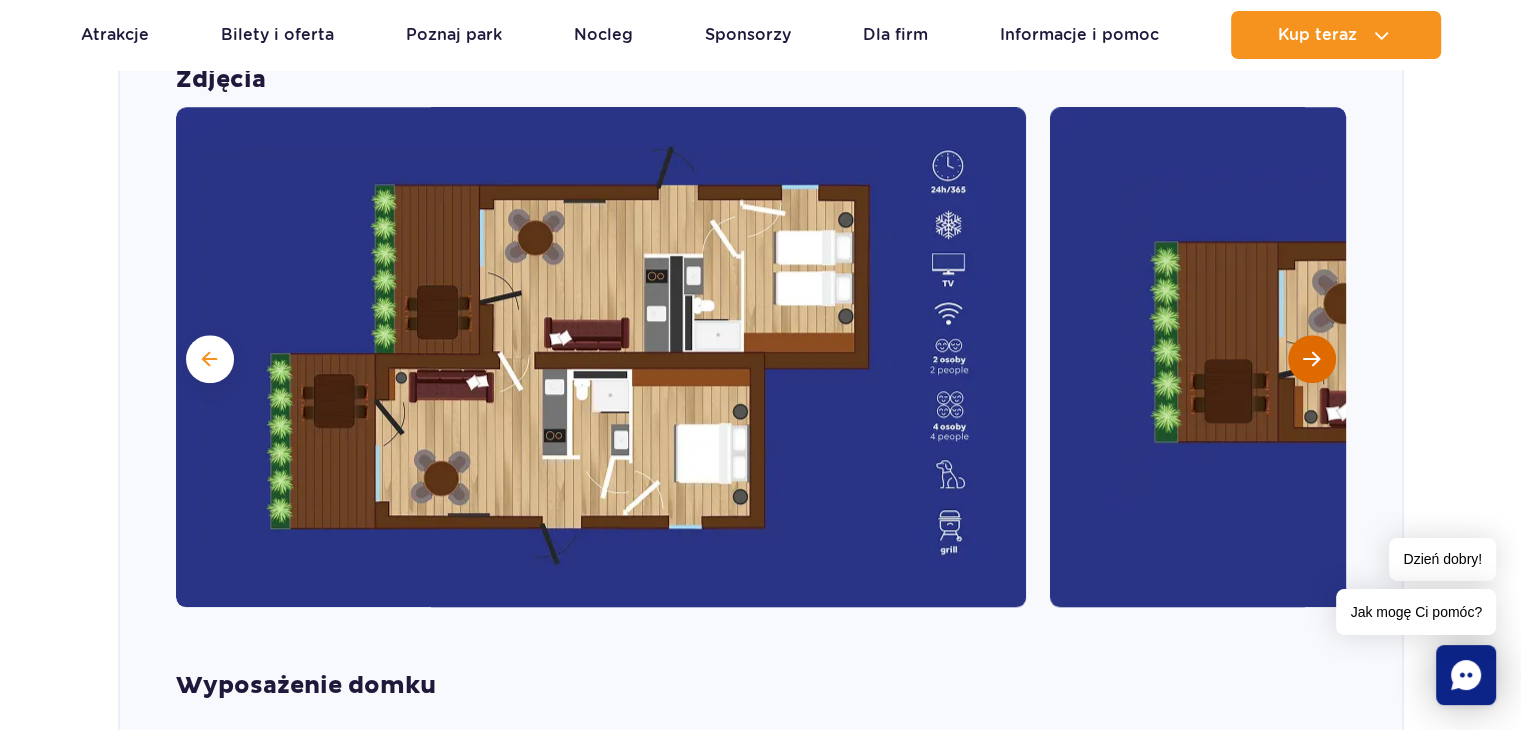 click at bounding box center [1311, 359] 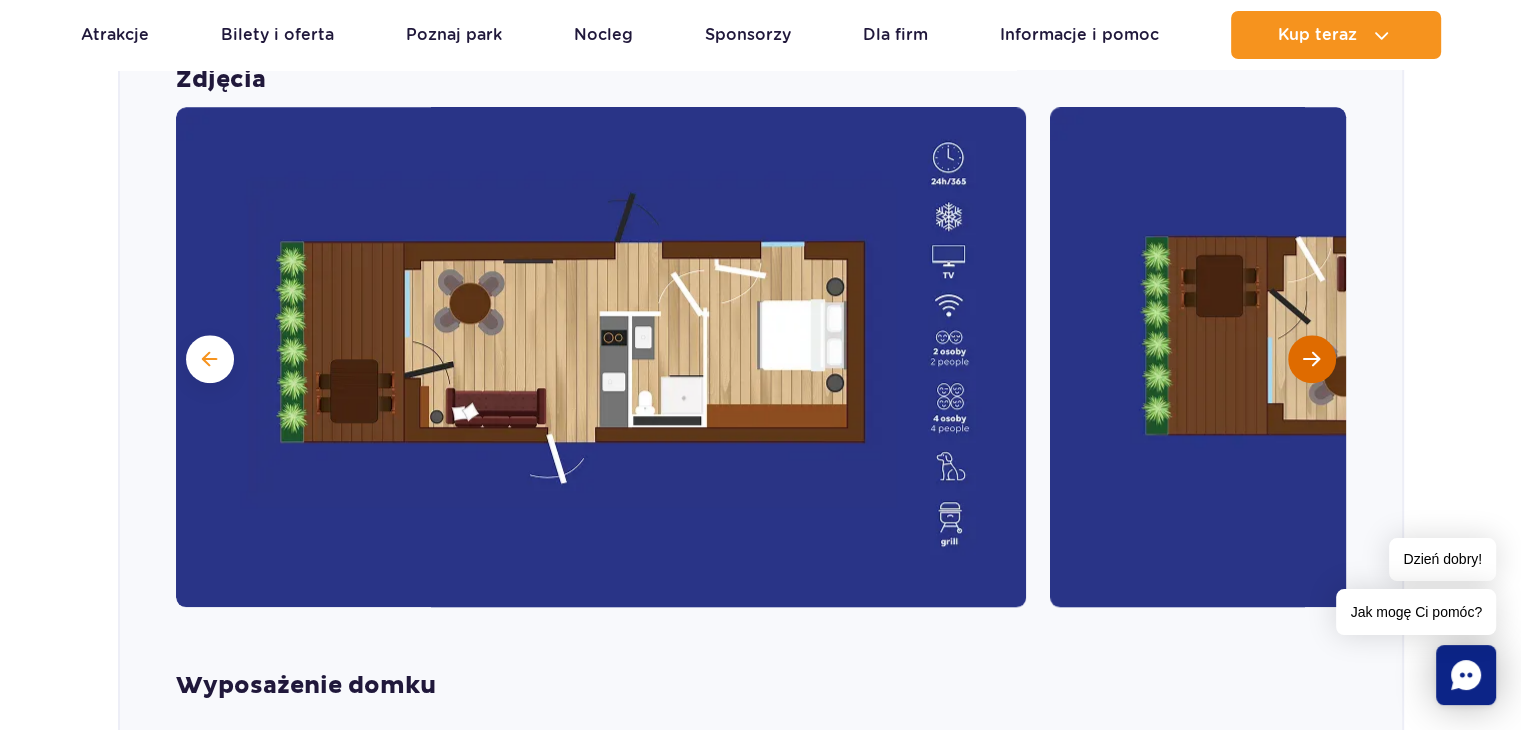 click at bounding box center (1311, 359) 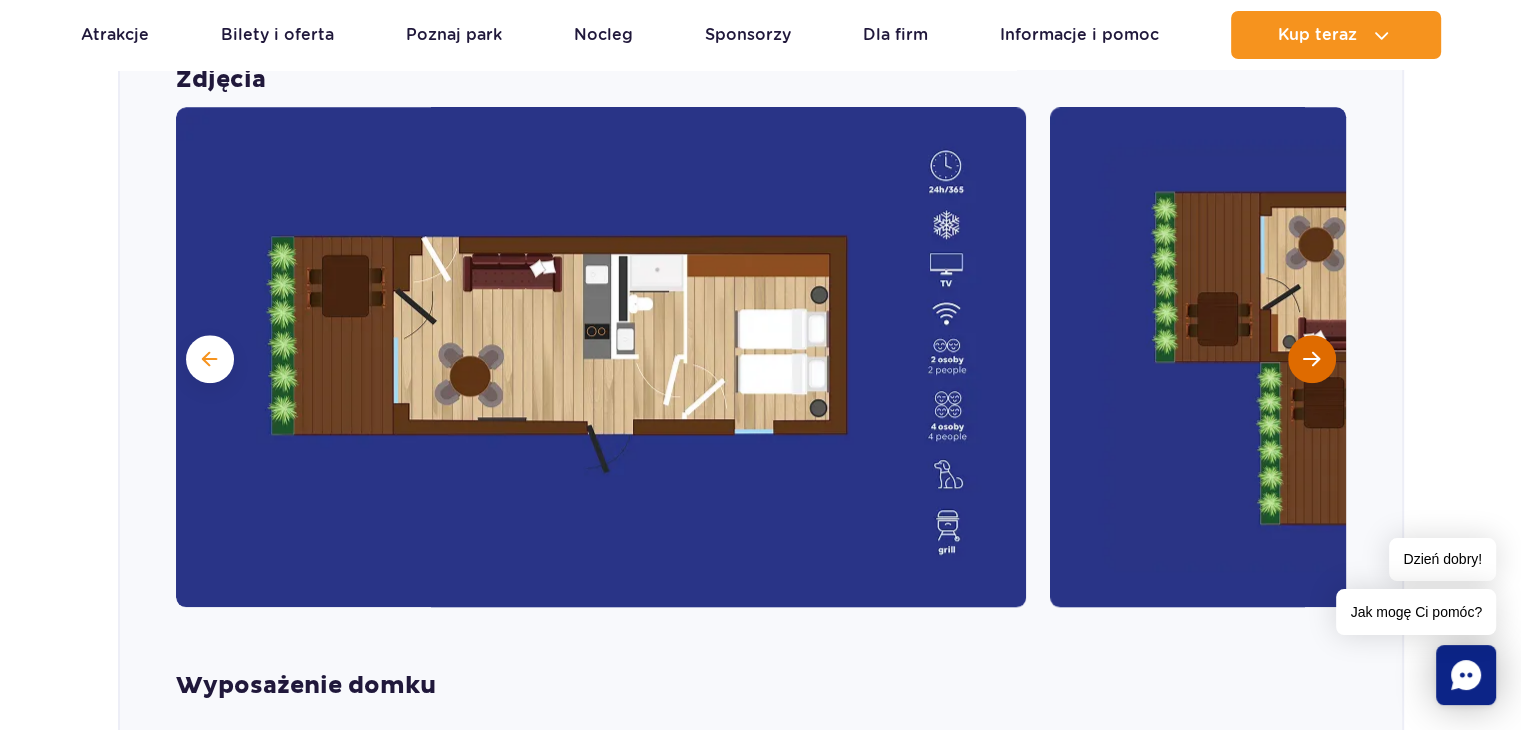 click at bounding box center [1311, 359] 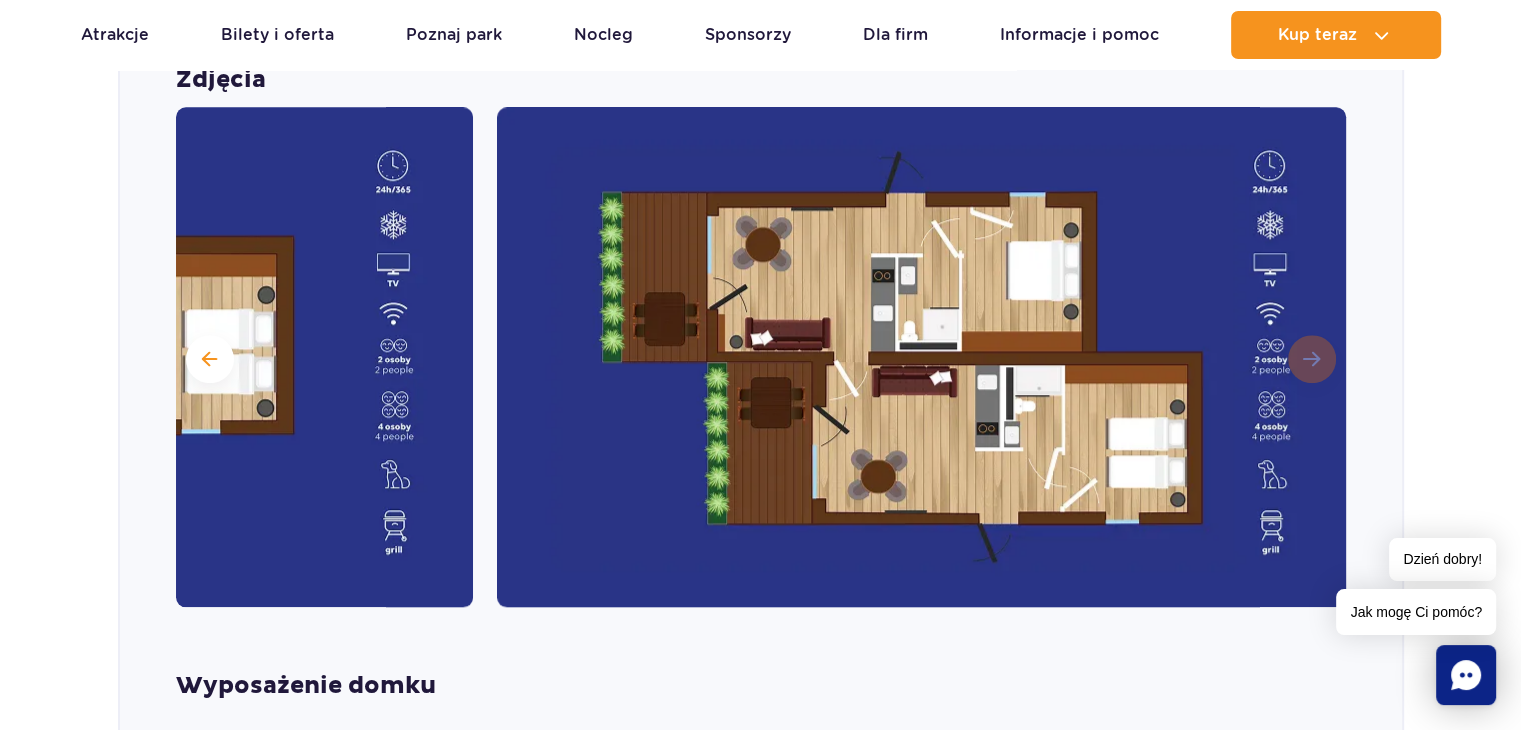 click at bounding box center [922, 357] 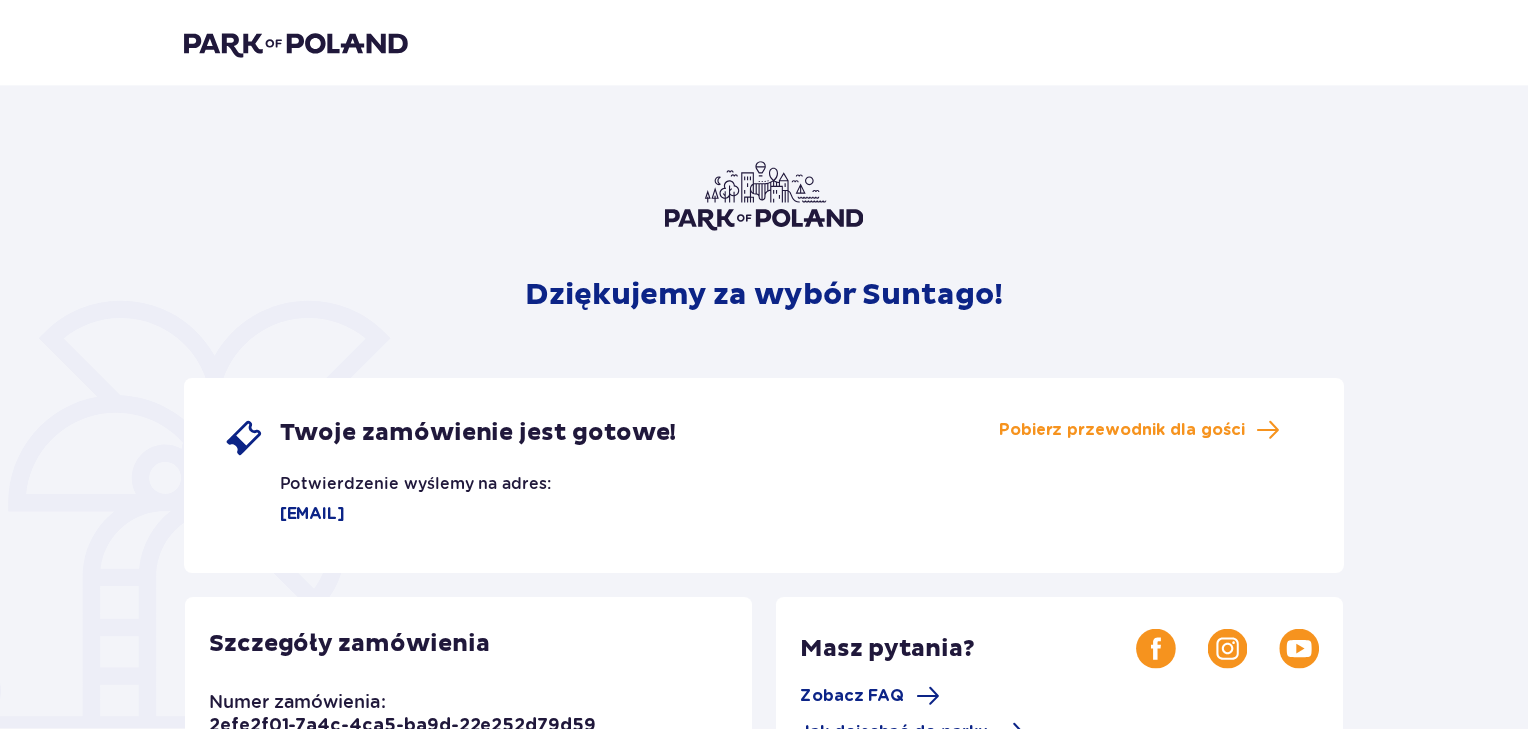 scroll, scrollTop: 564, scrollLeft: 0, axis: vertical 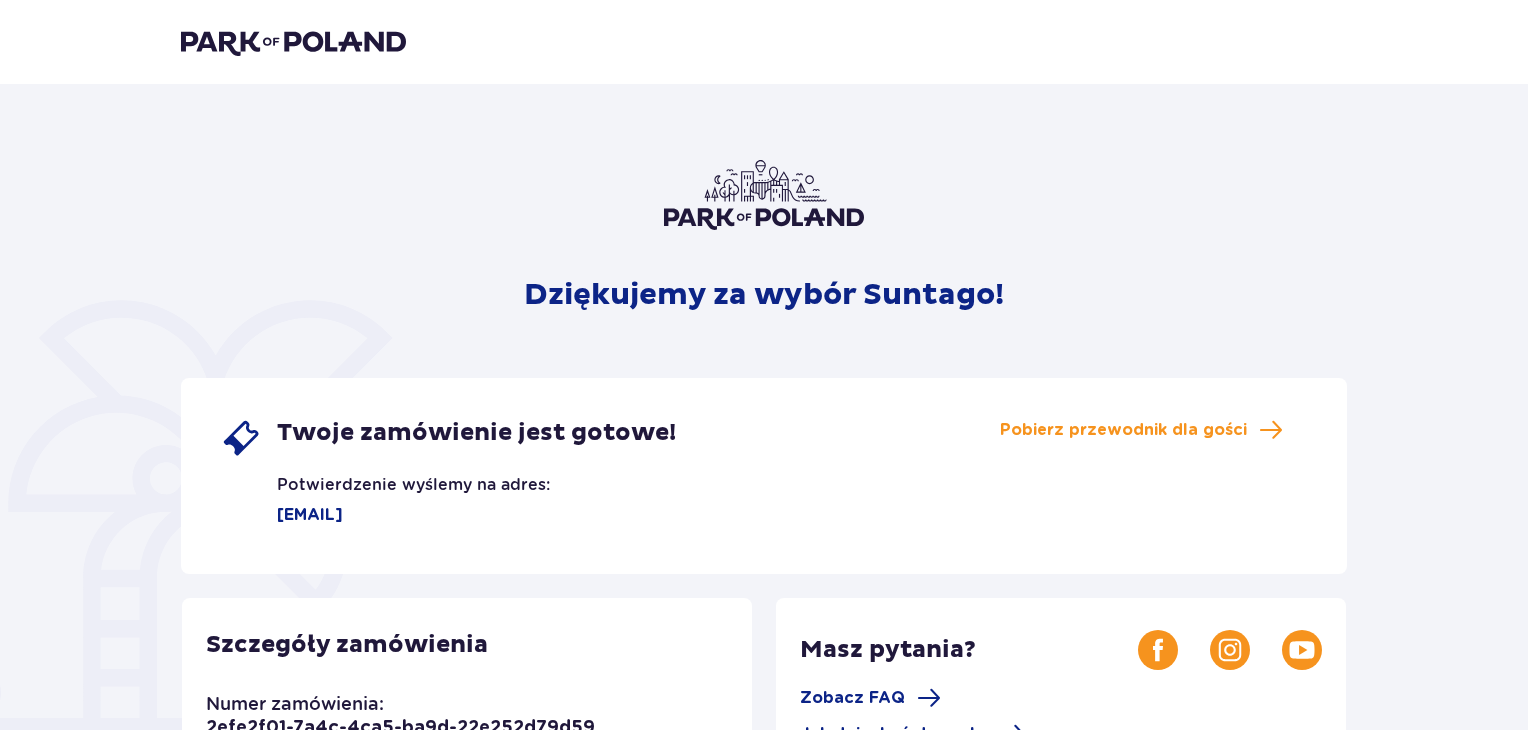 click on "Dziękujemy za wybór Suntago! Twoje zamówienie jest gotowe!   Potwierdzenie wyślemy na adres: [EMAIL] Pobierz przewodnik dla gości Szczegóły zamówienia Numer zamówienia: [UUID] Numer płatności: [PAYMENT_ID] Masz pytania? Zobacz FAQ Jak dojechać do parku Dla głodnych   nie tylko wrażeń! Restauracje i bary Wybierz się w kulinarną podróż dookoła świata – w parku czeka aż 5 restauracji i 4 basenowe koktajl bary. Więcej A może   dłuższy pobyt? Suntago Village Suntago Village to miejsce dla wielbicieli zabawy i tropikalnego klimatu, chcących dłużej cieszyć się pobytem w Parku. Więcej" at bounding box center (764, 667) 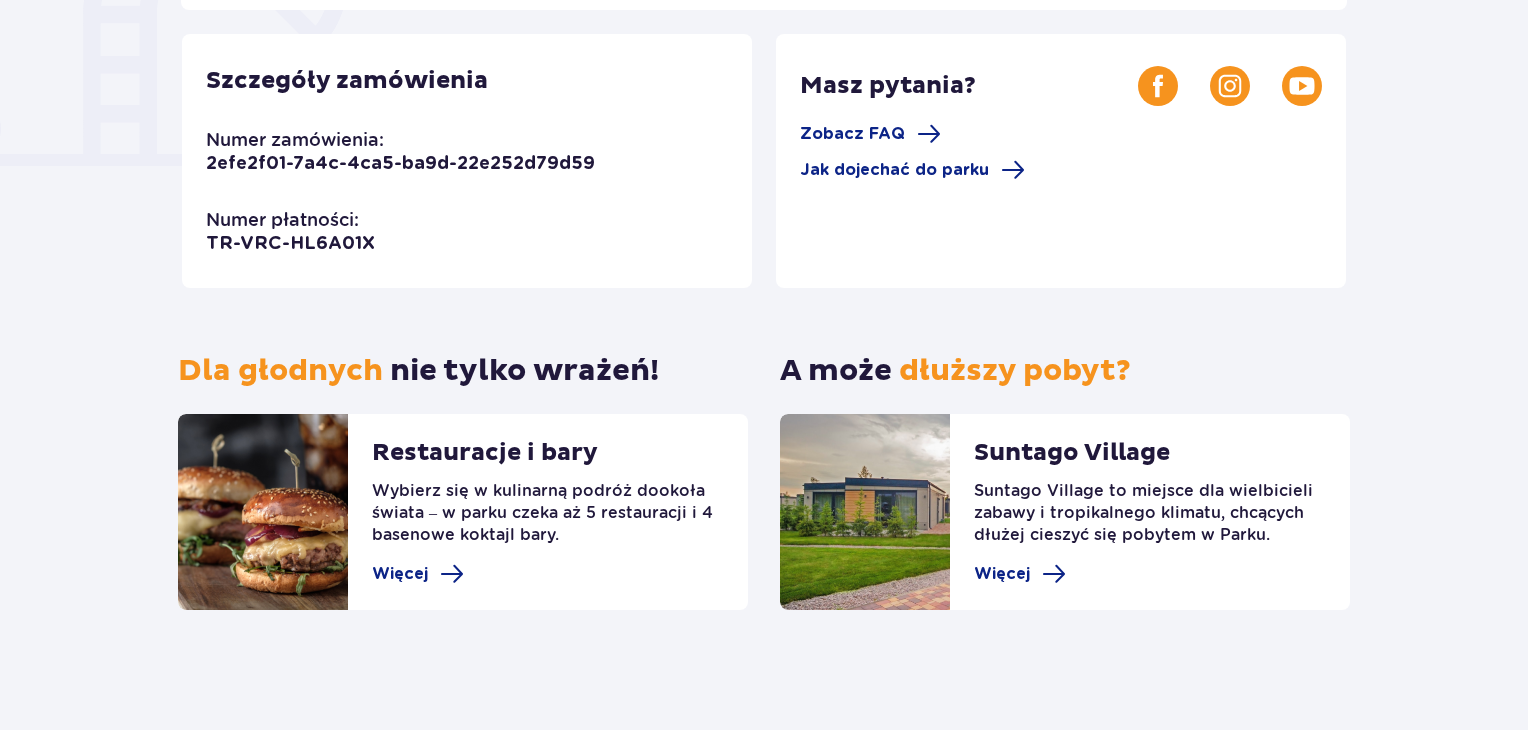 click on "Dziękujemy za wybór Suntago! Twoje zamówienie jest gotowe!   Potwierdzenie wyślemy na adres: [EMAIL] Pobierz przewodnik dla gości Szczegóły zamówienia Numer zamówienia: [UUID] Numer płatności: [PAYMENT_ID] Masz pytania? Zobacz FAQ Jak dojechać do parku Dla głodnych   nie tylko wrażeń! Restauracje i bary Wybierz się w kulinarną podróż dookoła świata – w parku czeka aż 5 restauracji i 4 basenowe koktajl bary. Więcej A może   dłuższy pobyt? Suntago Village Suntago Village to miejsce dla wielbicieli zabawy i tropikalnego klimatu, chcących dłużej cieszyć się pobytem w Parku. Więcej" at bounding box center (764, 125) 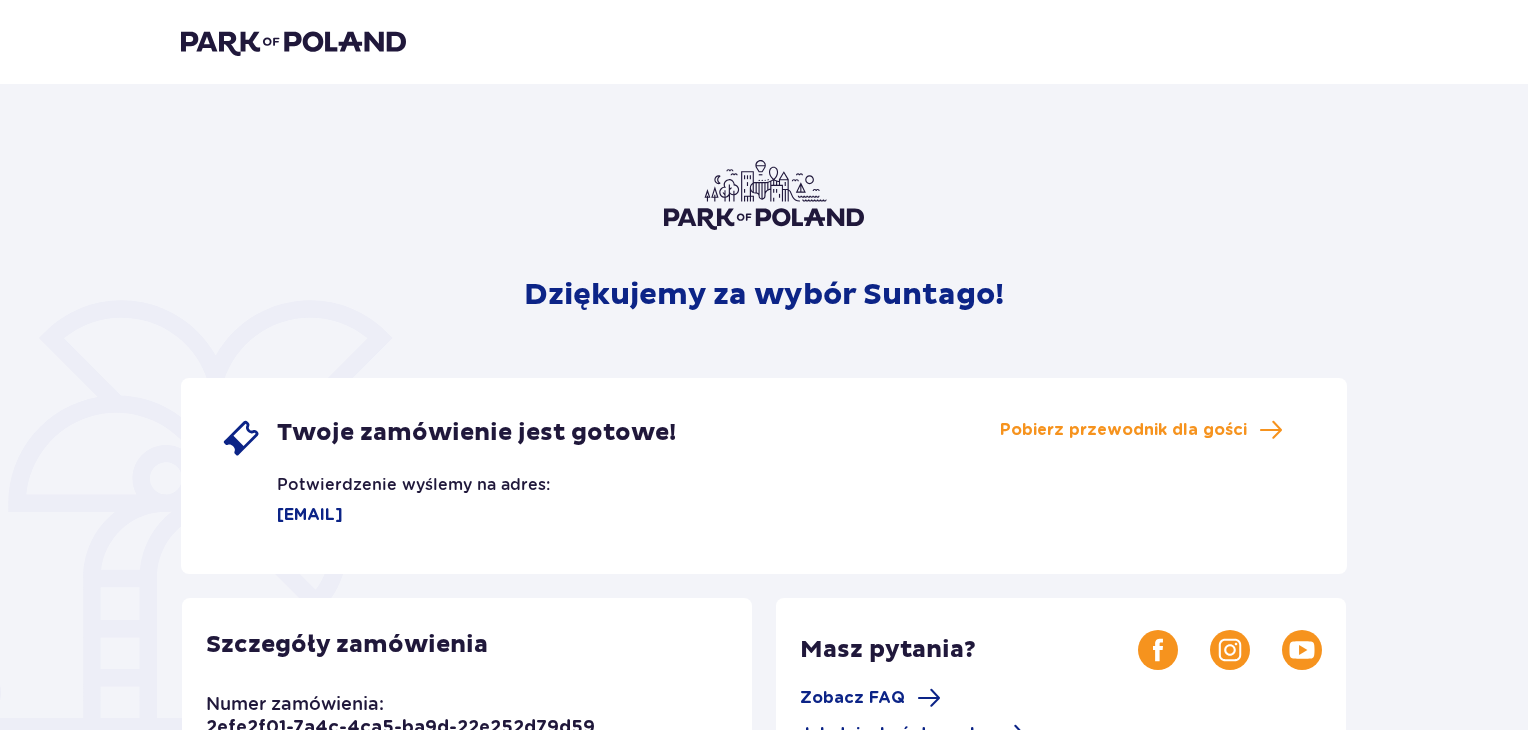 scroll, scrollTop: 564, scrollLeft: 0, axis: vertical 